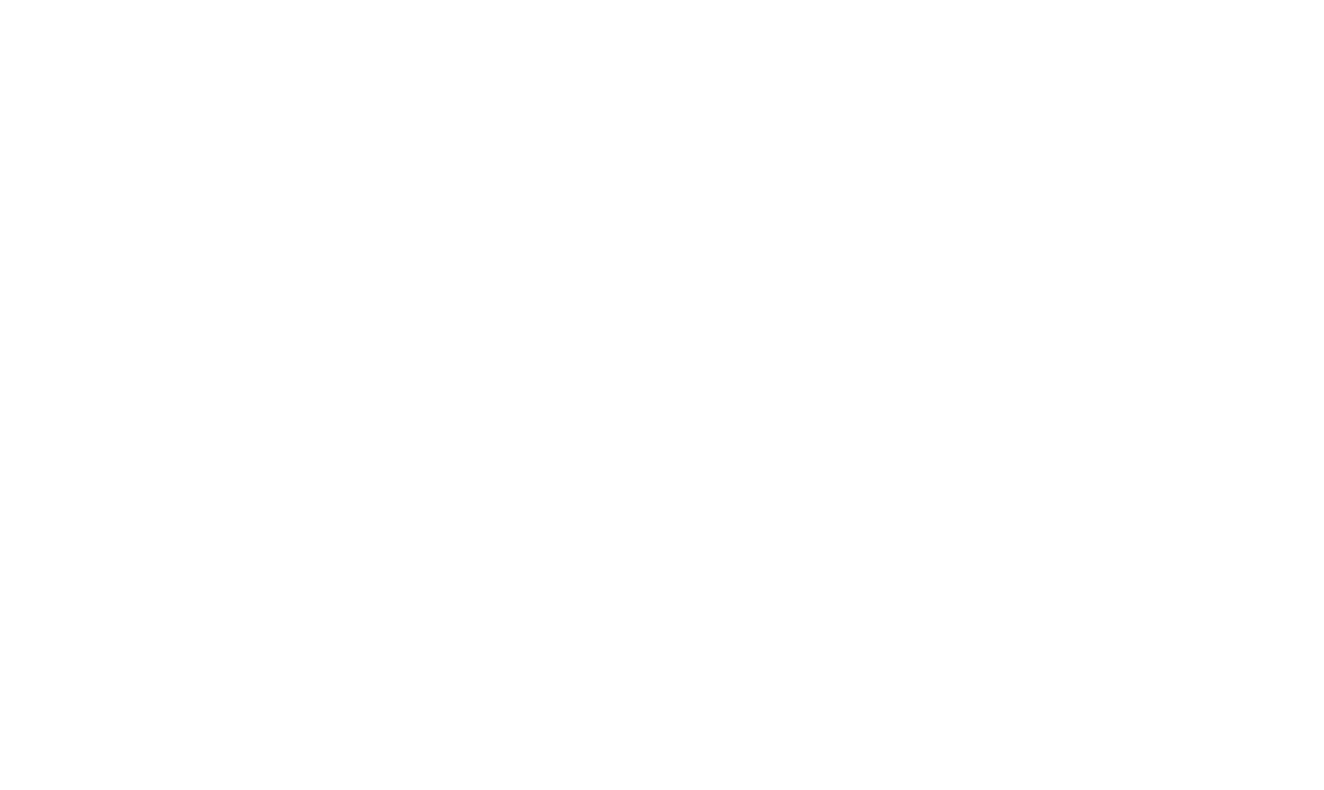 scroll, scrollTop: 0, scrollLeft: 0, axis: both 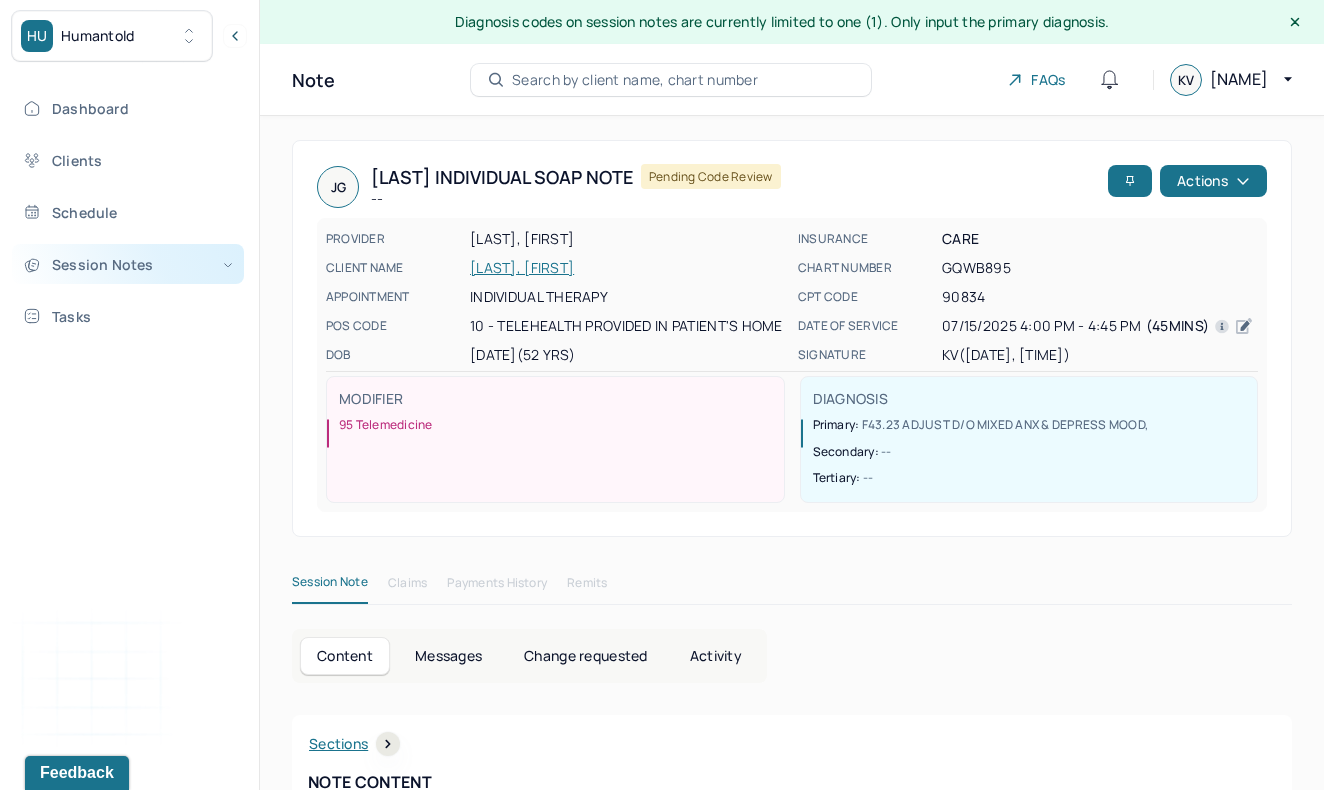 click on "Session Notes" at bounding box center [128, 264] 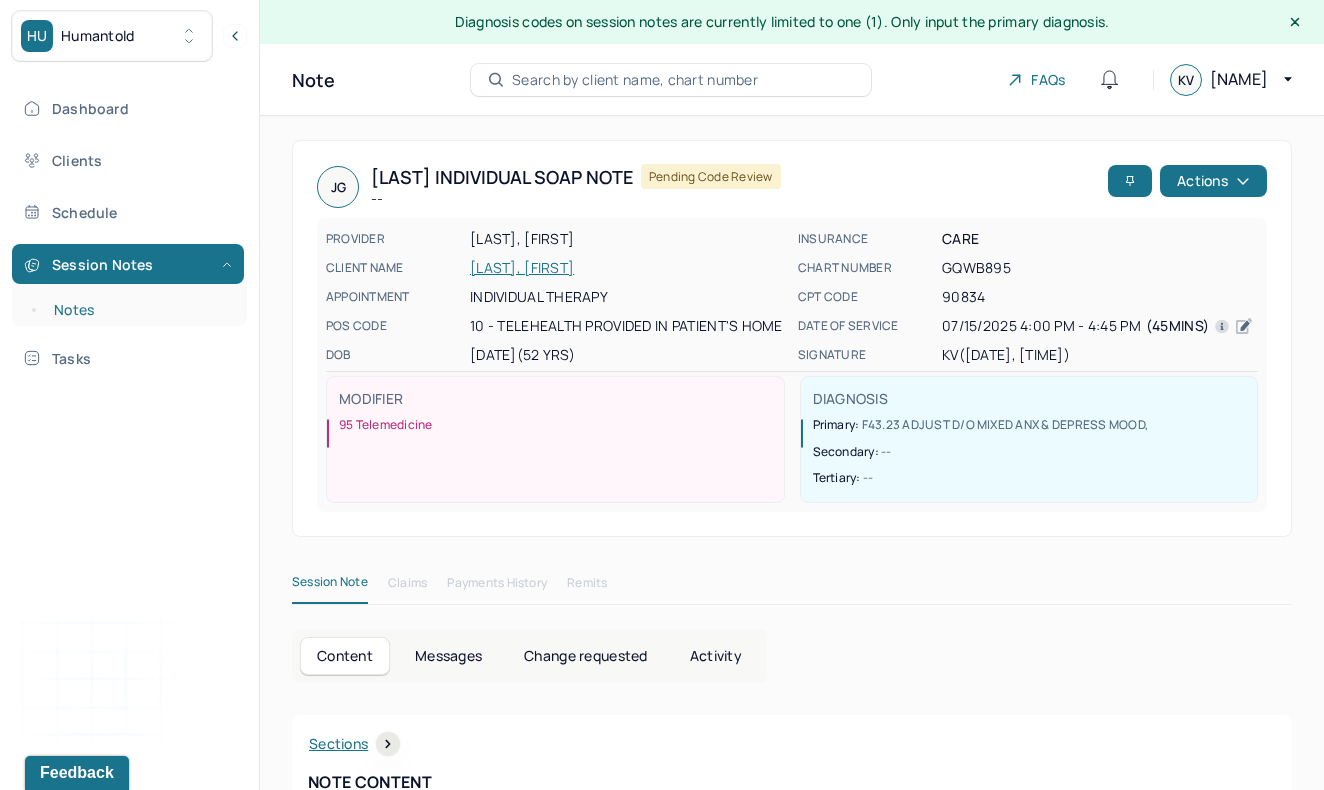 click on "Notes" at bounding box center [139, 310] 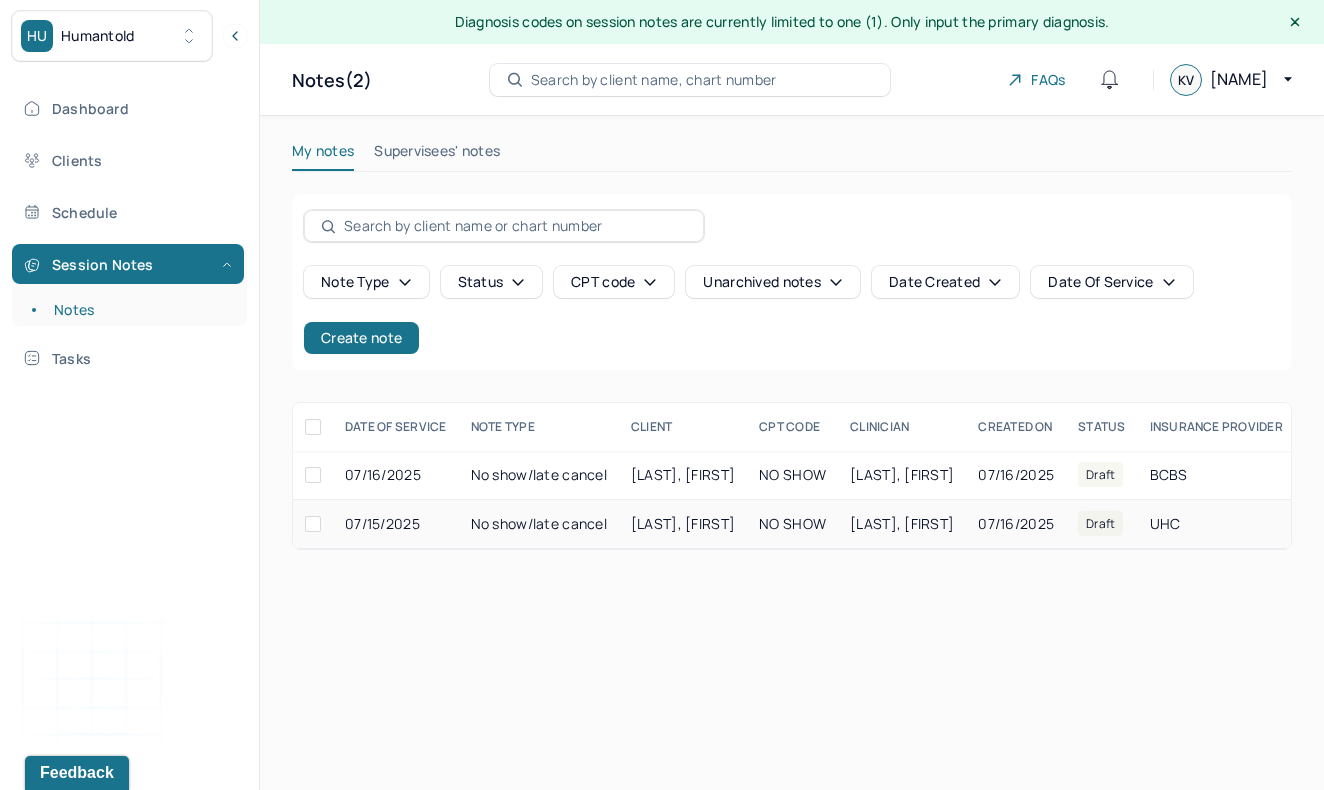 click at bounding box center (313, 524) 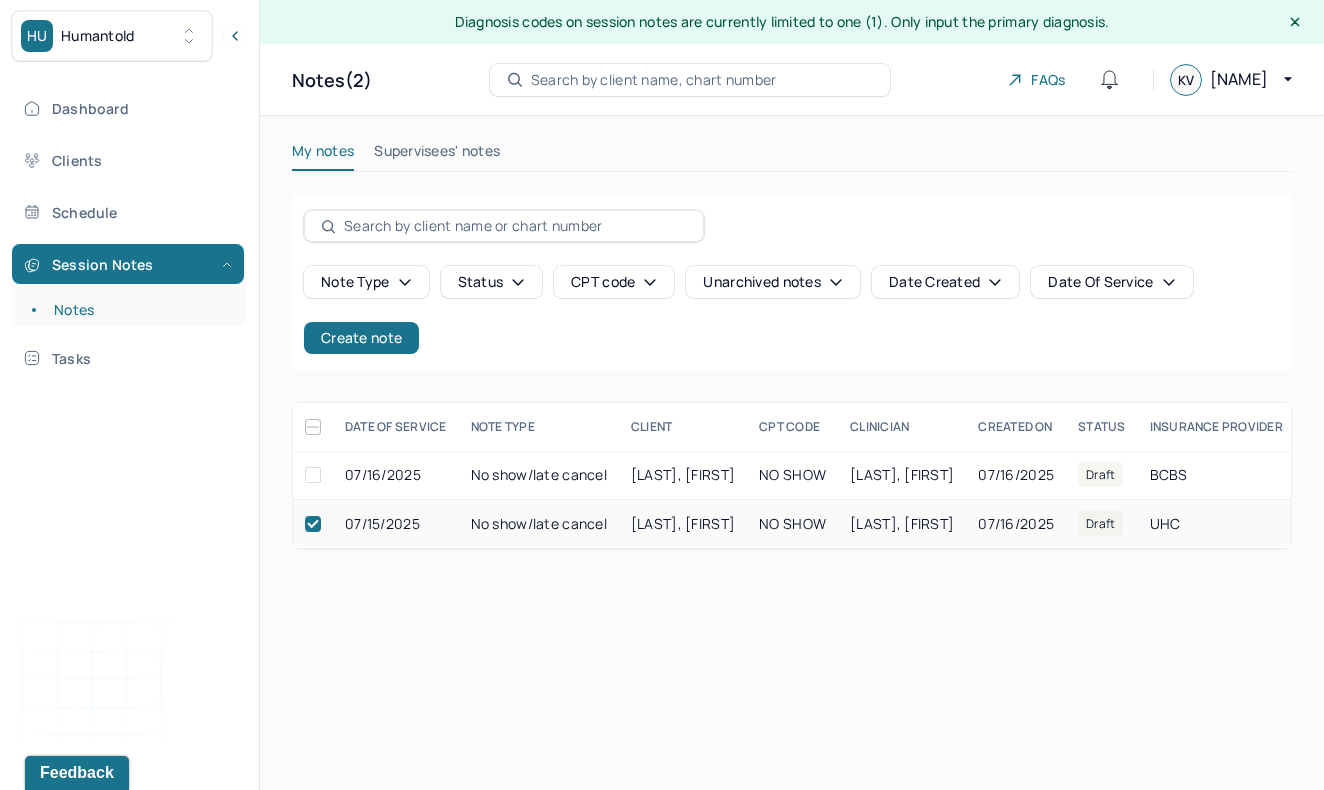 checkbox on "true" 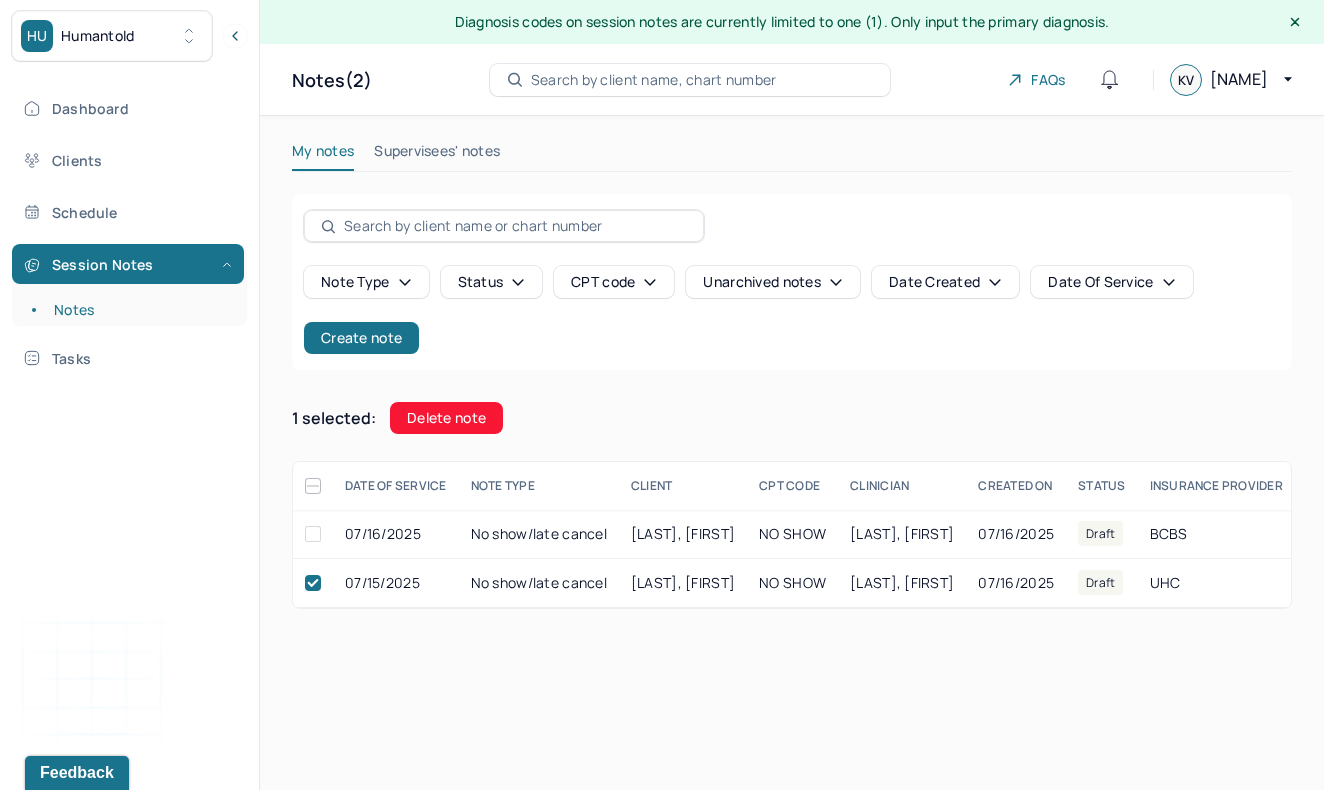 click on "Delete note" at bounding box center [446, 418] 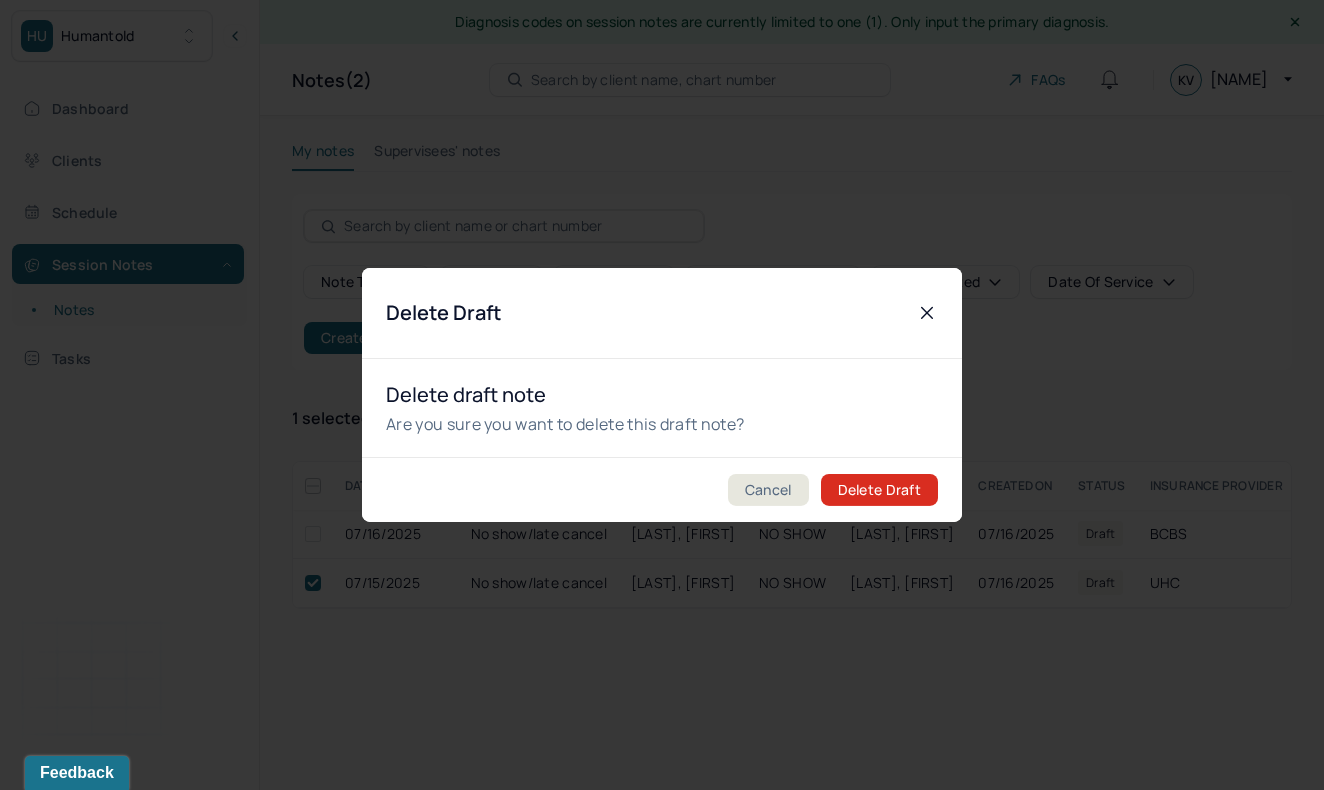 click on "Delete Draft" at bounding box center [879, 490] 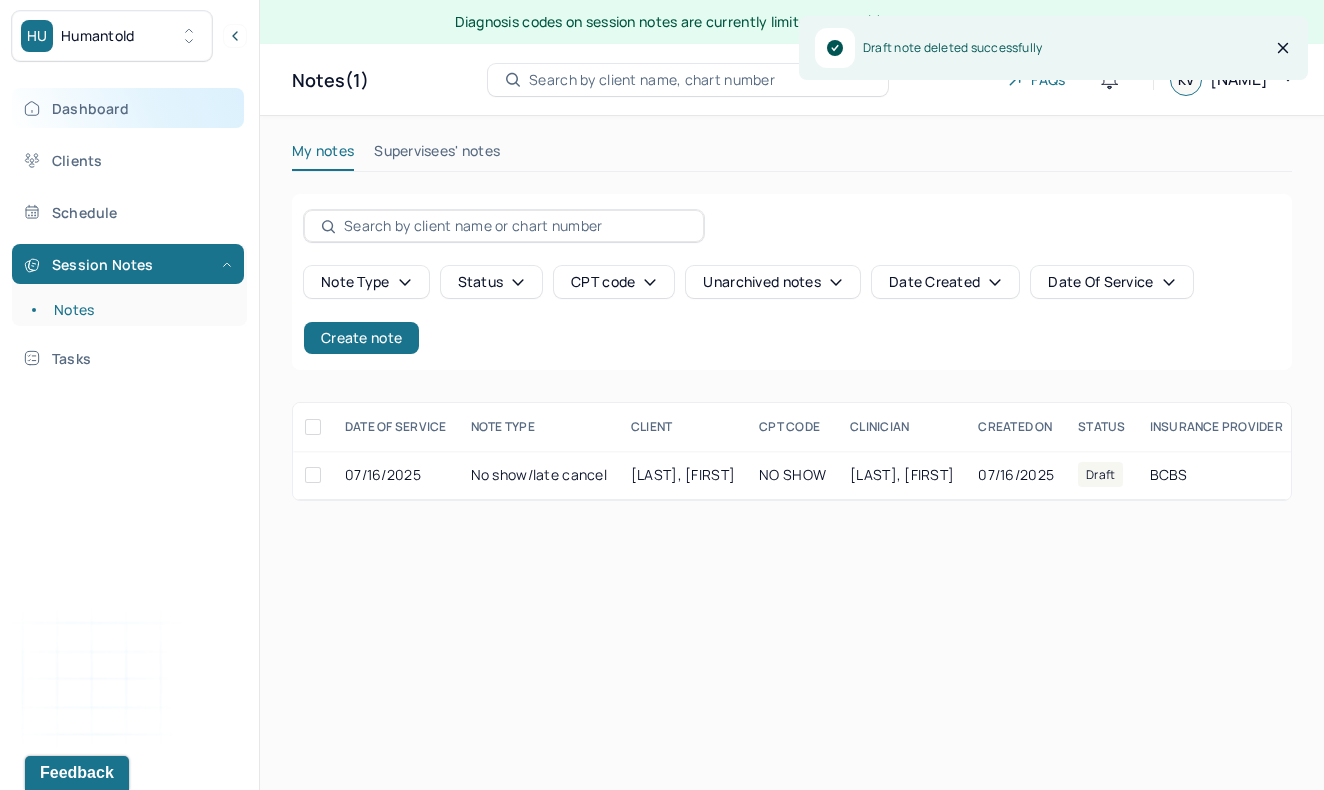 click on "Dashboard" at bounding box center [128, 108] 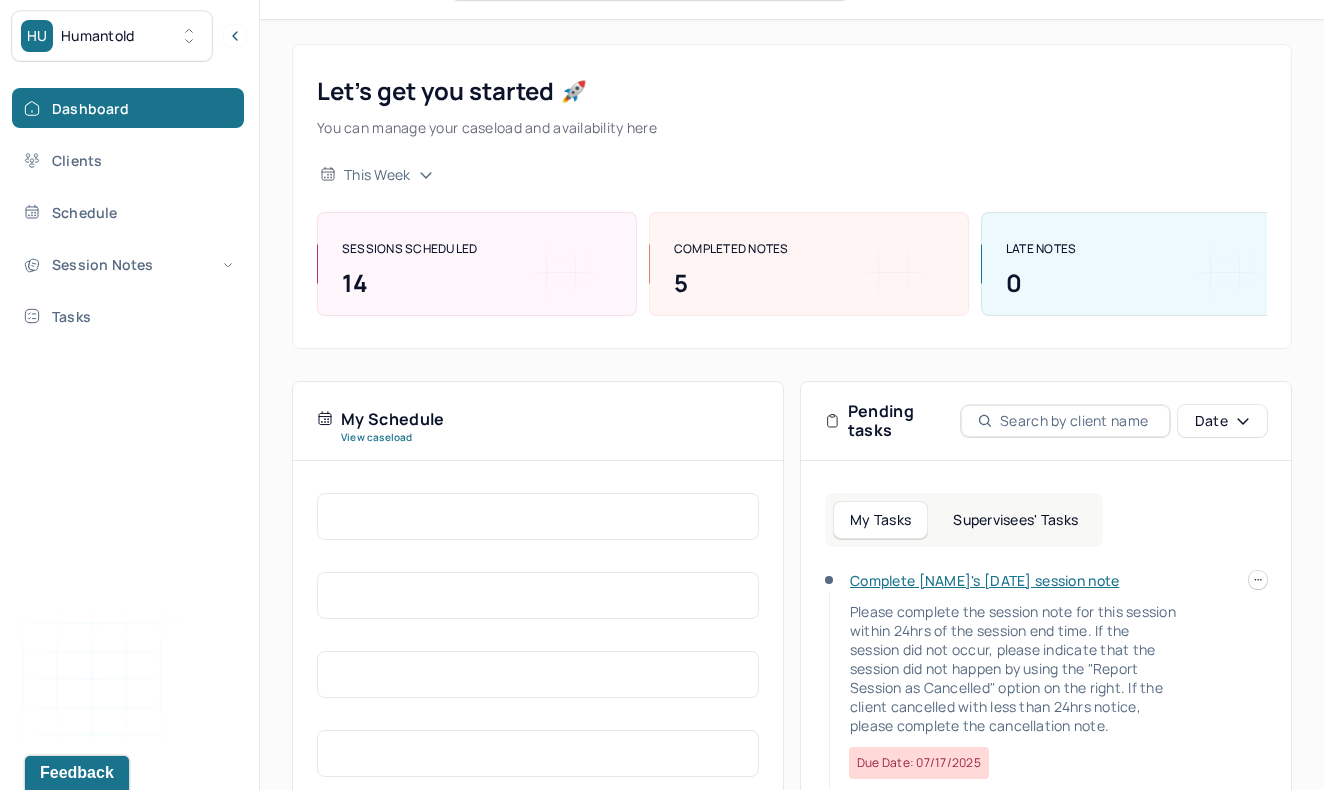 scroll, scrollTop: 150, scrollLeft: 0, axis: vertical 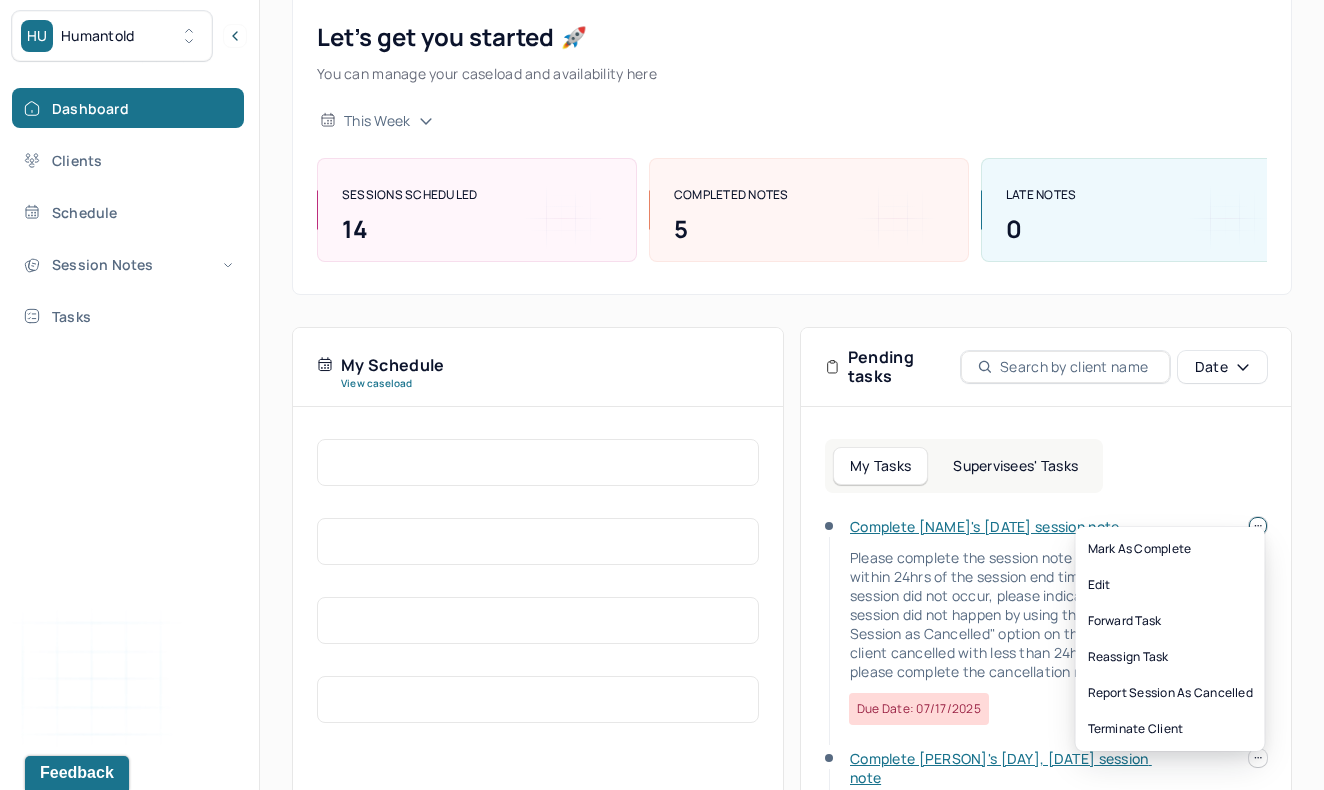 click at bounding box center (1258, 526) 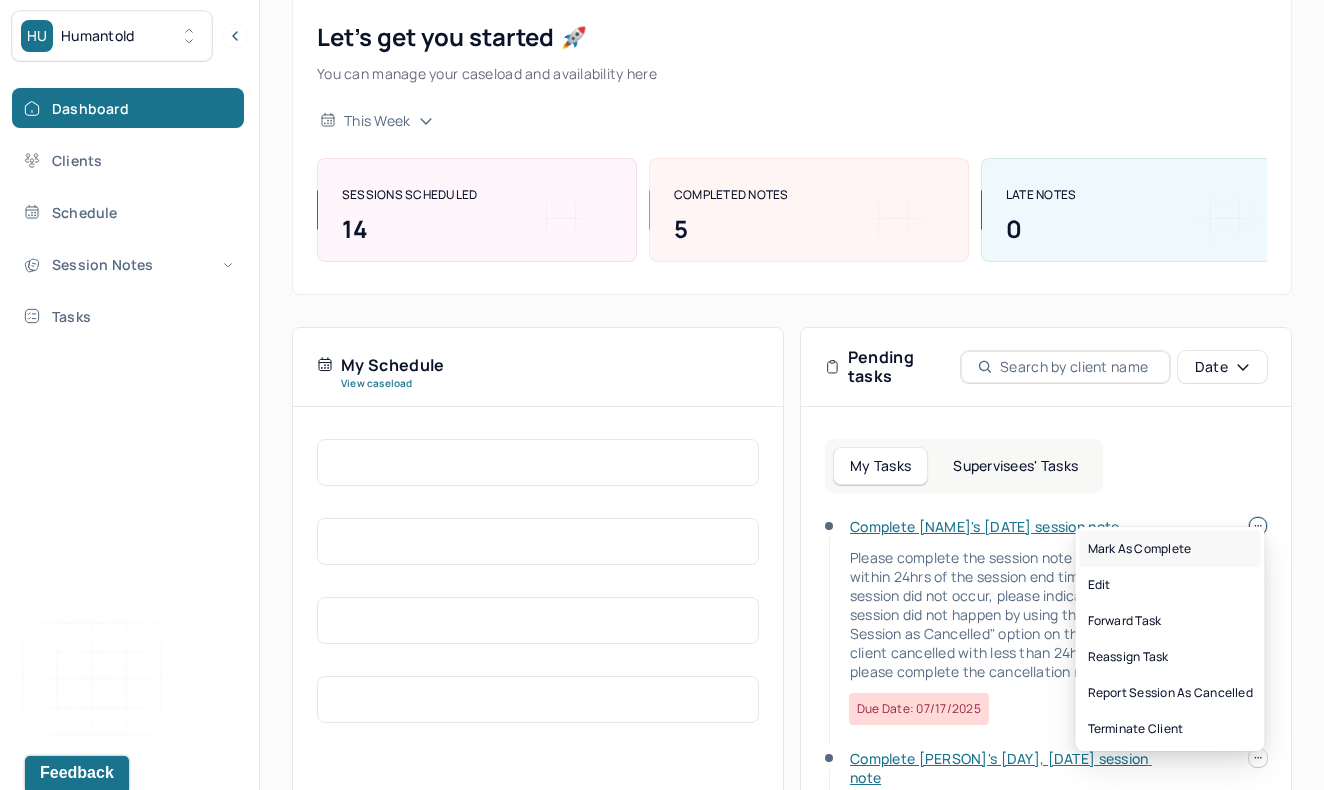 click on "Mark as complete" at bounding box center [1170, 549] 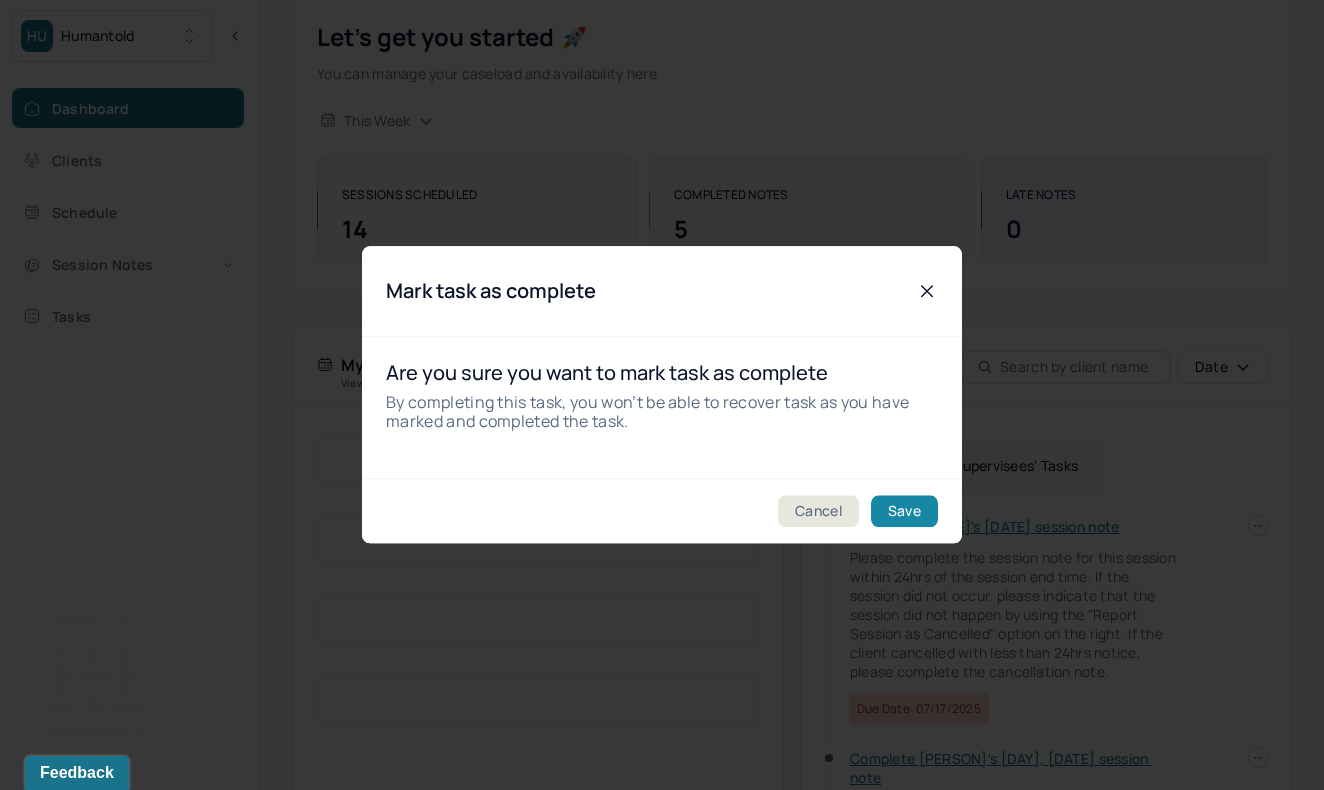 click on "Save" at bounding box center [904, 512] 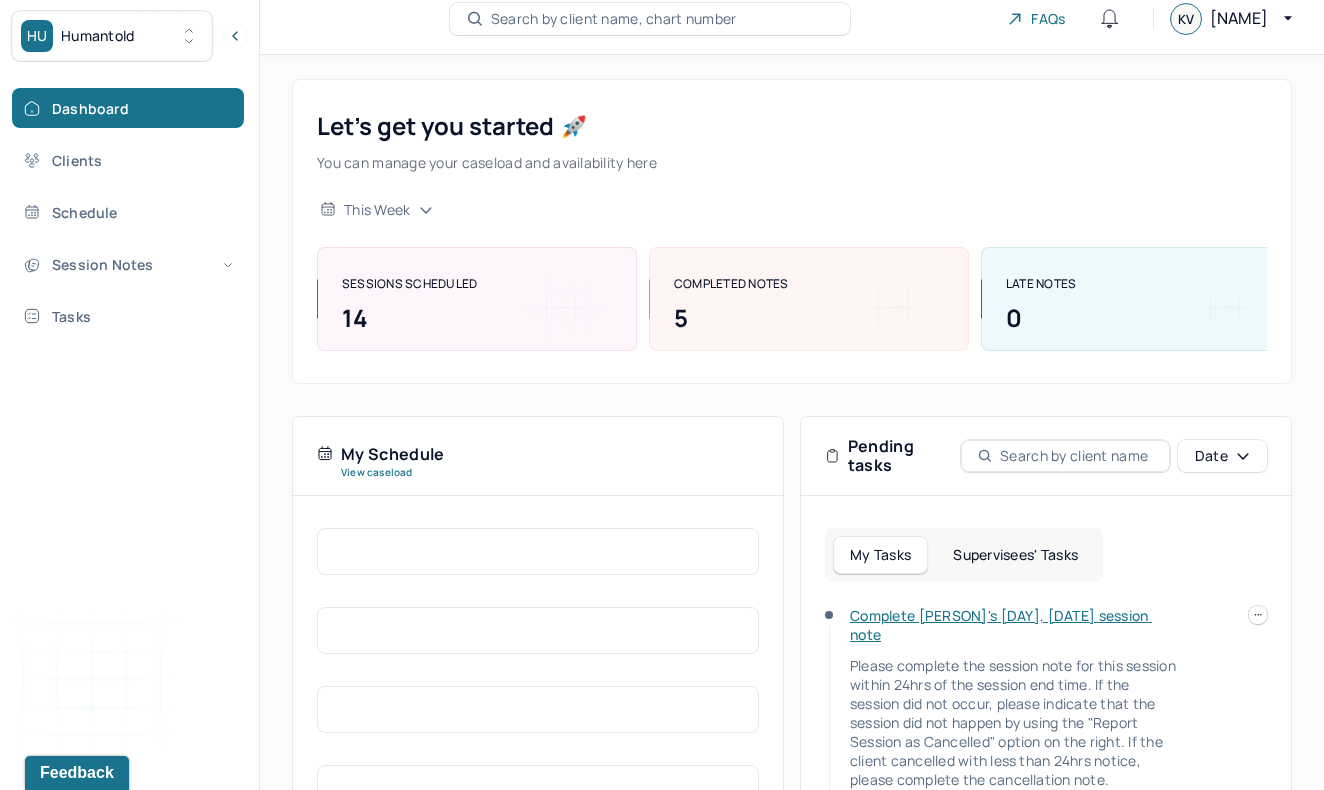scroll, scrollTop: 61, scrollLeft: 0, axis: vertical 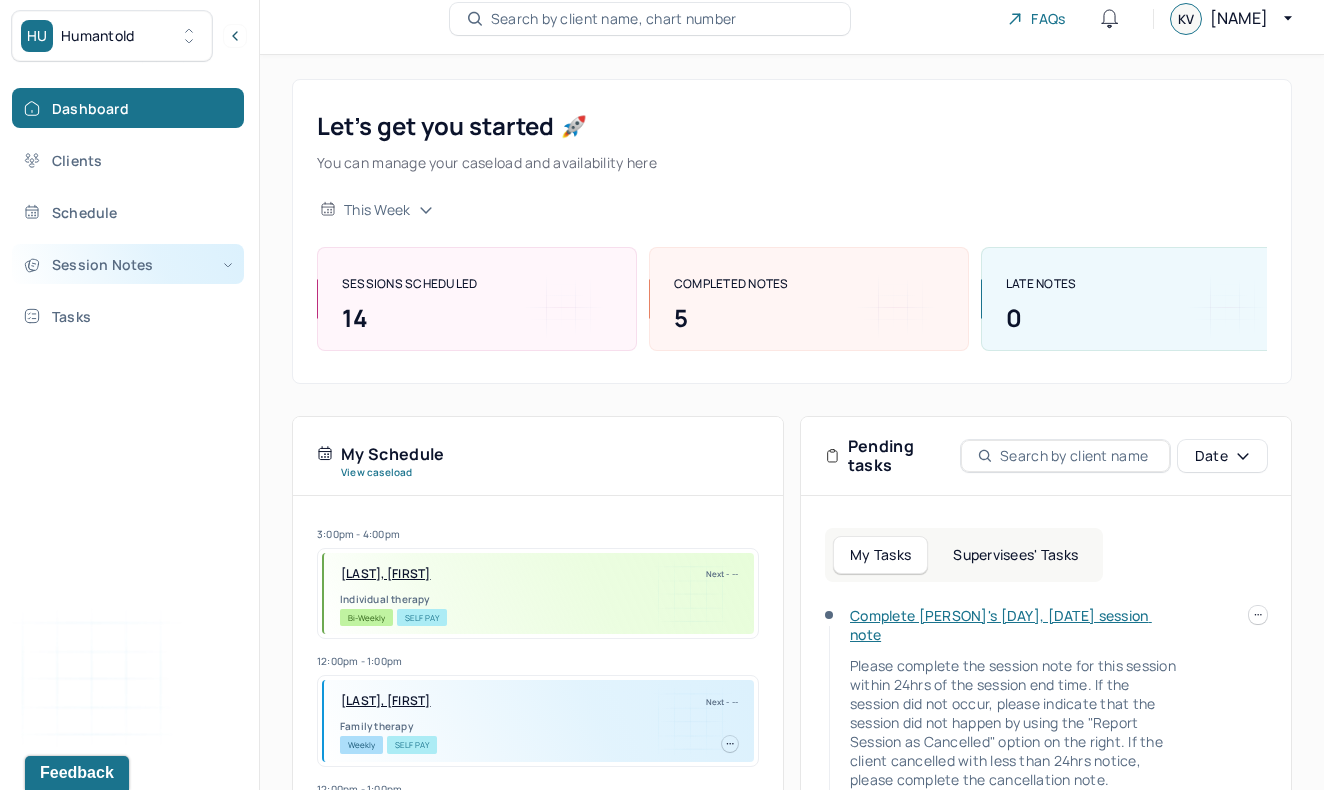 click on "Session Notes" at bounding box center [128, 264] 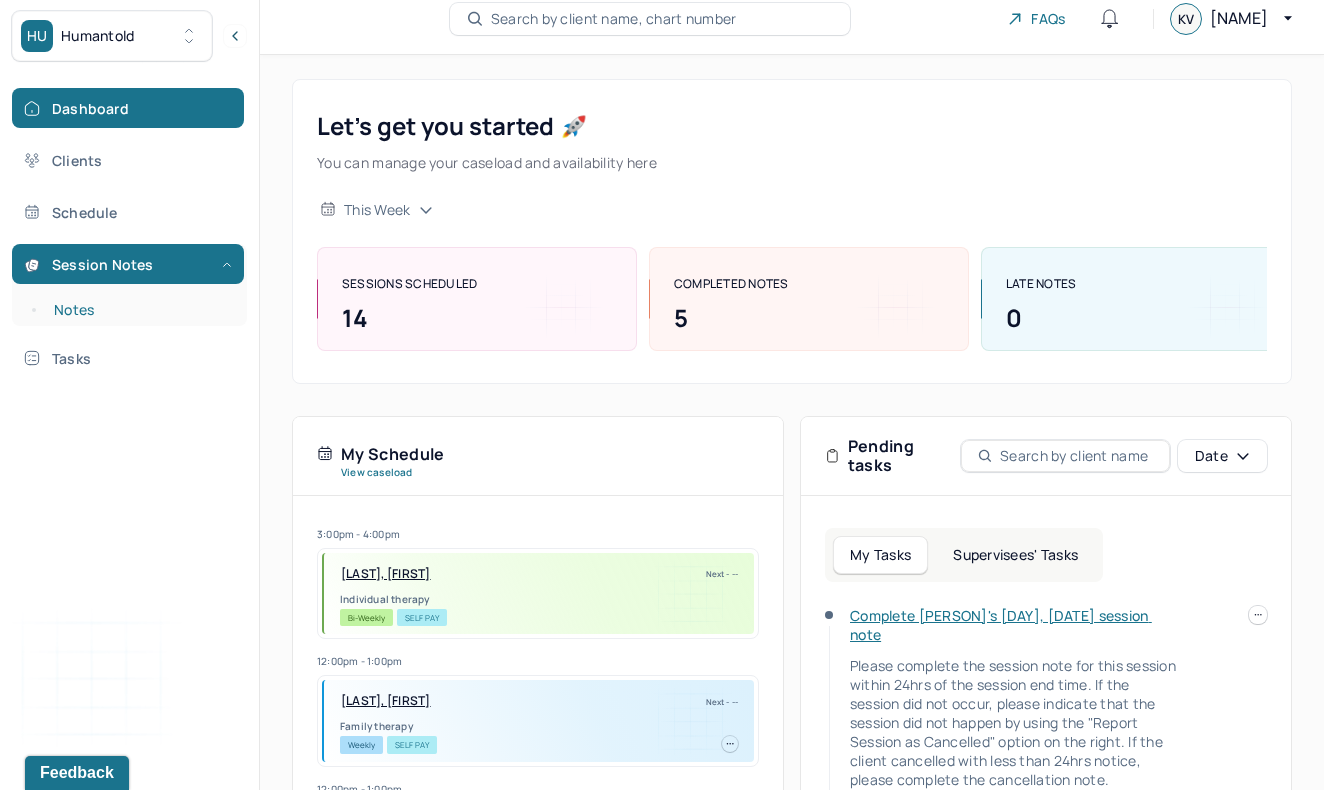 click on "Notes" at bounding box center [139, 310] 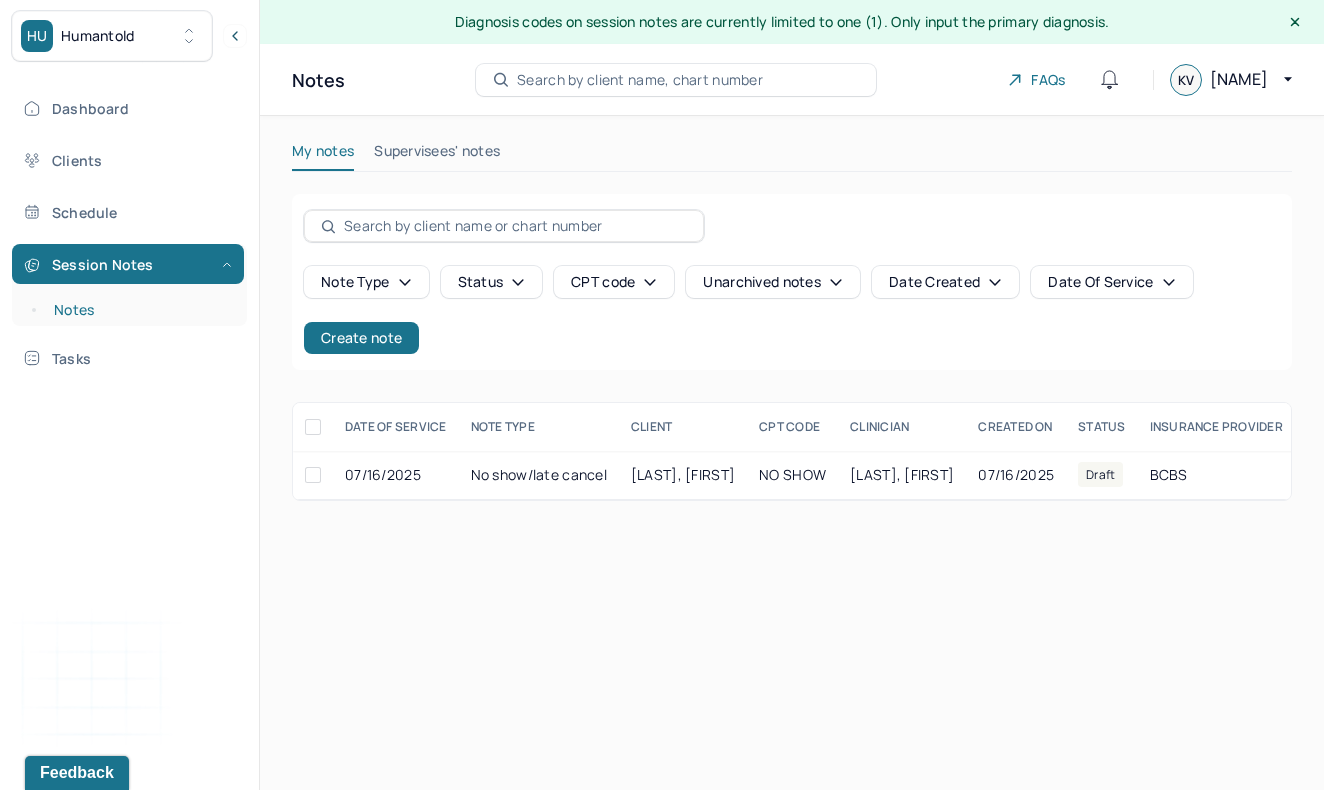 scroll, scrollTop: 0, scrollLeft: 0, axis: both 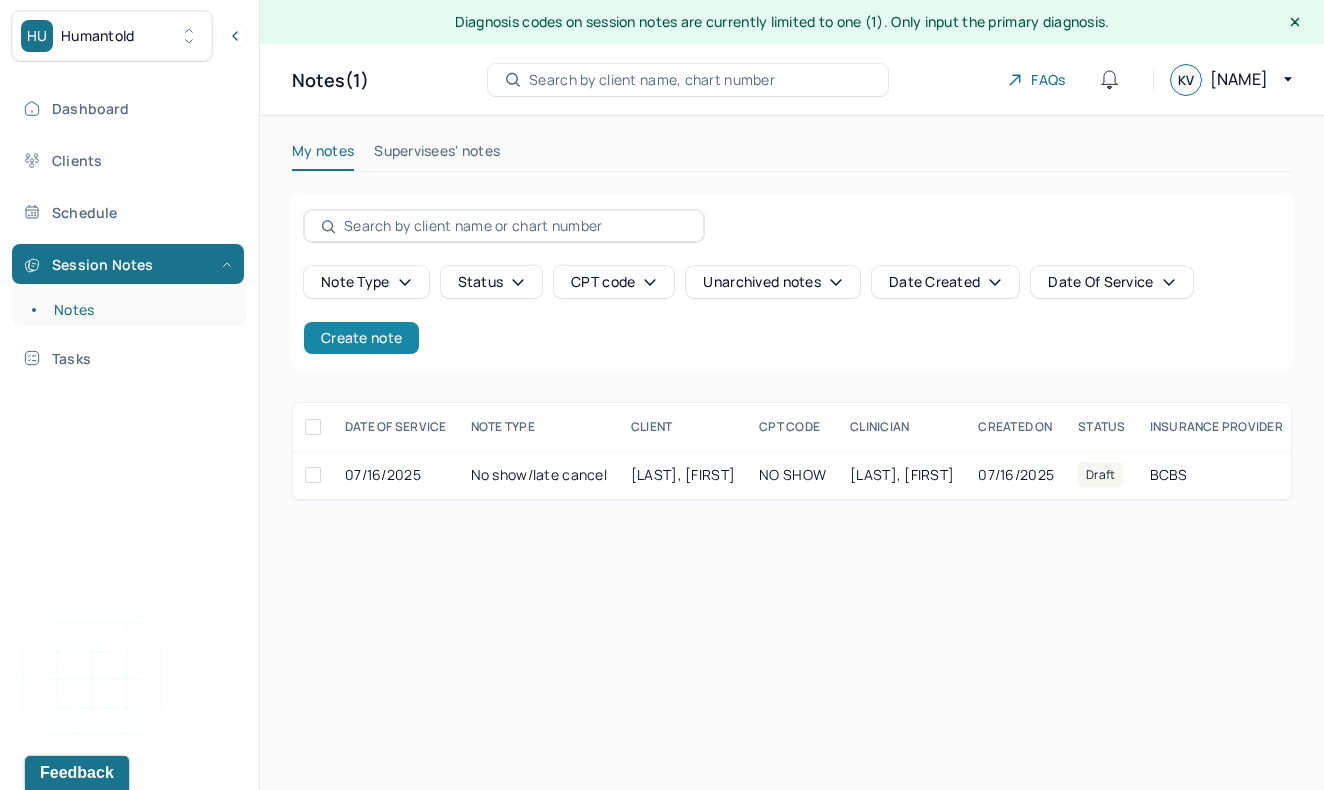 click on "Create note" at bounding box center (361, 338) 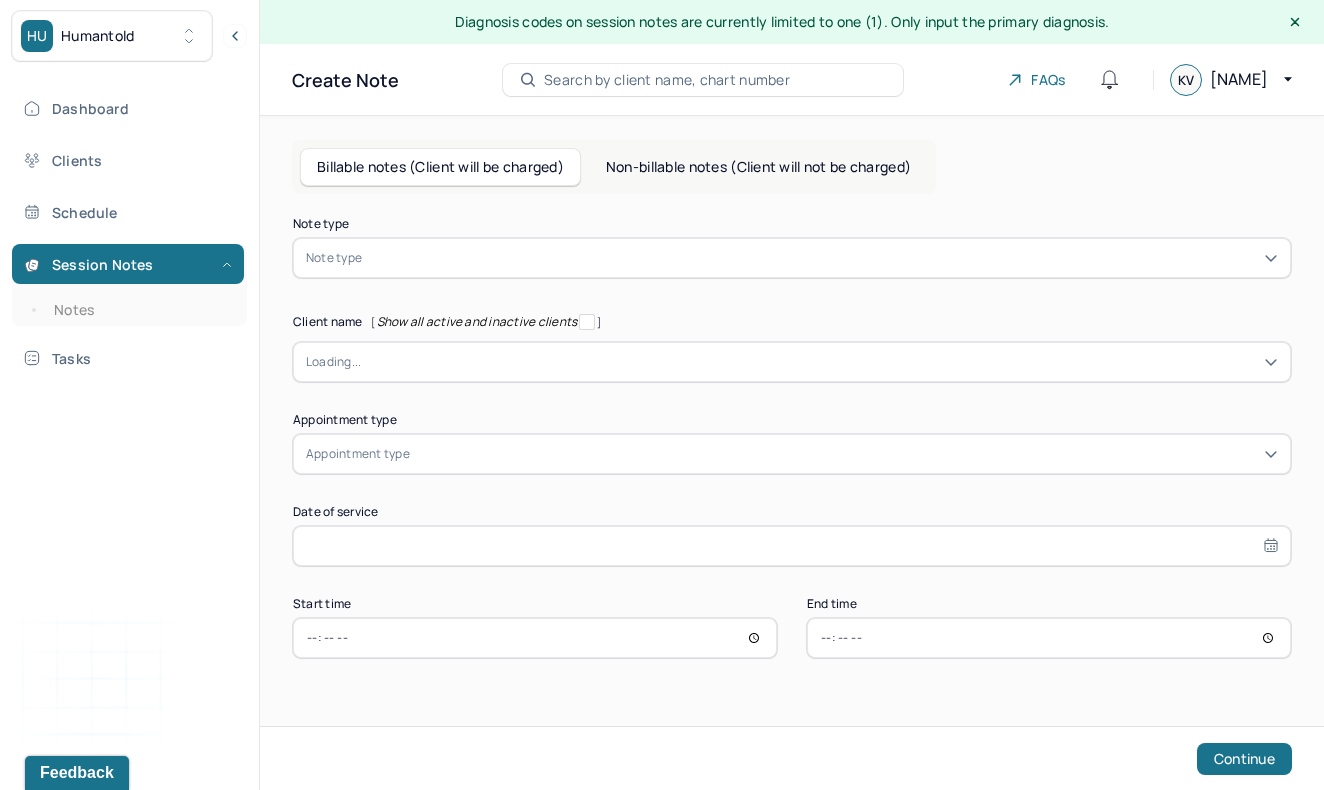 click at bounding box center [822, 258] 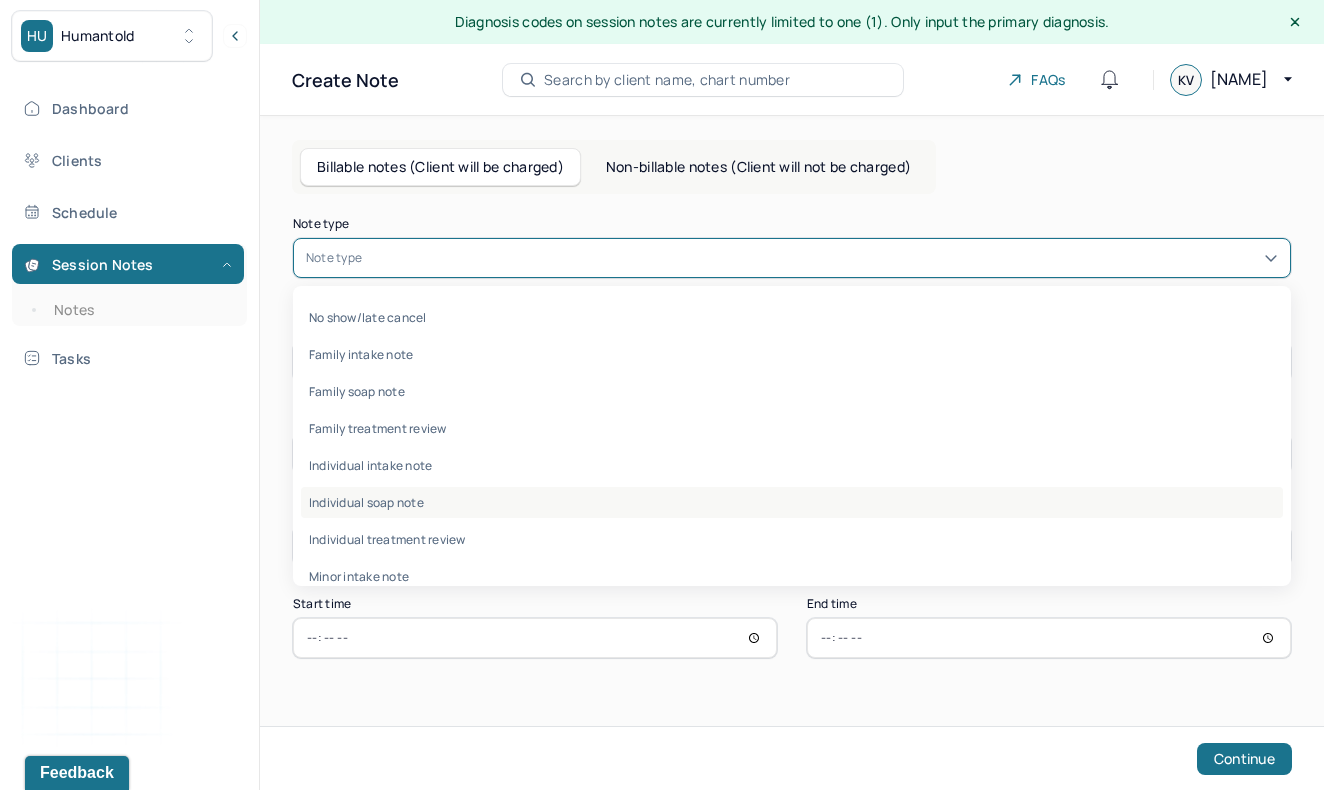 click on "Individual soap note" at bounding box center (792, 502) 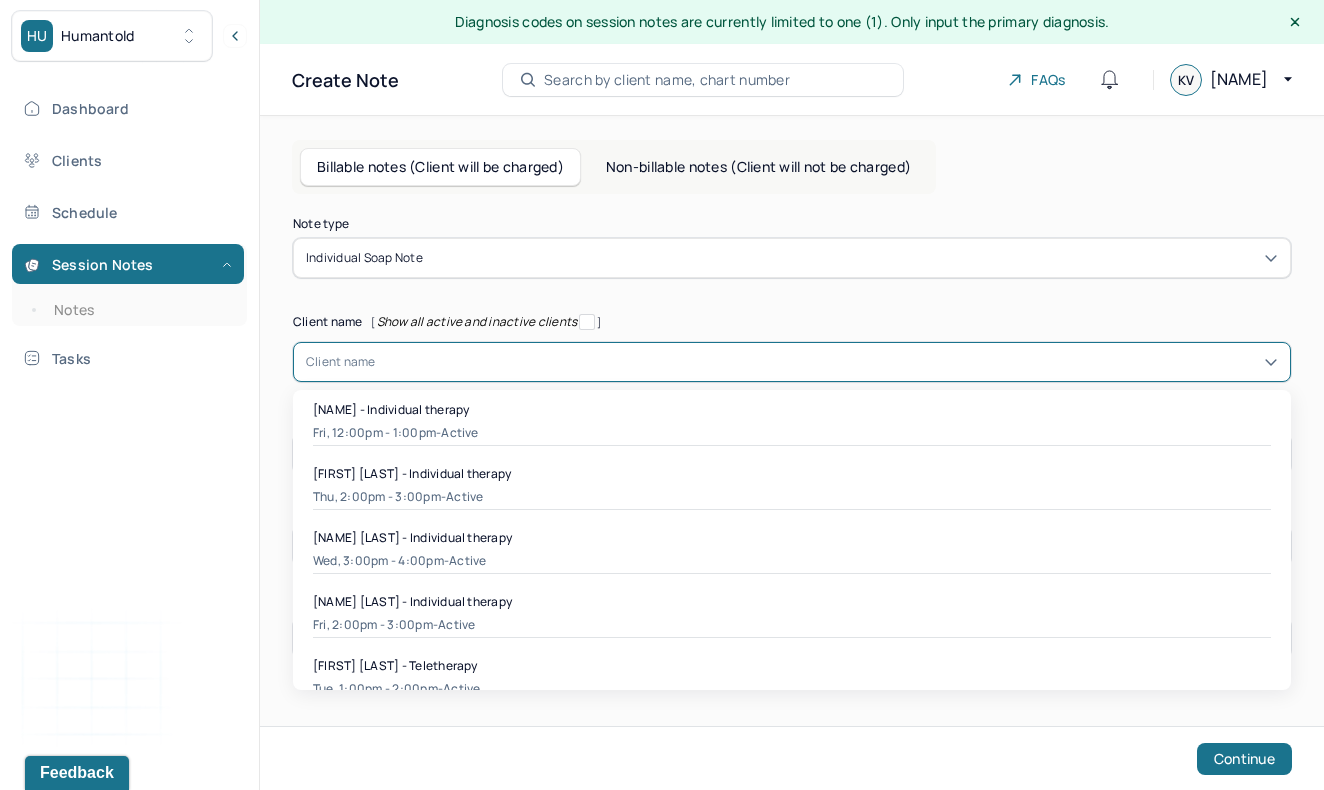 click at bounding box center (827, 362) 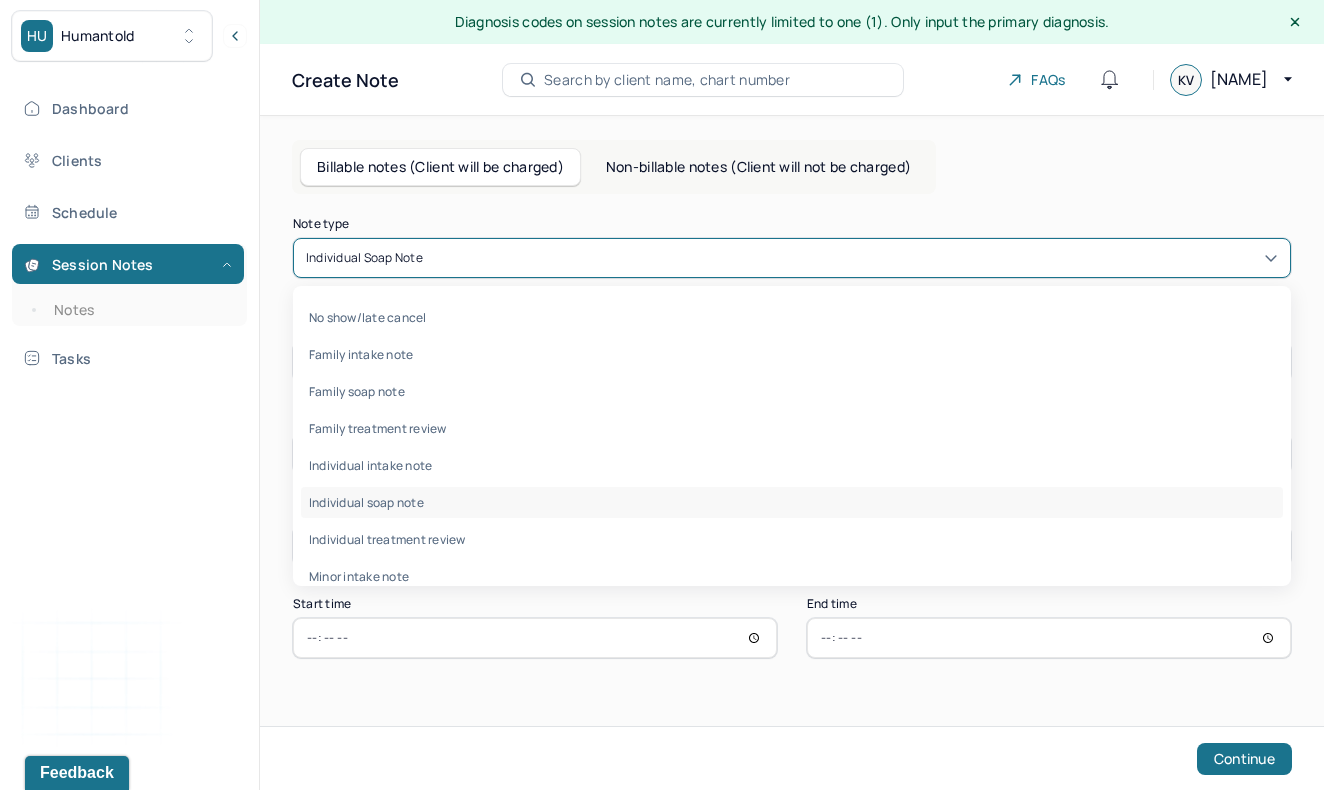 click at bounding box center (852, 258) 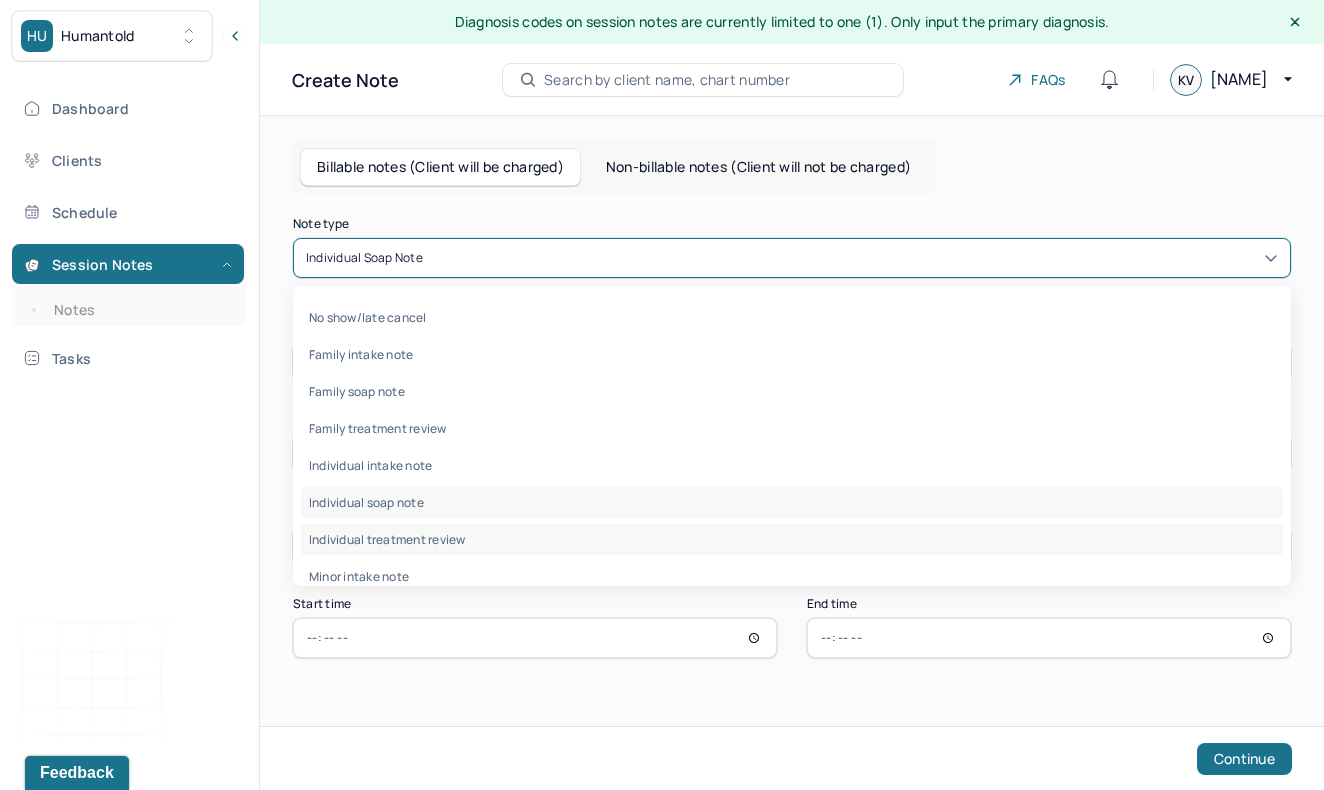 click on "Individual treatment review" at bounding box center [792, 539] 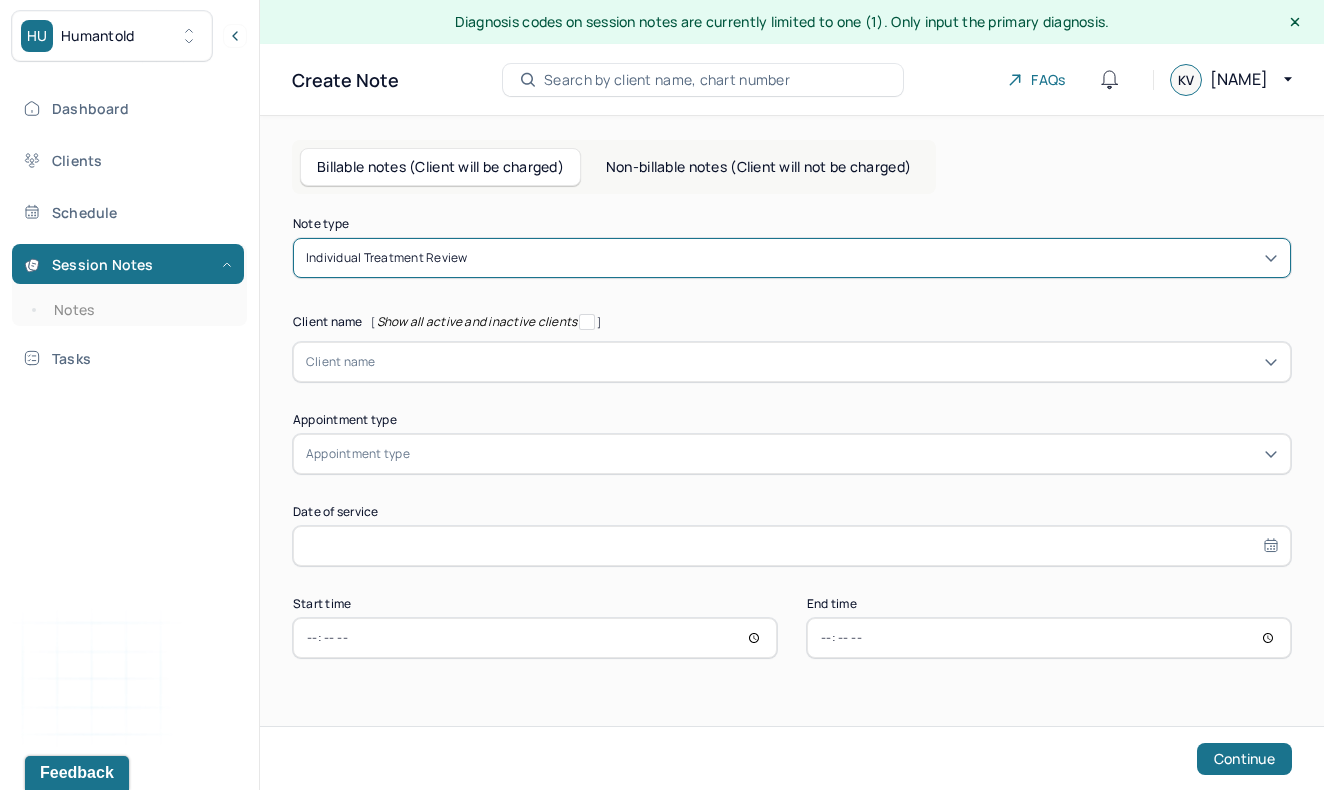 click on "Client name" at bounding box center [792, 362] 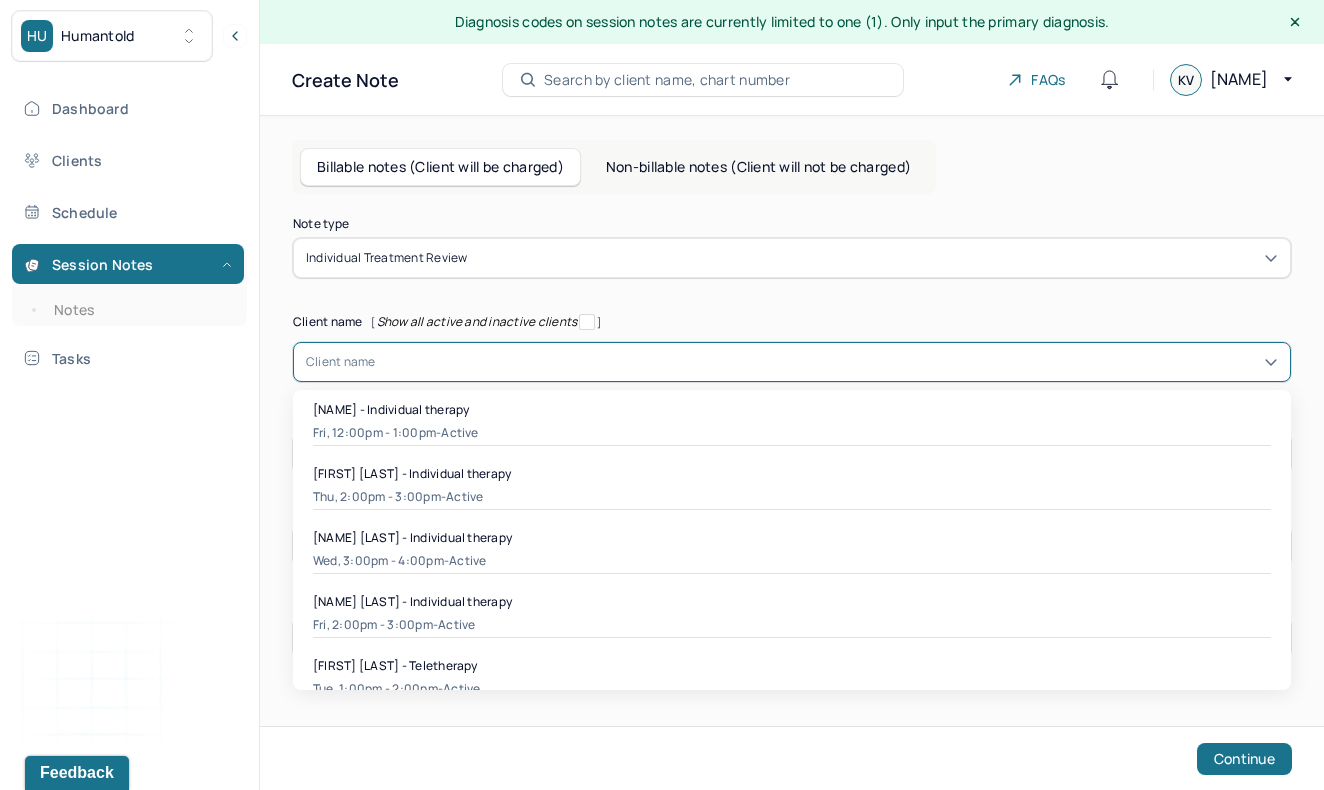 type on "d" 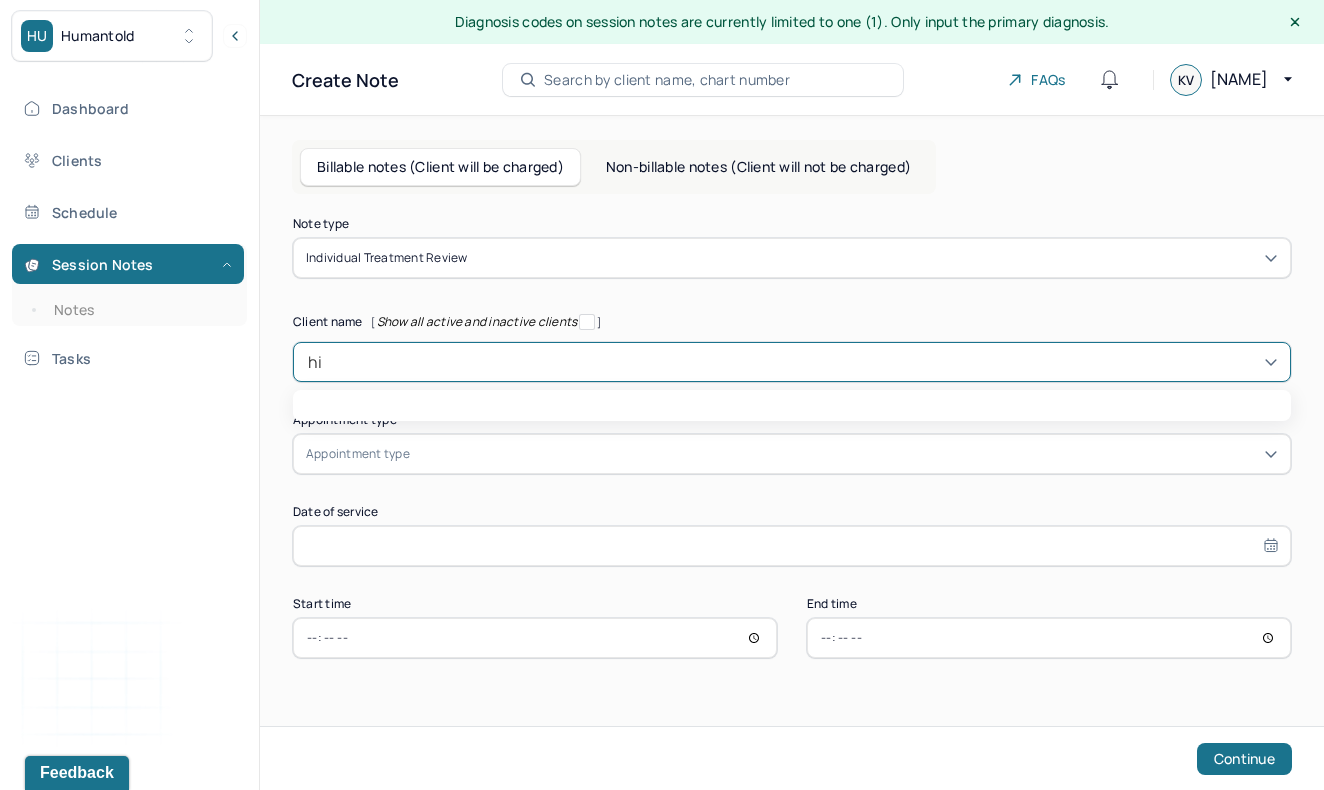 type on "hil" 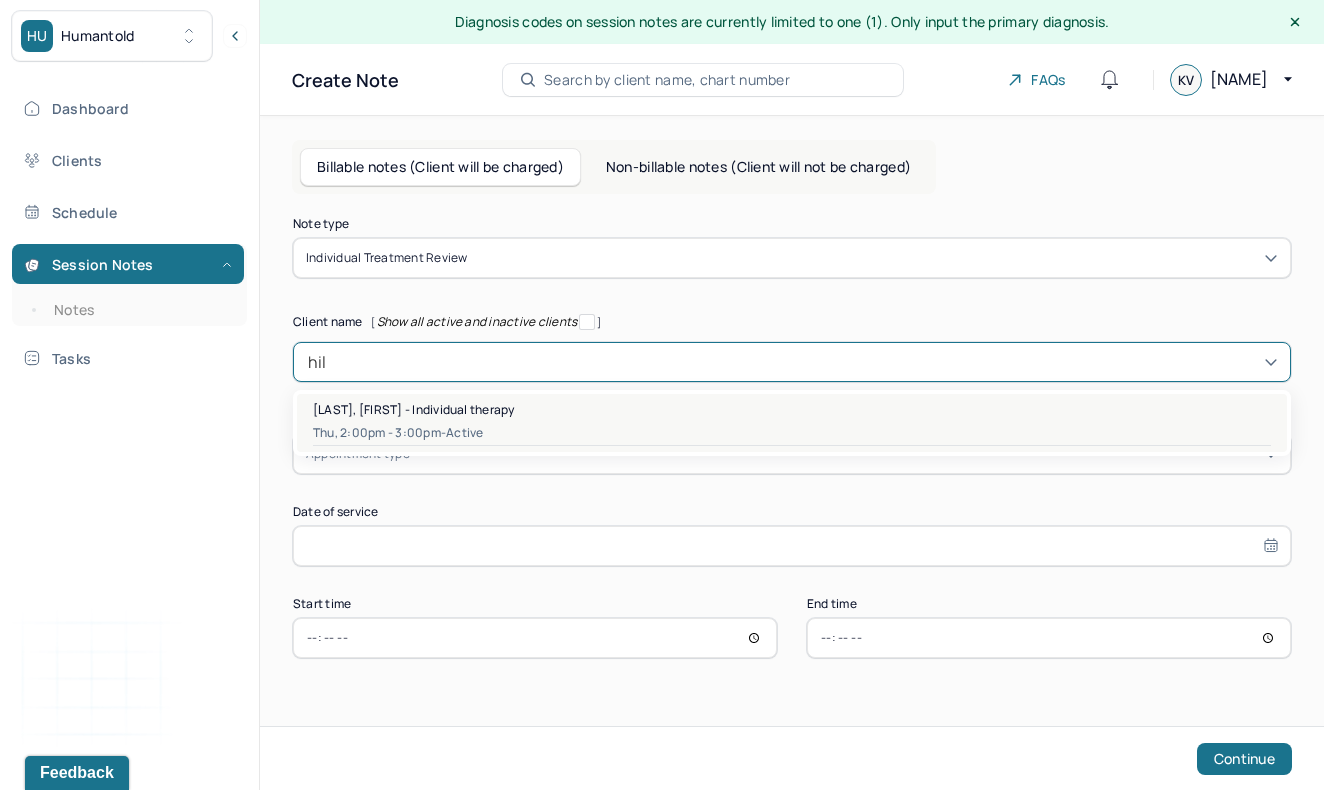 click on "Thu, 2:00pm - 3:00pm - active" at bounding box center [792, 433] 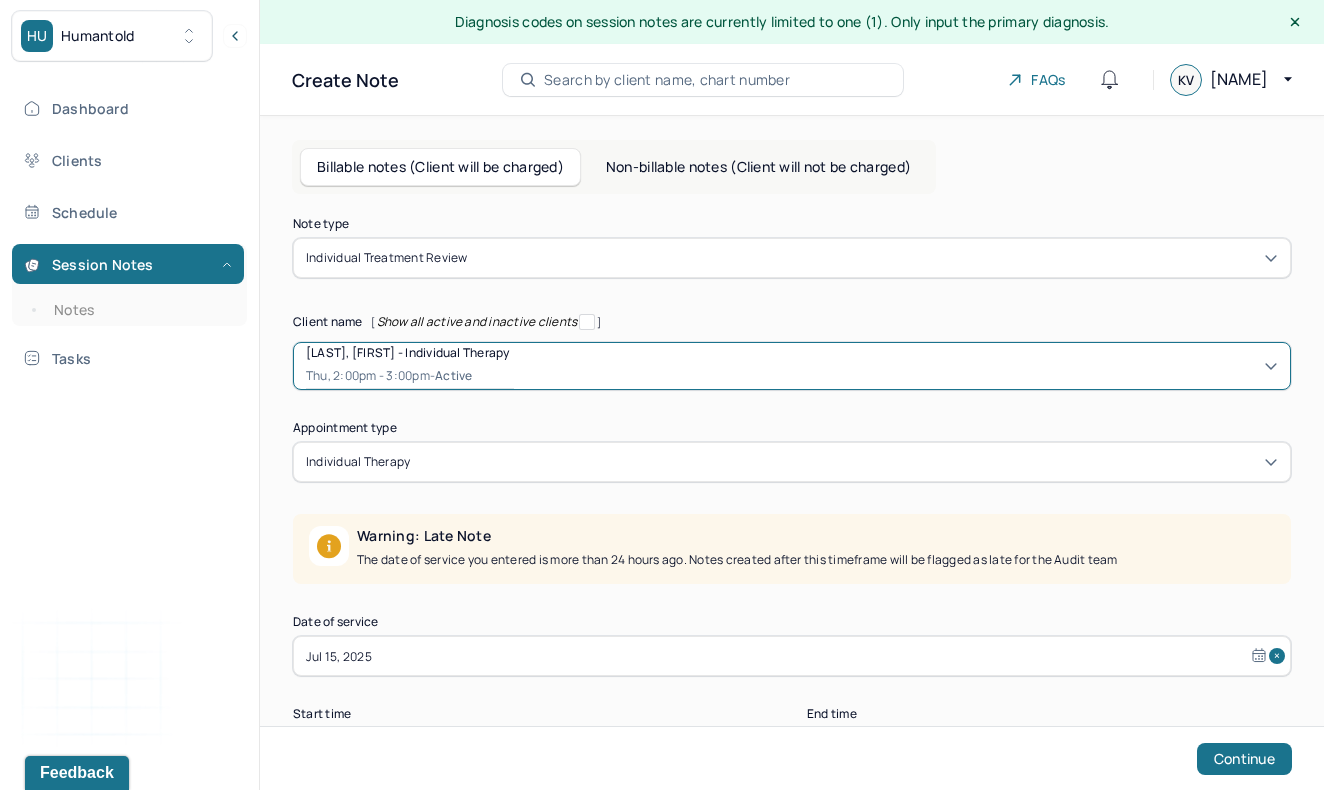 scroll, scrollTop: 84, scrollLeft: 0, axis: vertical 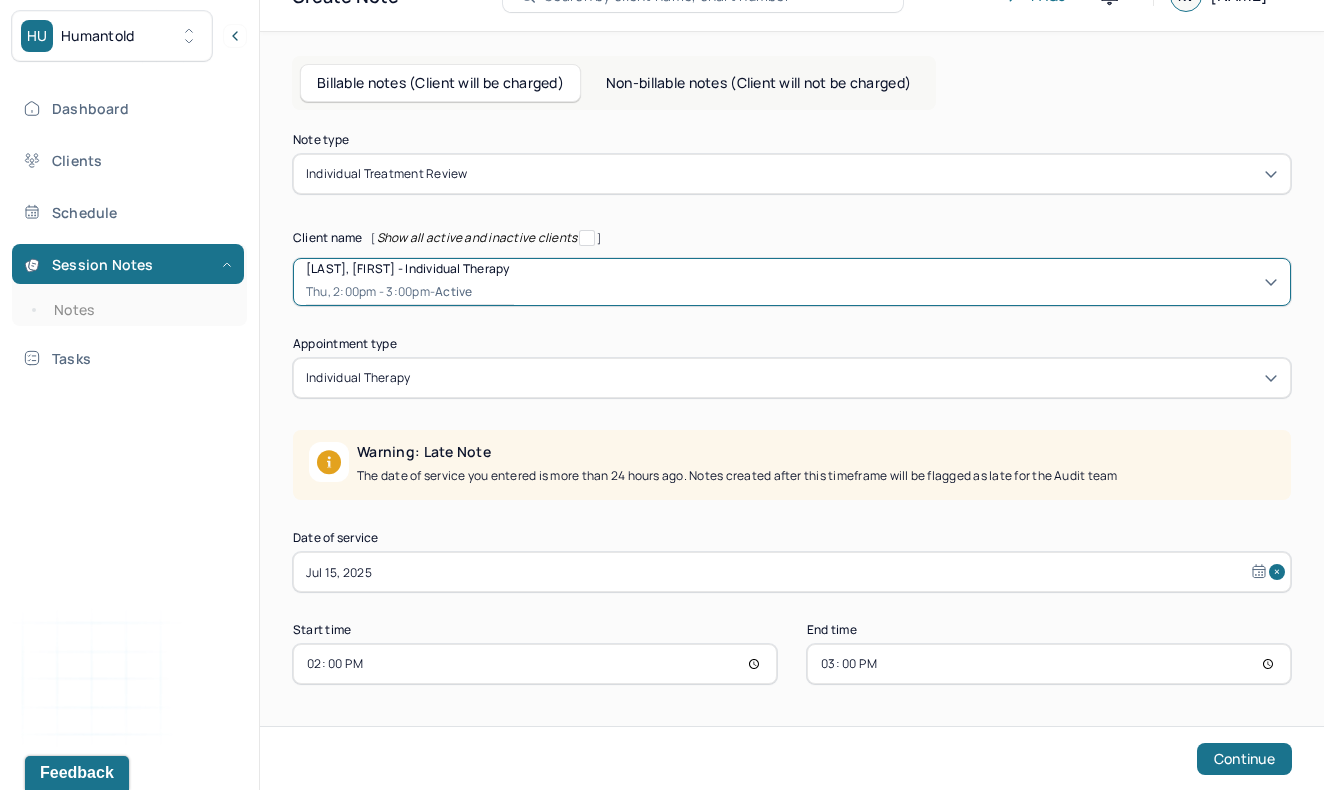 click on "Jul 15, 2025" at bounding box center (792, 572) 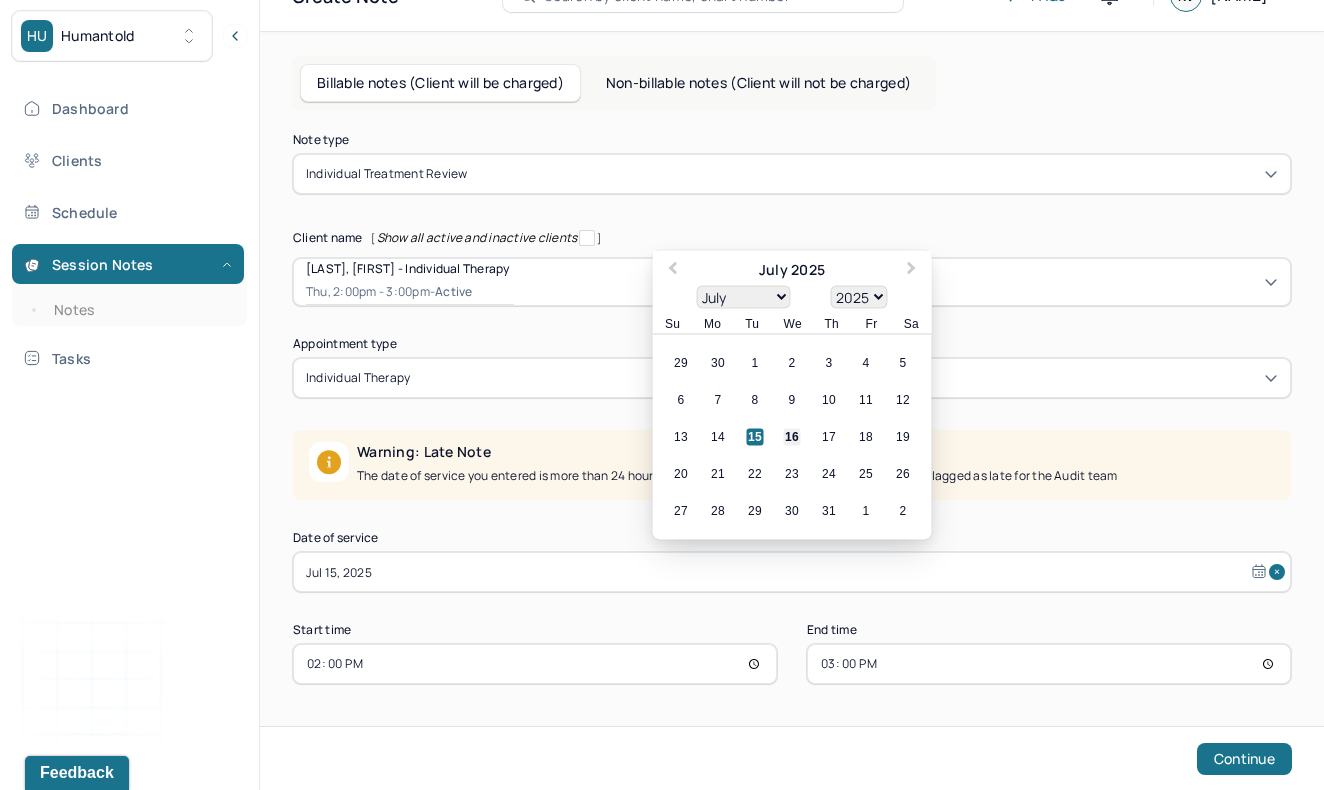 click on "16" at bounding box center (792, 437) 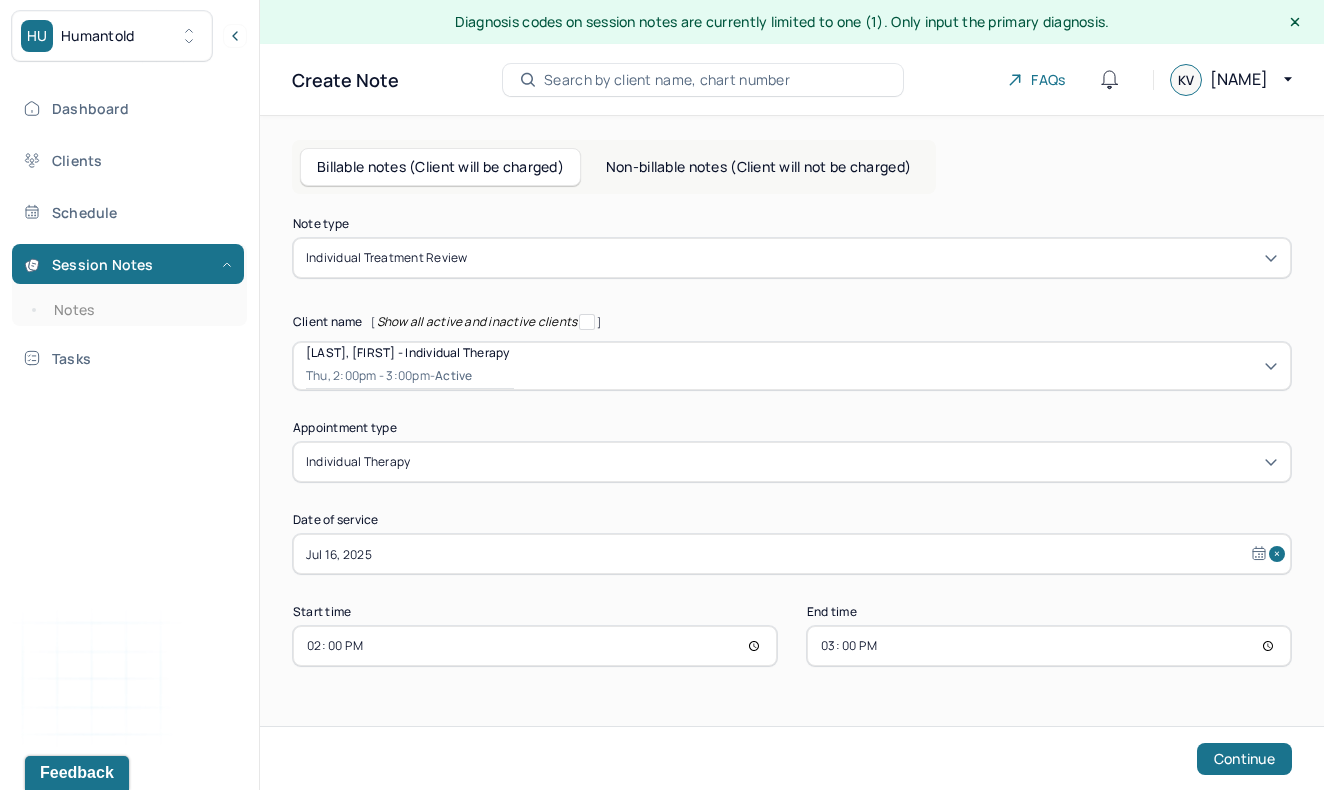 scroll, scrollTop: 0, scrollLeft: 0, axis: both 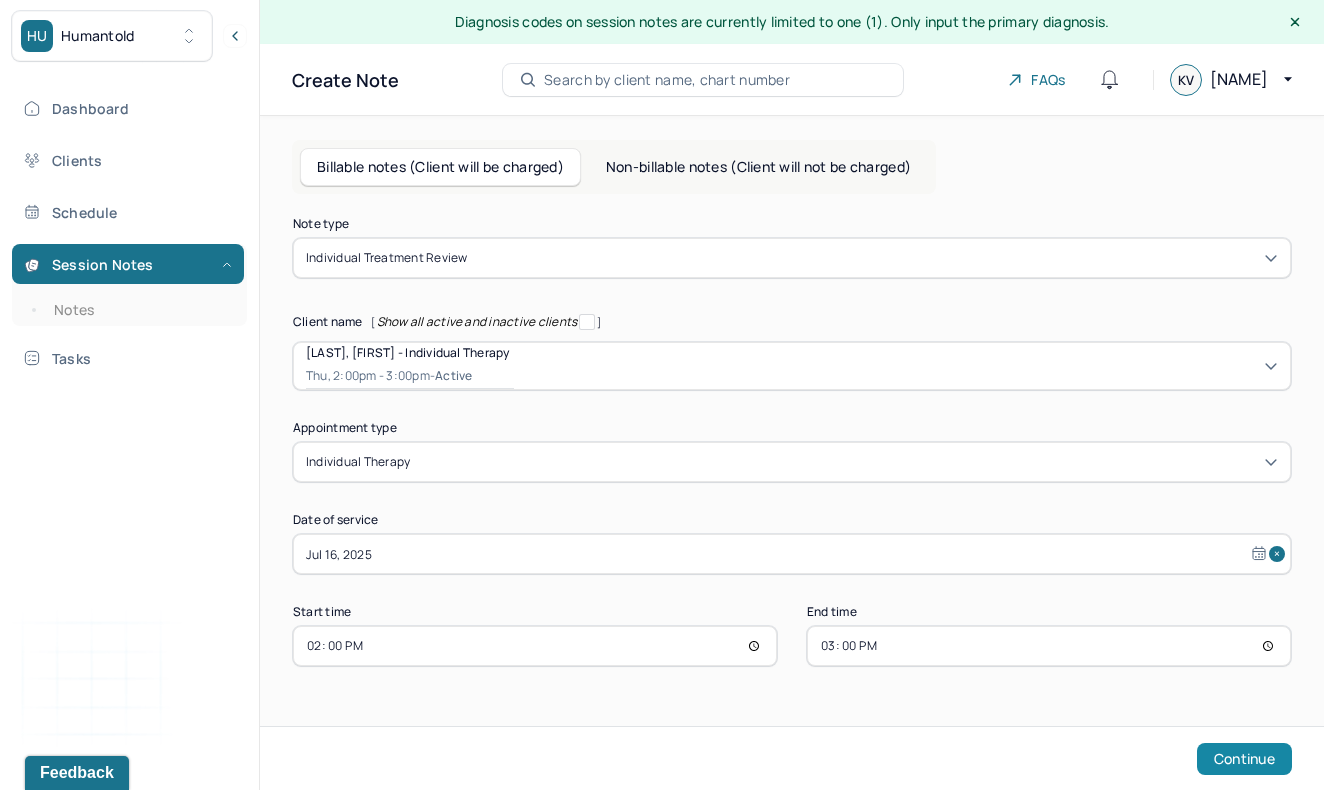 click on "Continue" at bounding box center [1244, 759] 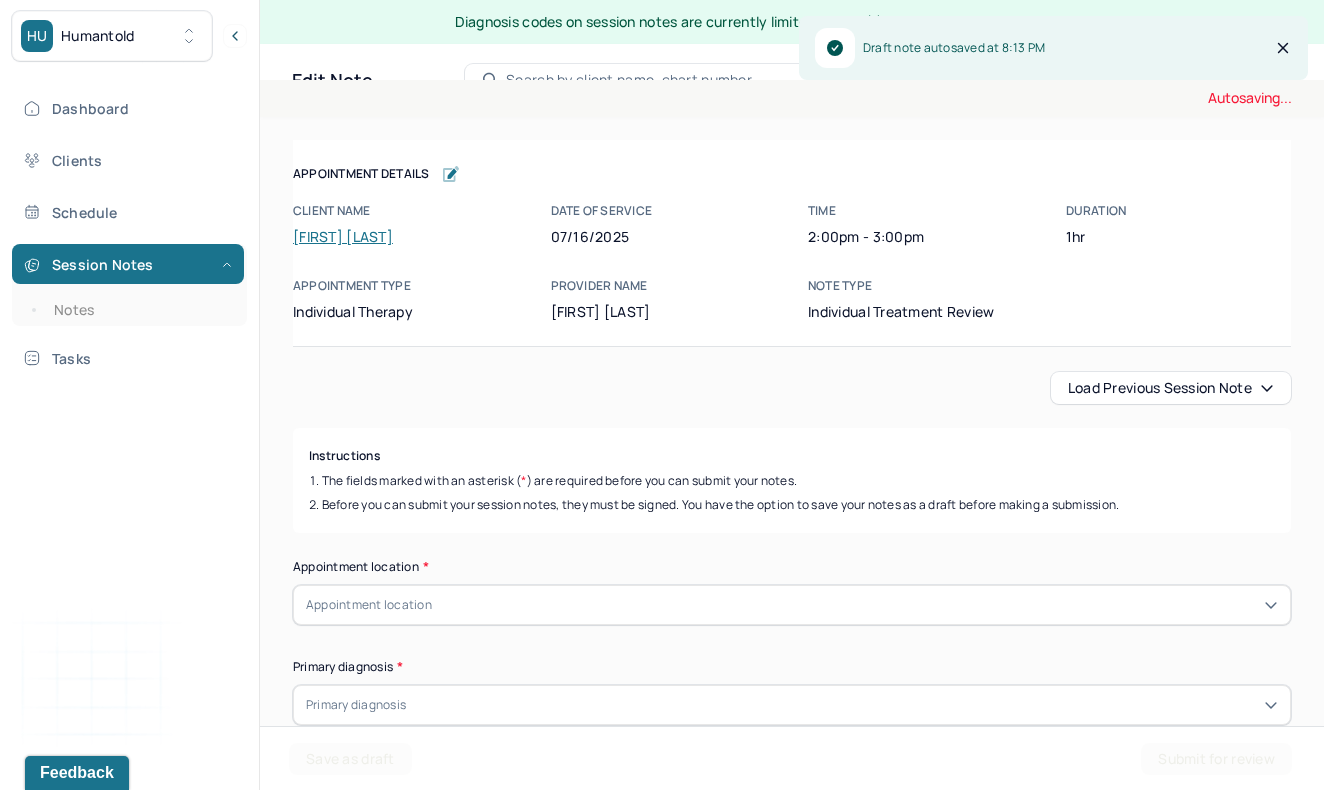click on "Load previous session note" at bounding box center (1171, 388) 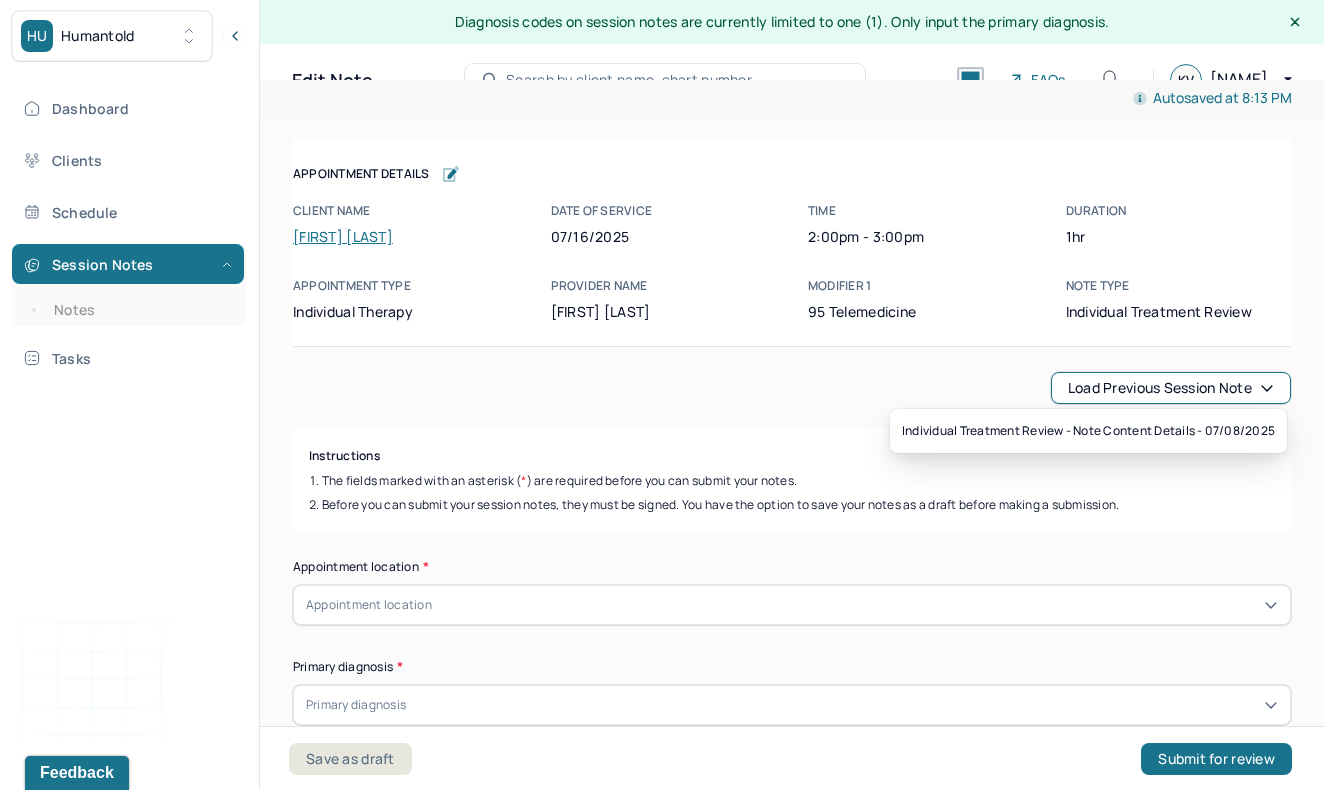 click on "Instructions The fields marked with an asterisk ( * ) are required before you can submit your notes. Before you can submit your session notes, they must be signed. You have the option to save your notes as a draft before making a submission." at bounding box center [792, 480] 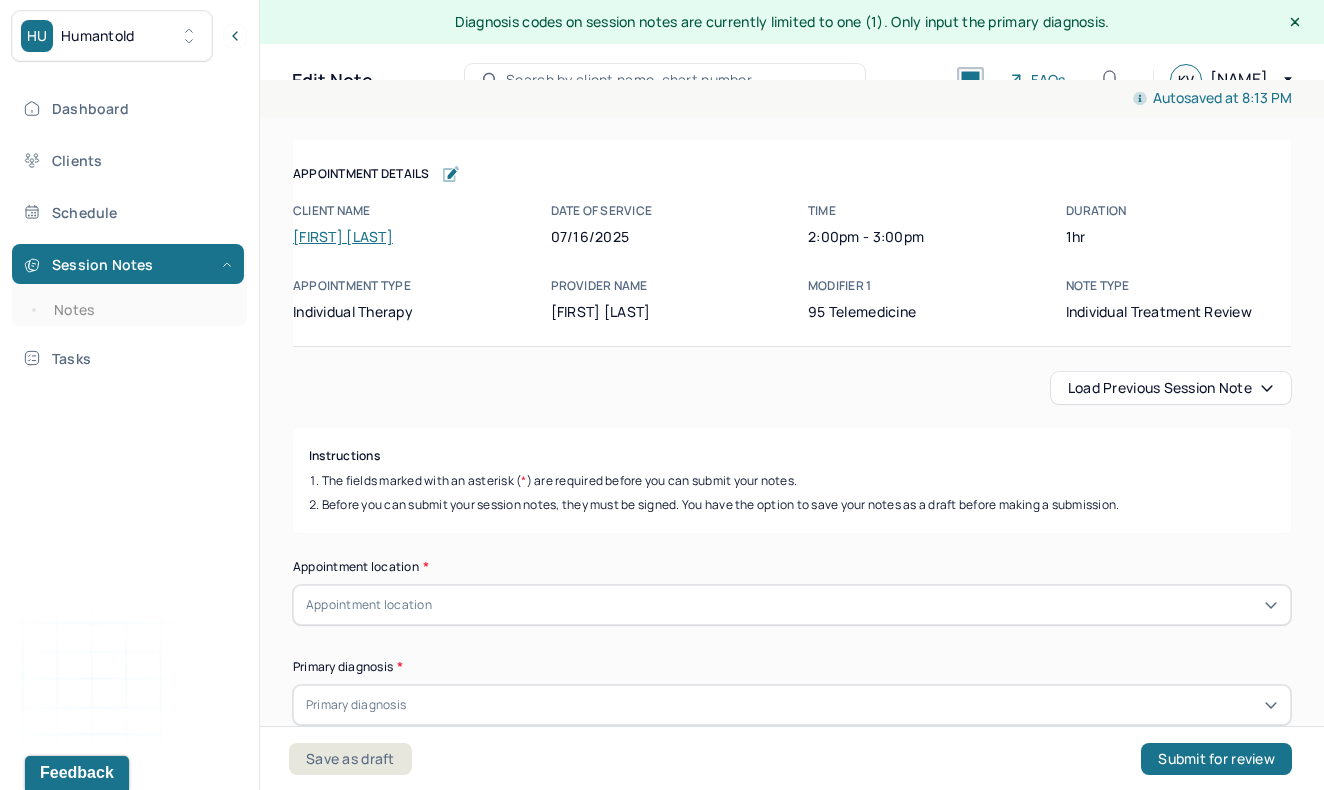 scroll, scrollTop: 101, scrollLeft: 0, axis: vertical 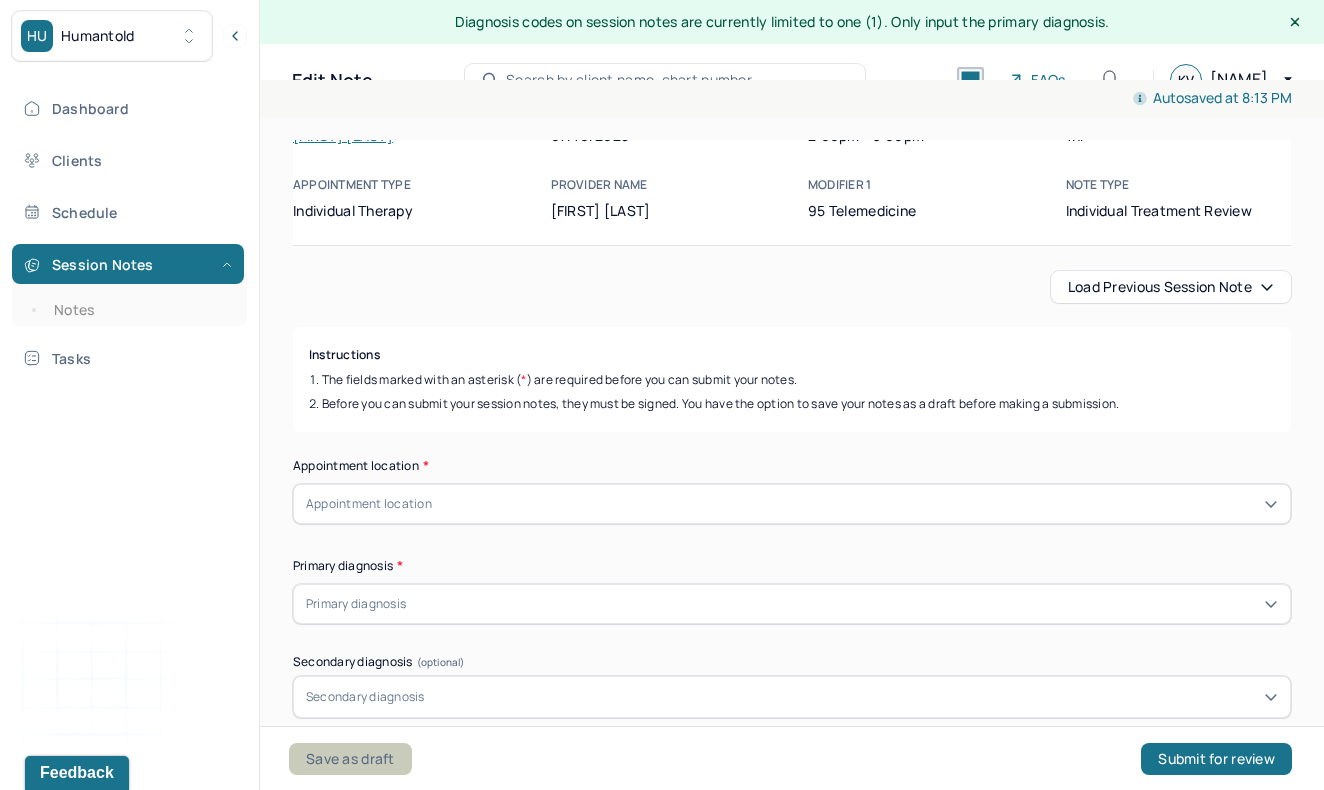 click on "Save as draft" at bounding box center (350, 759) 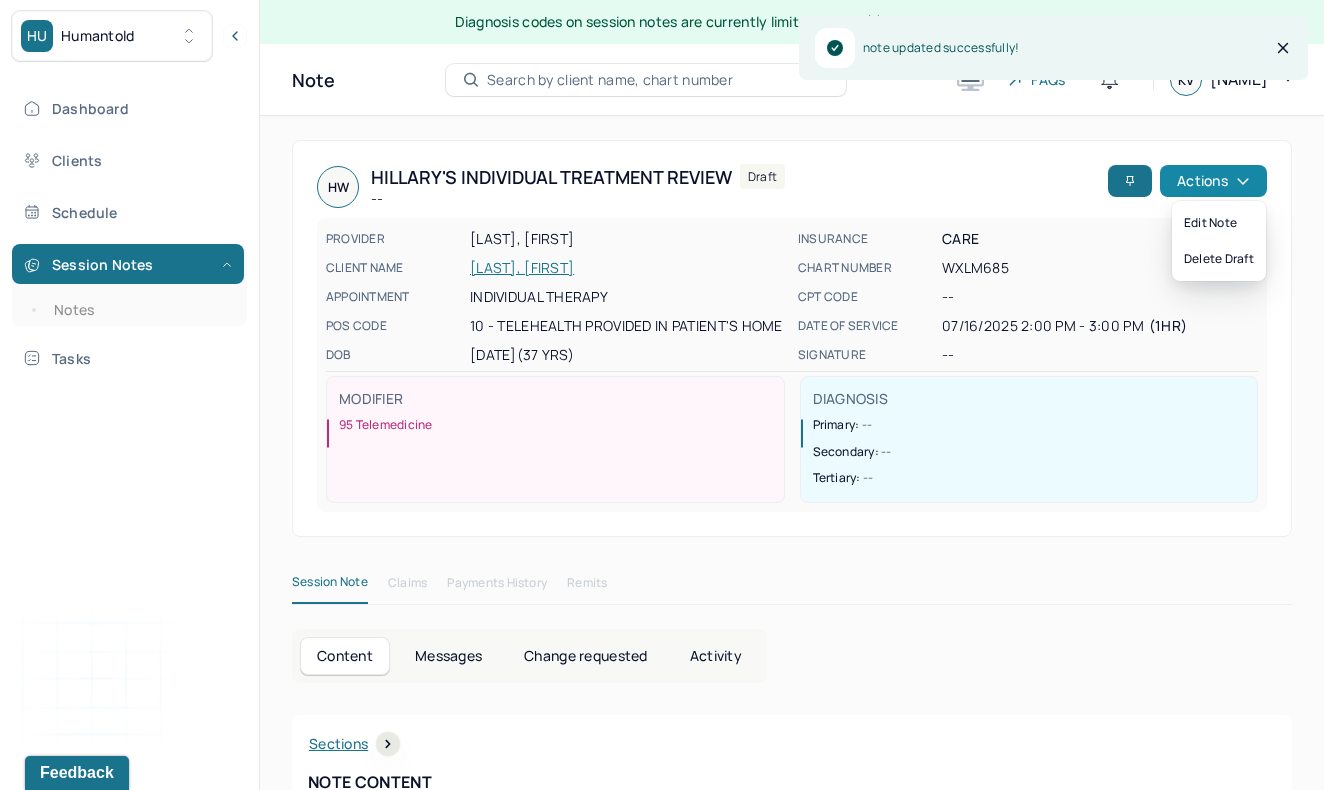 click on "Actions" at bounding box center (1213, 181) 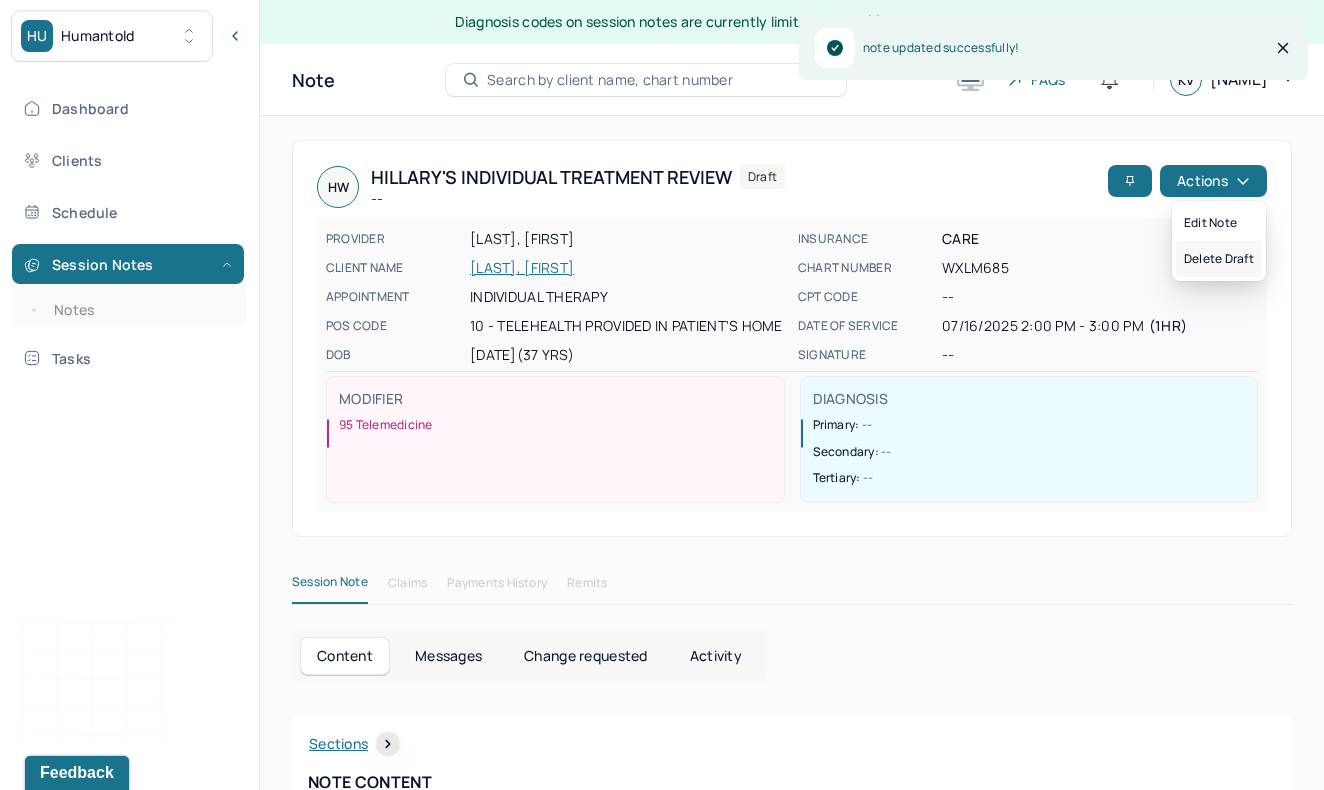 click on "Delete draft" at bounding box center [1219, 259] 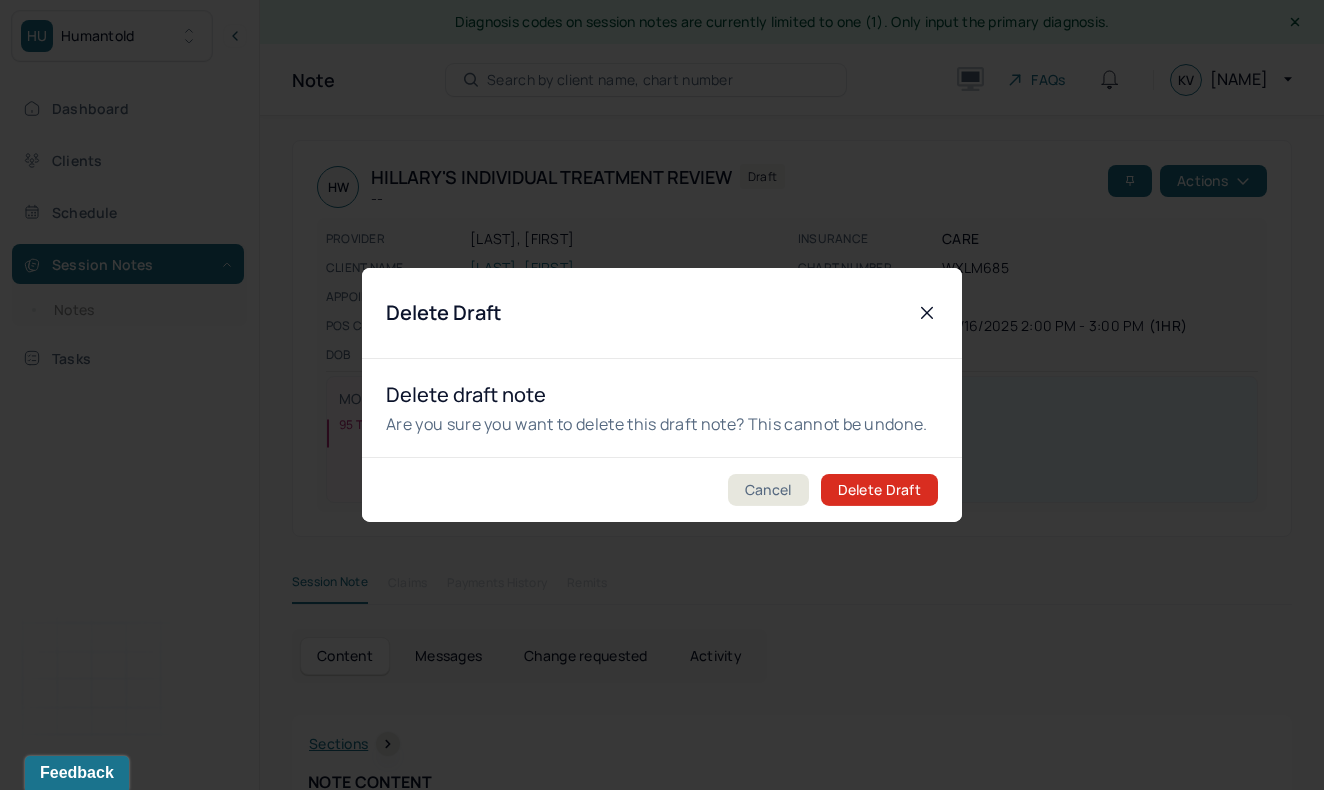 click on "Delete Draft" at bounding box center (879, 490) 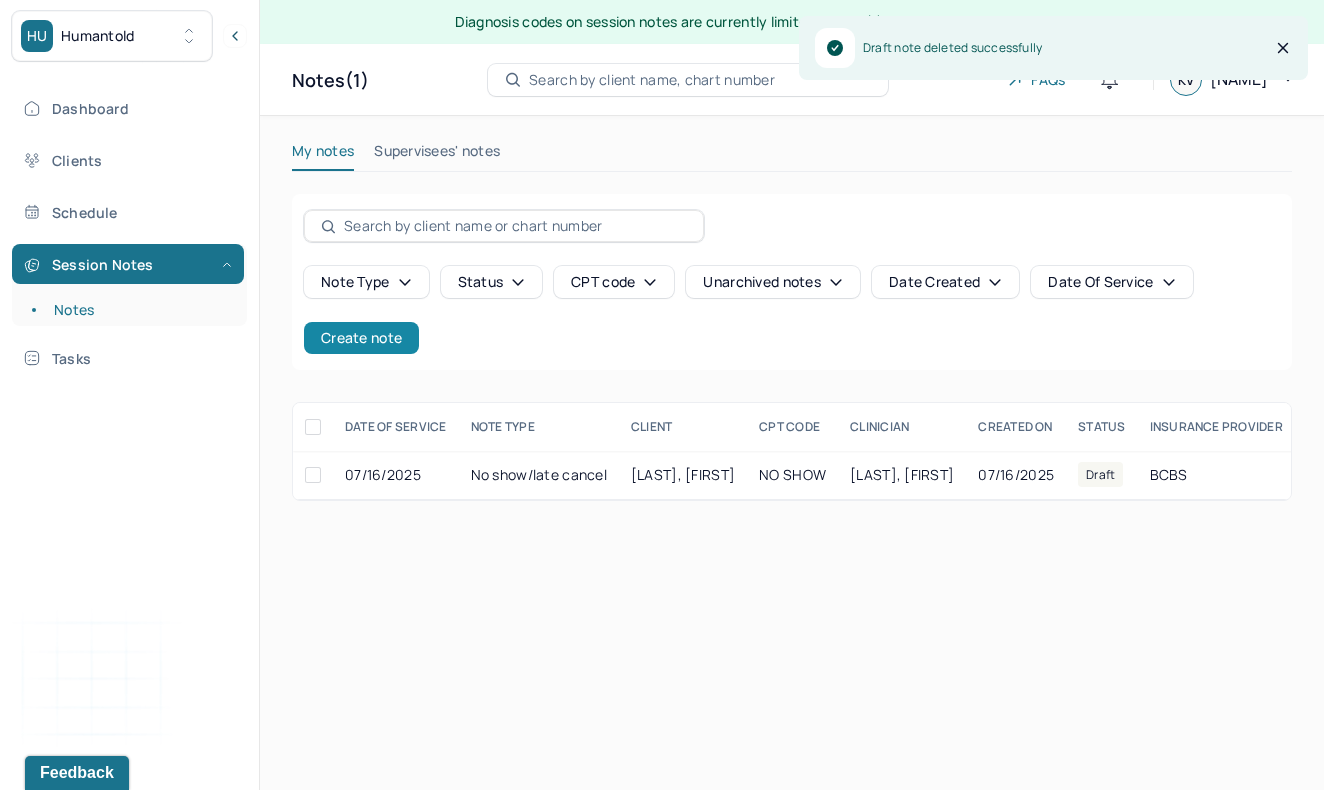 click on "Create note" at bounding box center (361, 338) 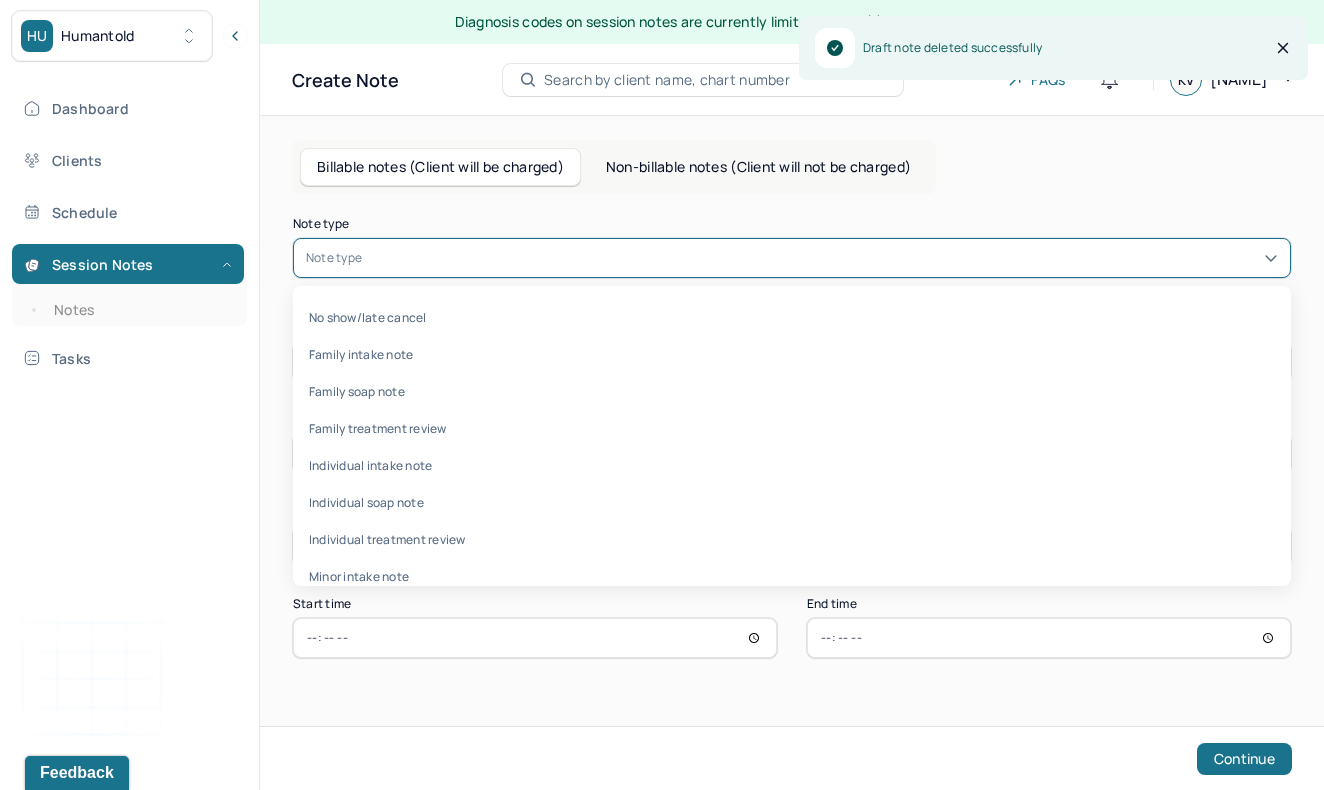 click at bounding box center (822, 258) 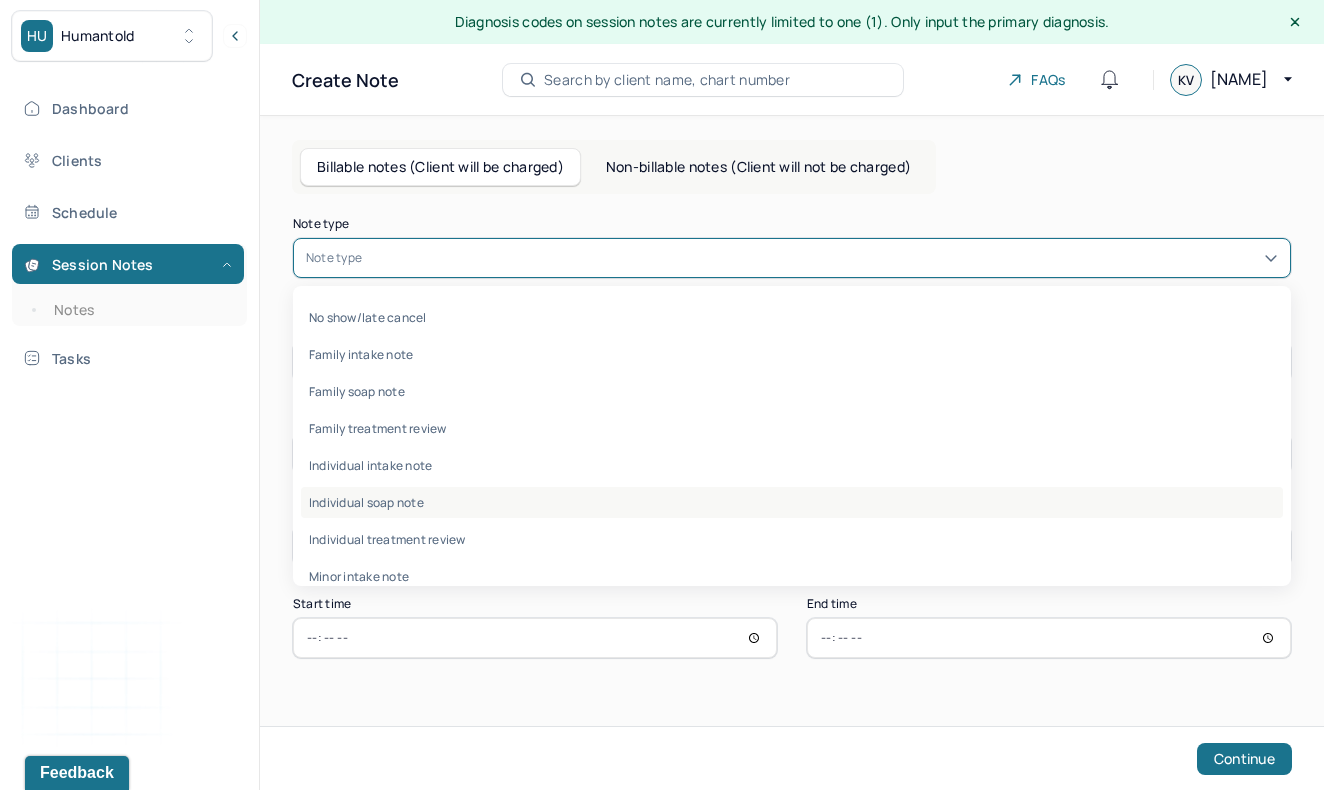 click on "Individual soap note" at bounding box center [792, 502] 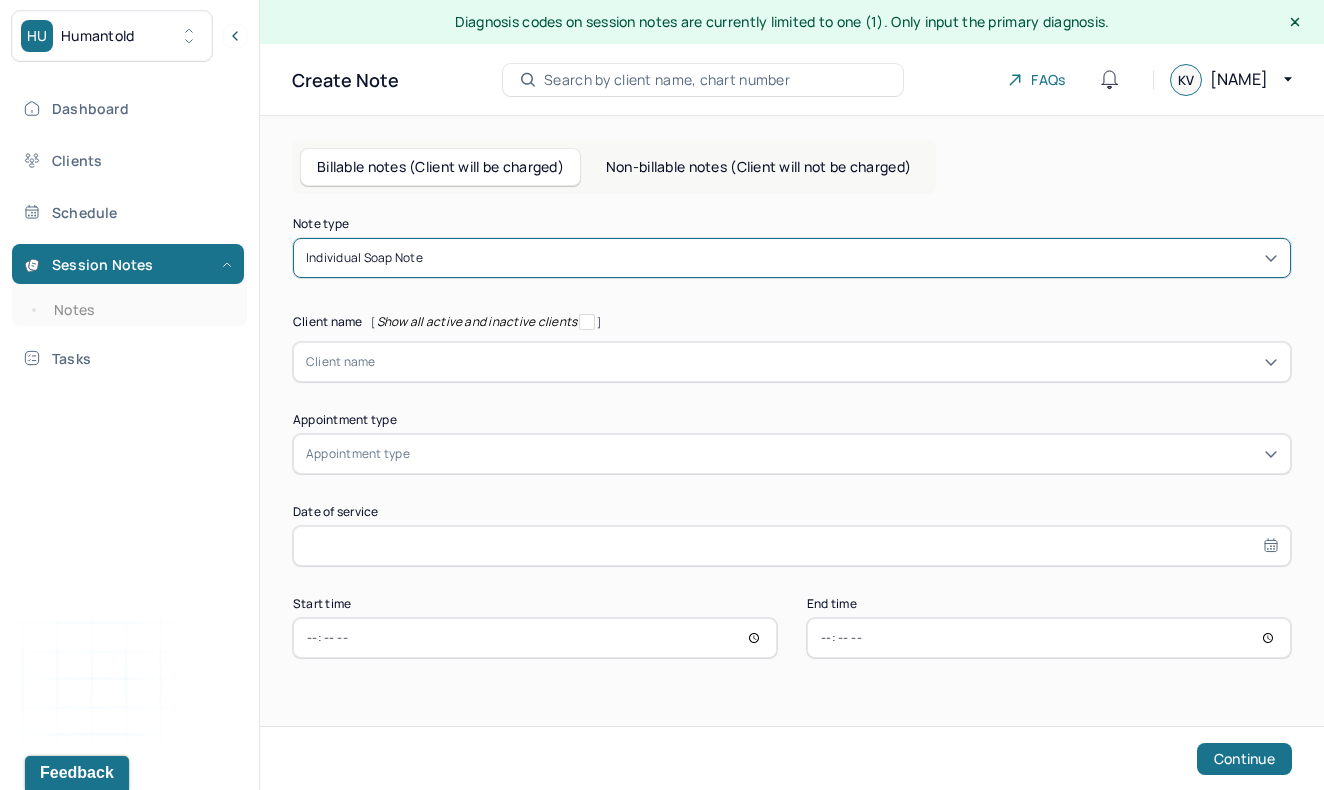 click on "Client name" at bounding box center [792, 362] 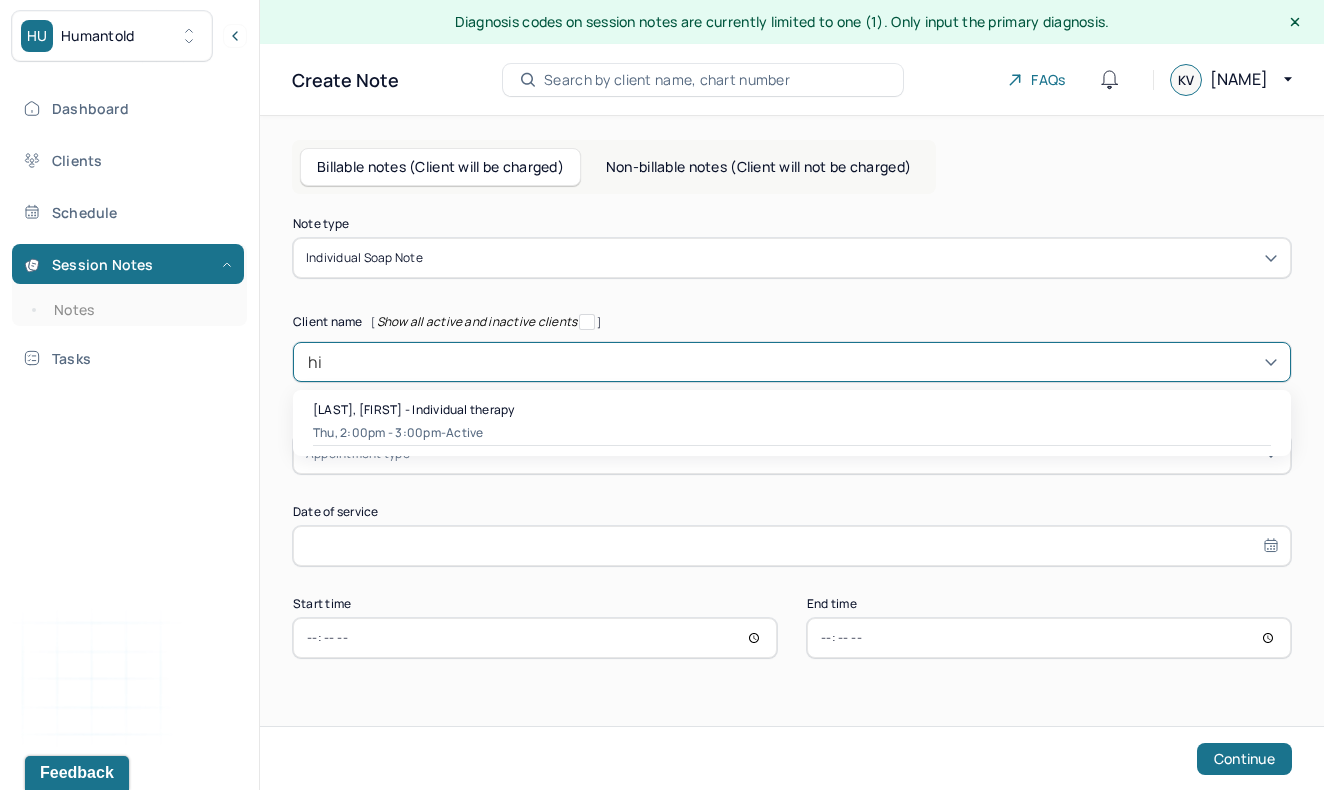 type on "hil" 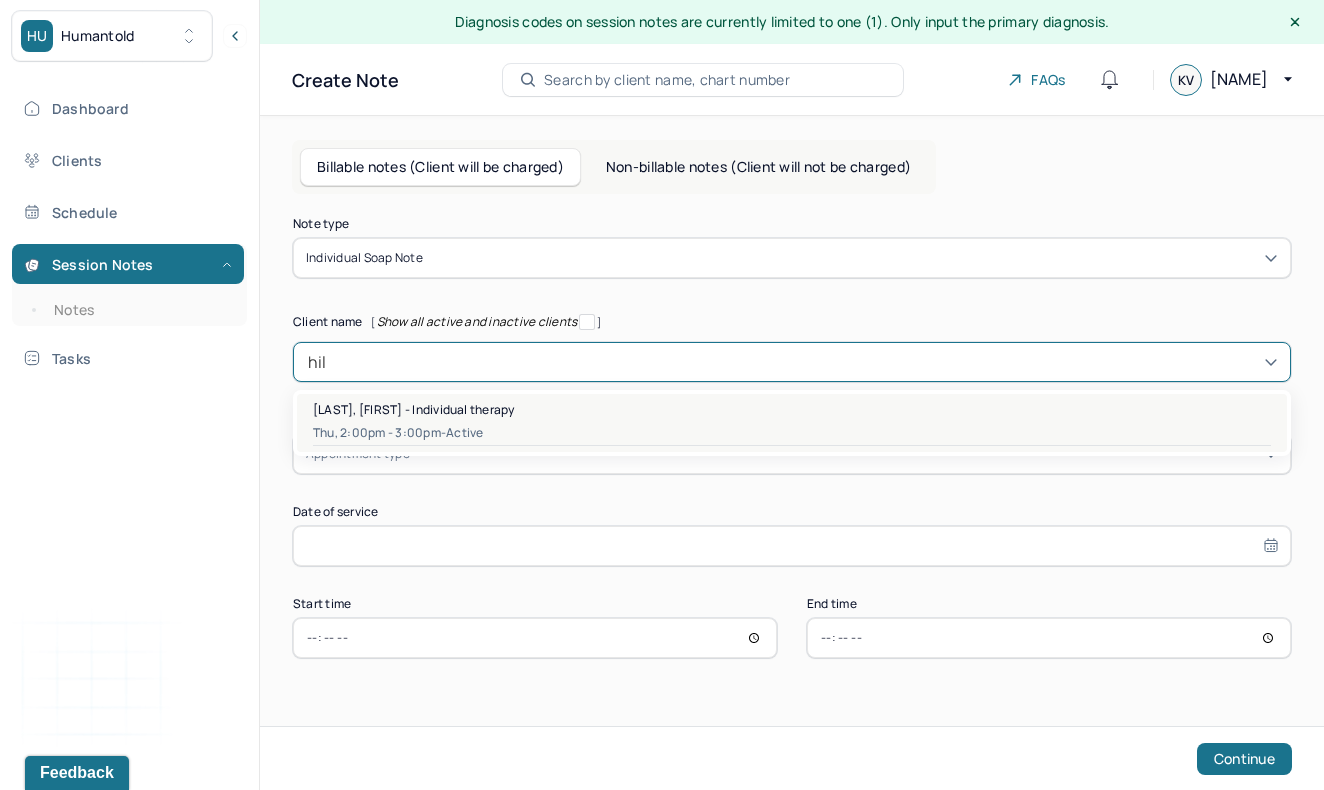 click on "[LAST], [FIRST] - Individual therapy" at bounding box center (414, 409) 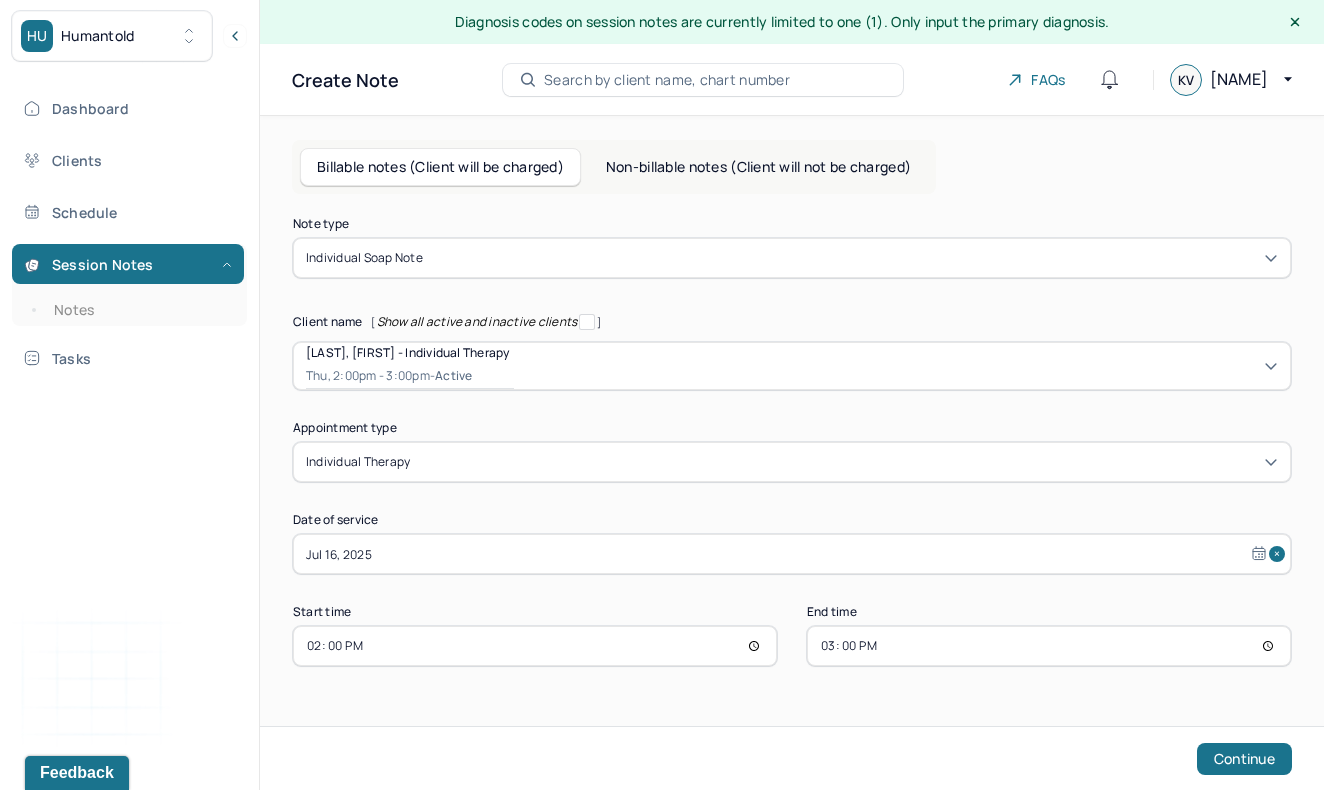 click on "14:00" at bounding box center [535, 646] 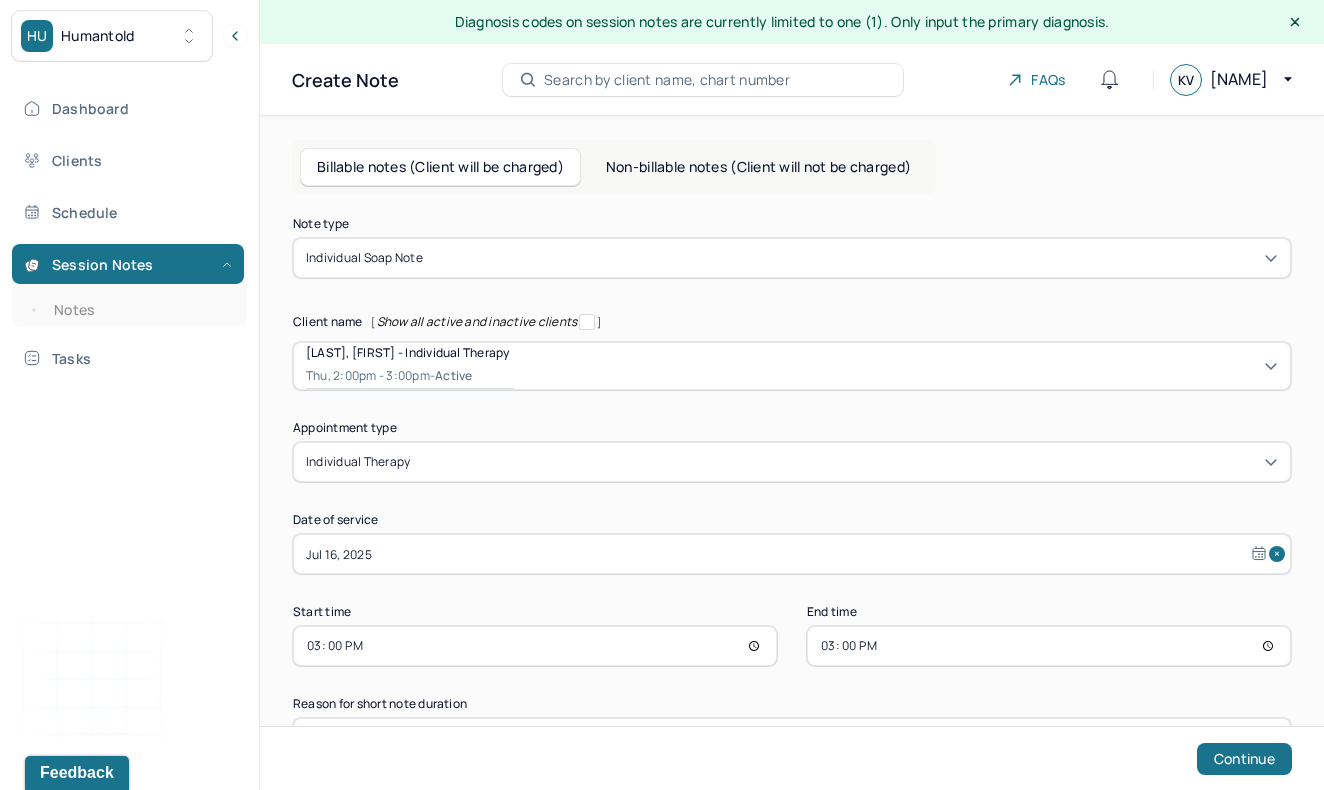 type on "15:00" 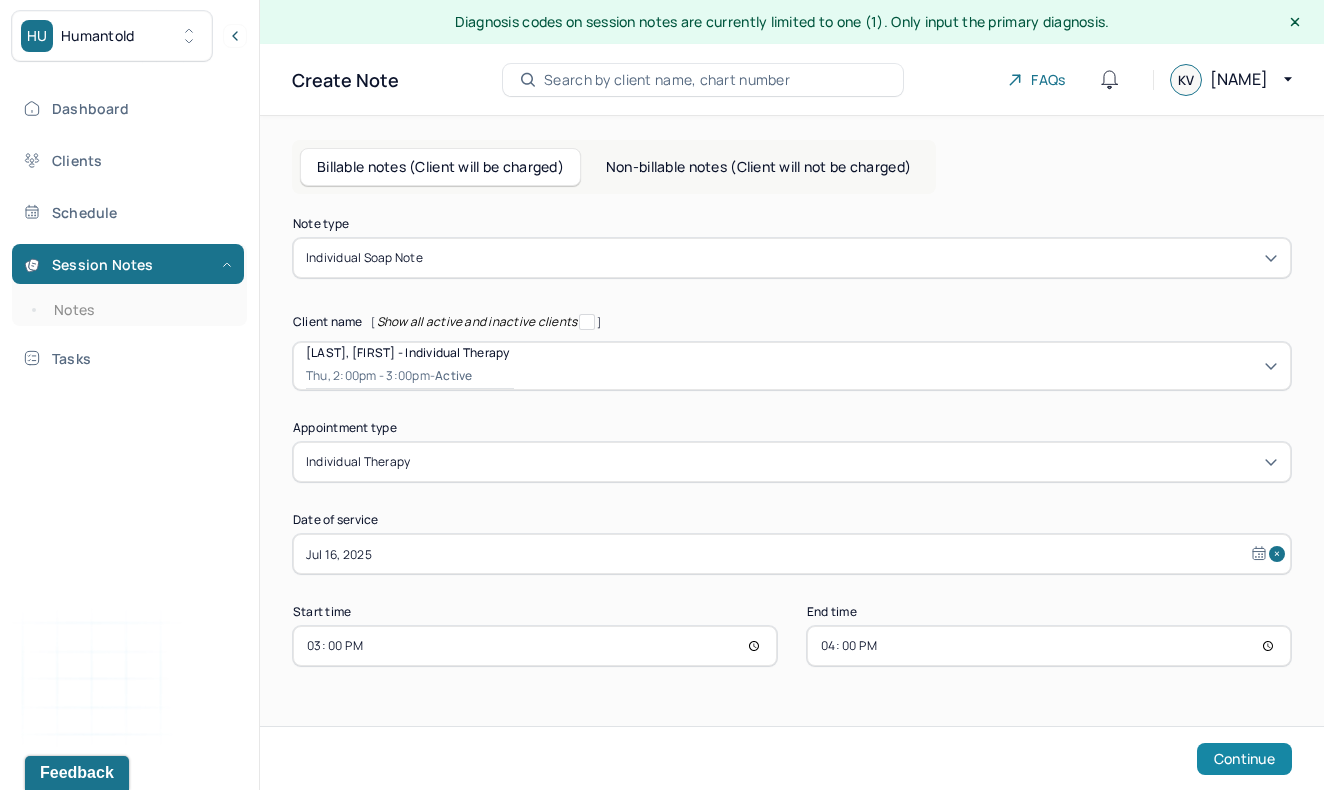 type on "16:00" 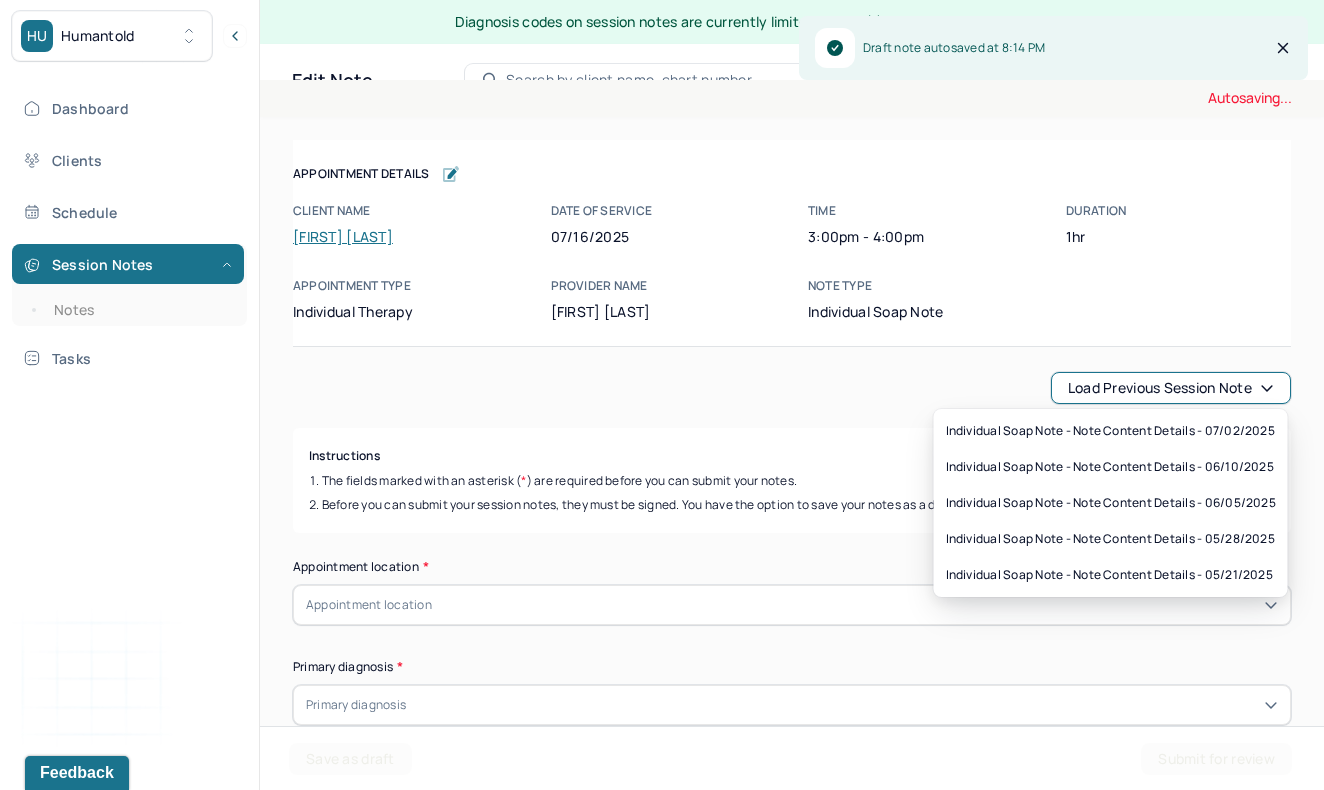 click on "Load previous session note" at bounding box center [1171, 388] 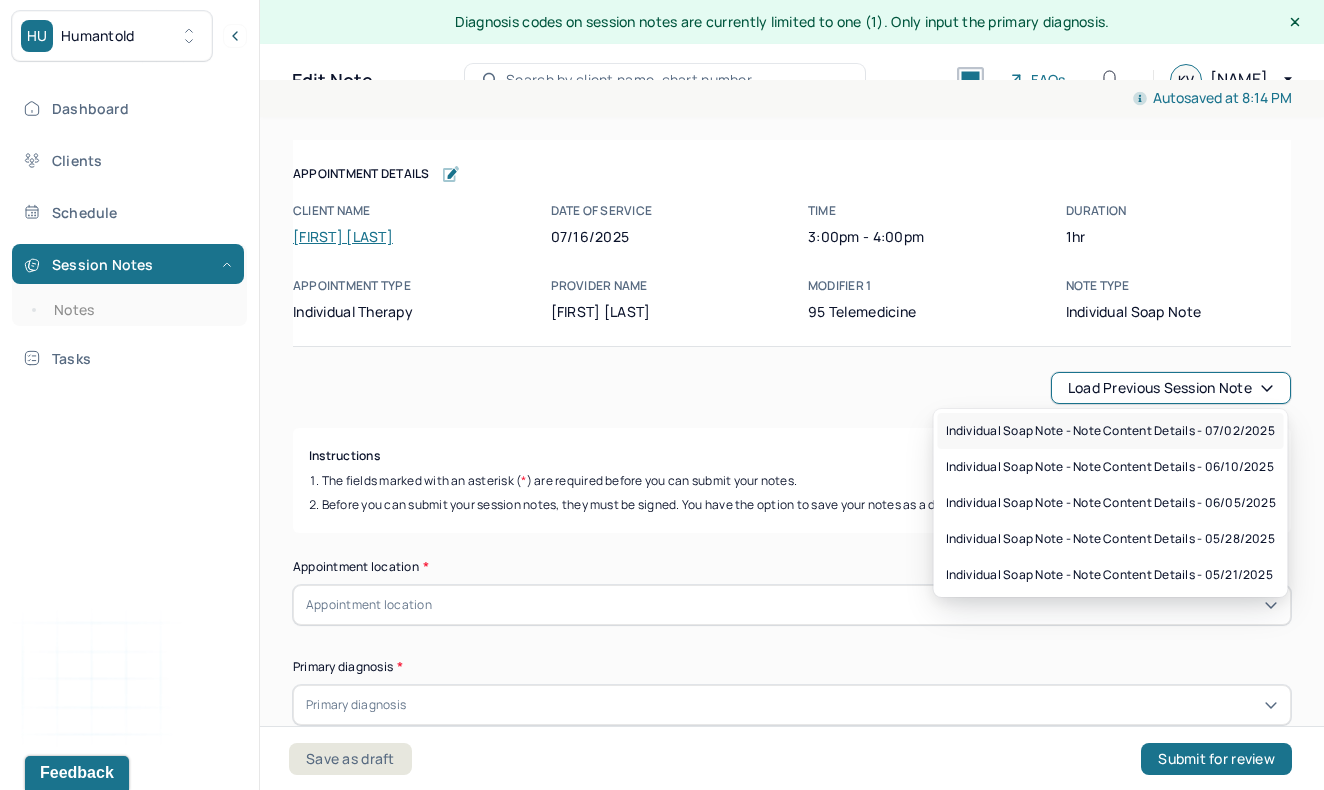 click on "Individual soap note   - Note content Details -   07/02/2025" at bounding box center [1110, 431] 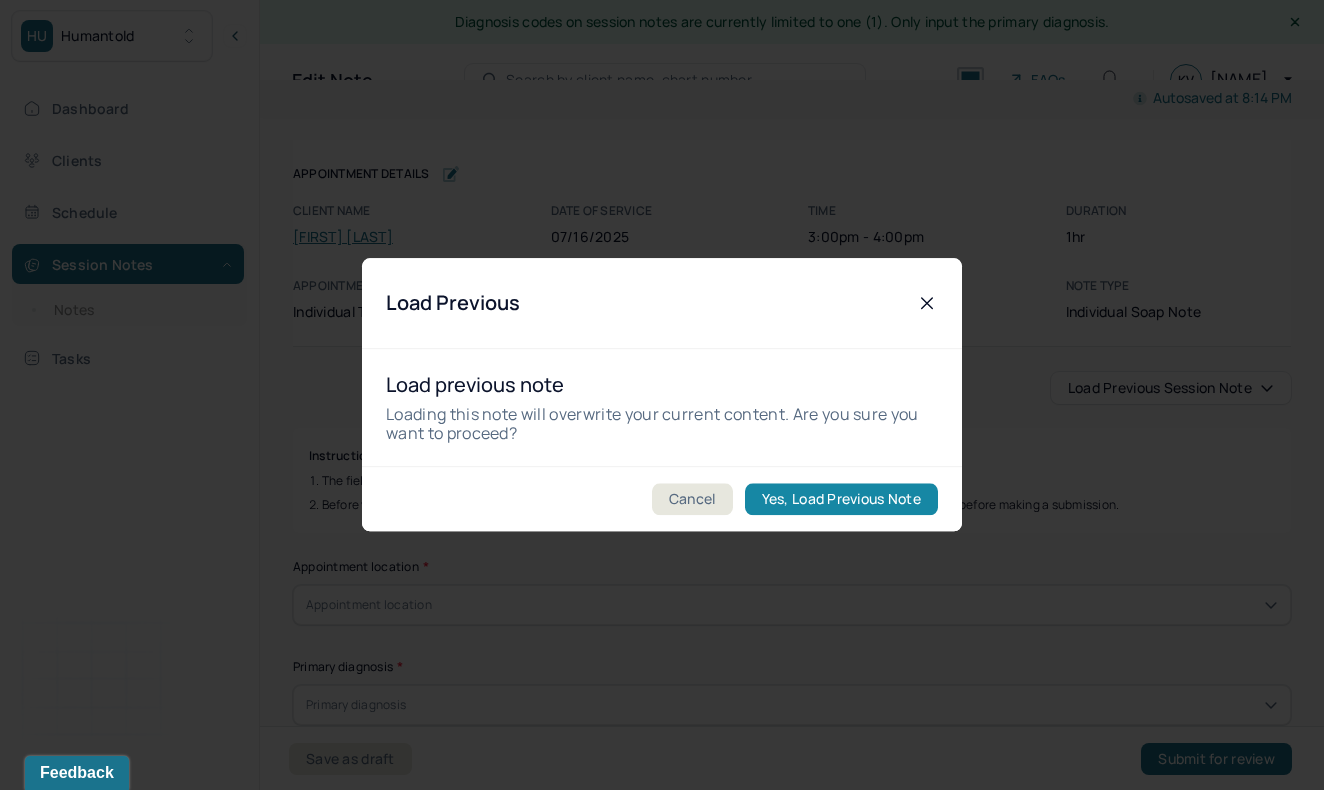 click on "Yes, Load Previous Note" at bounding box center (841, 500) 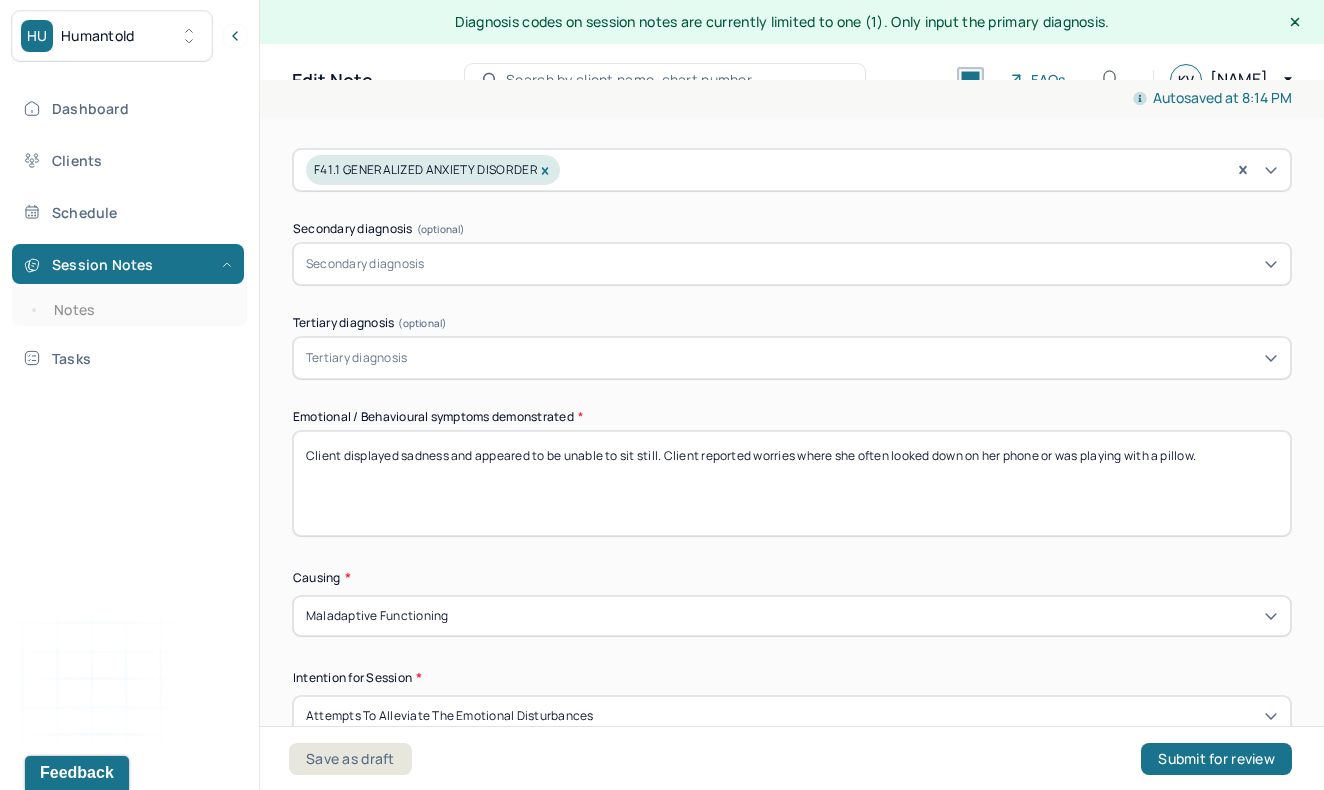 scroll, scrollTop: 843, scrollLeft: 0, axis: vertical 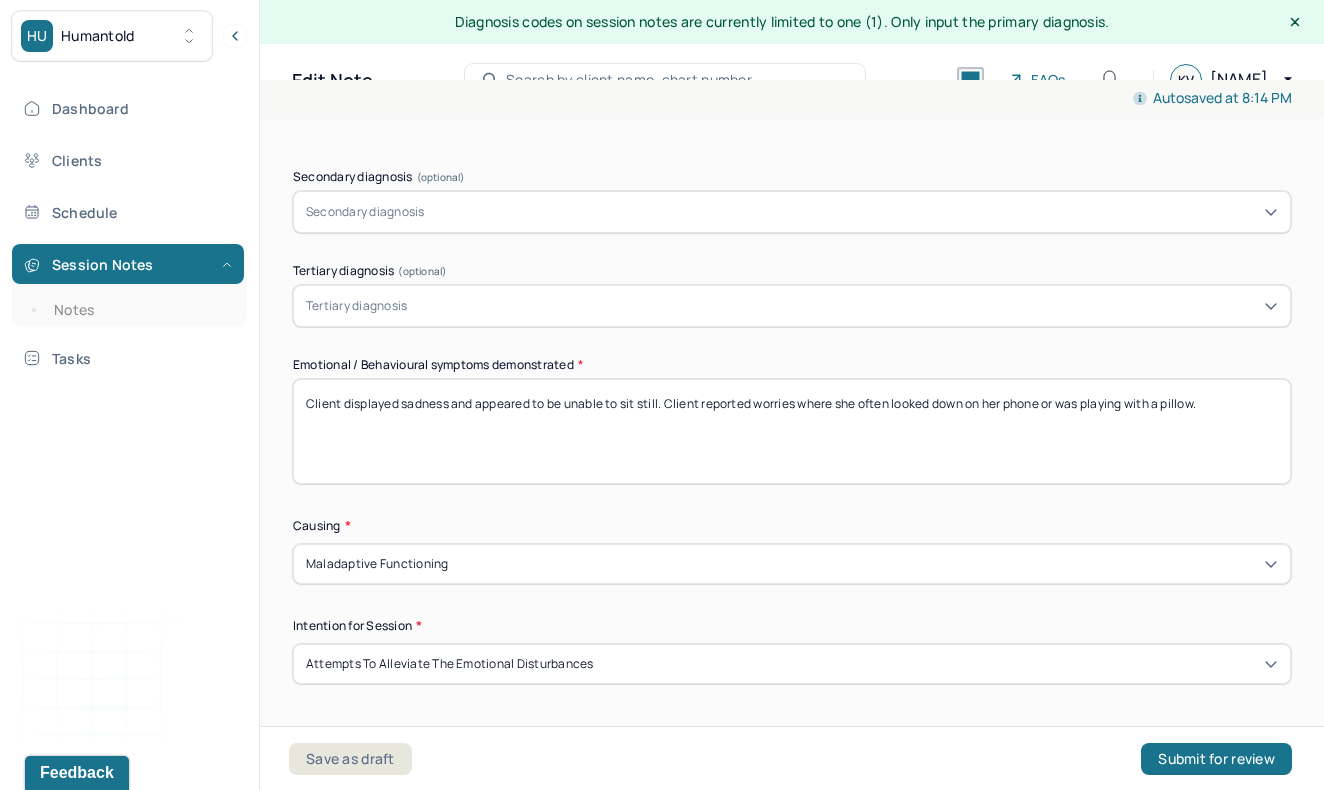 drag, startPoint x: 1226, startPoint y: 398, endPoint x: 486, endPoint y: 393, distance: 740.0169 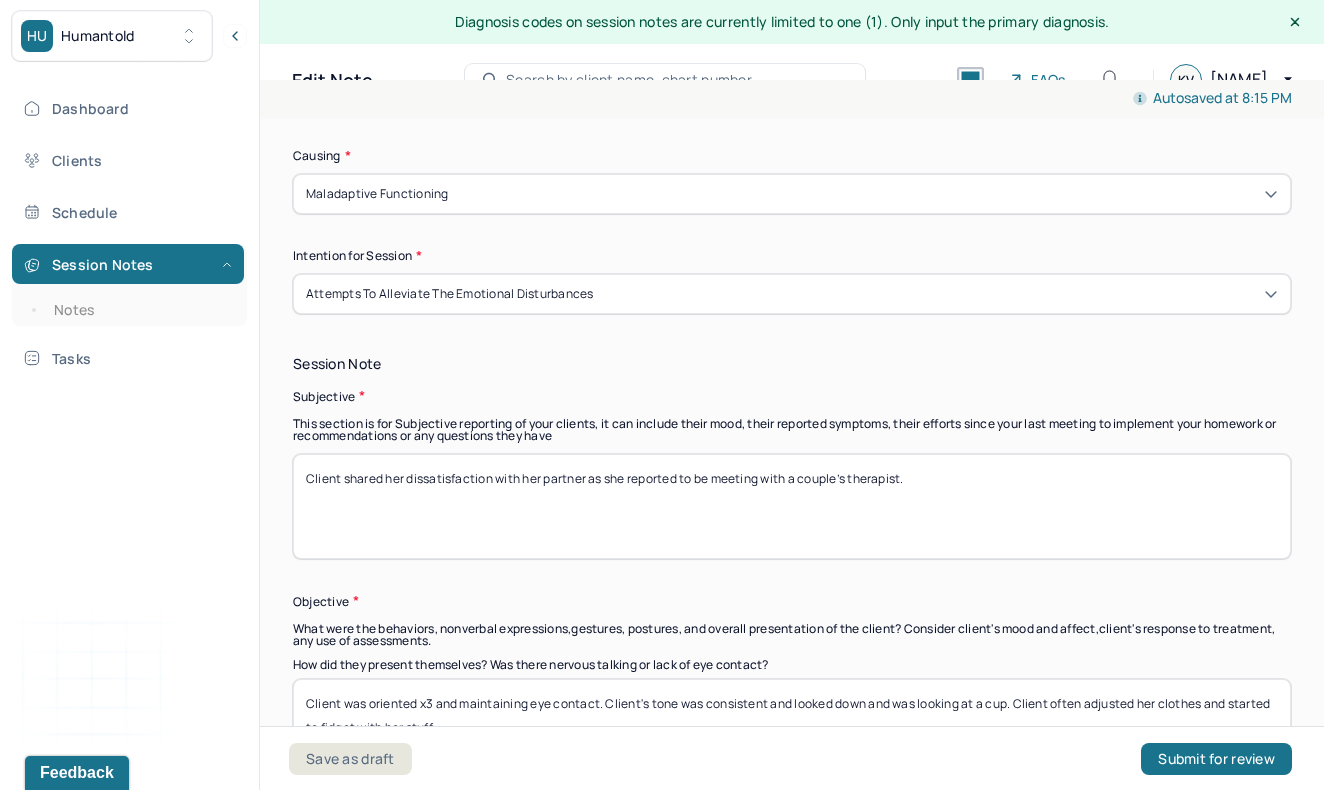 scroll, scrollTop: 1215, scrollLeft: 0, axis: vertical 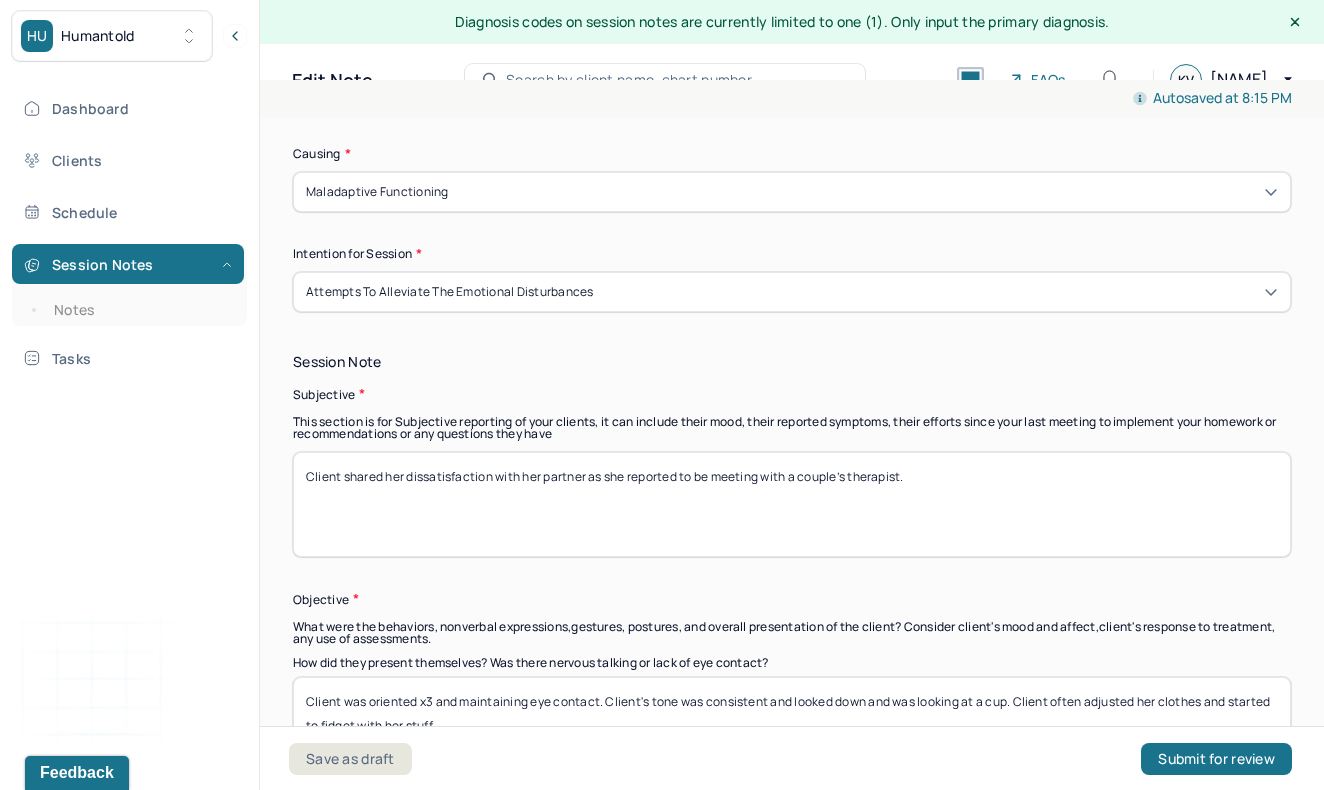 type on "Client displayed anger and tone was louder than usual as she walked fast. Client appeared to be use expletives from her usual calm demeanor," 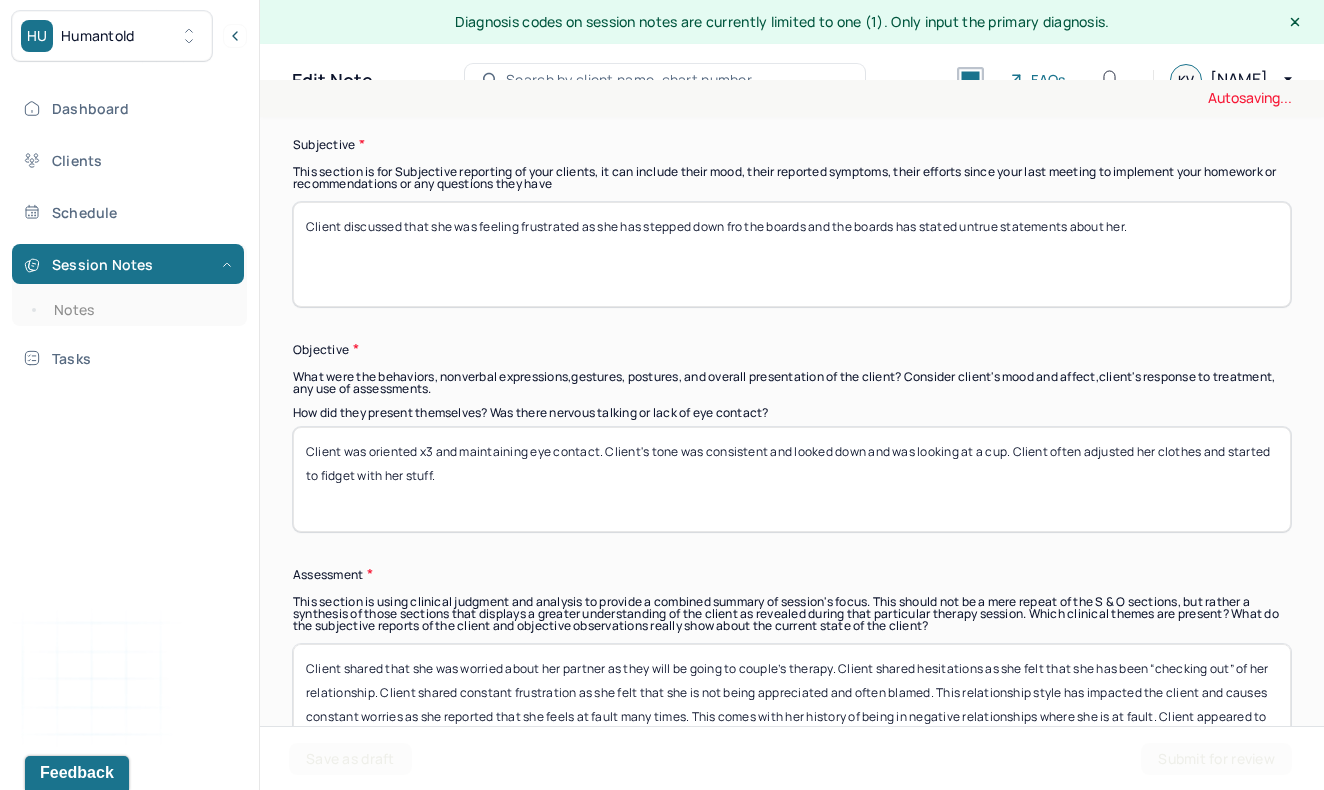scroll, scrollTop: 1481, scrollLeft: 0, axis: vertical 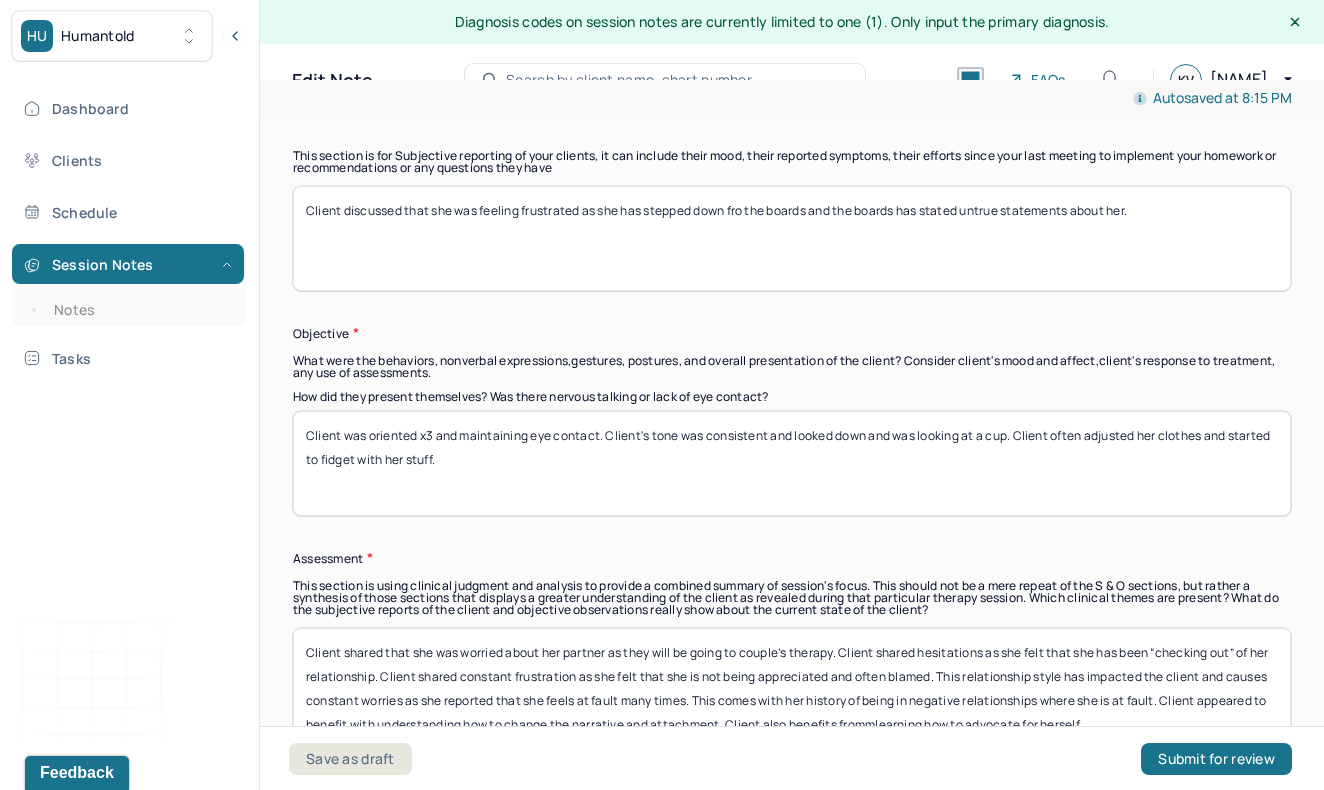 type on "Client discussed that she was feeling frustrated as she has stepped down fro the boards and the boards has stated untrue statements about her." 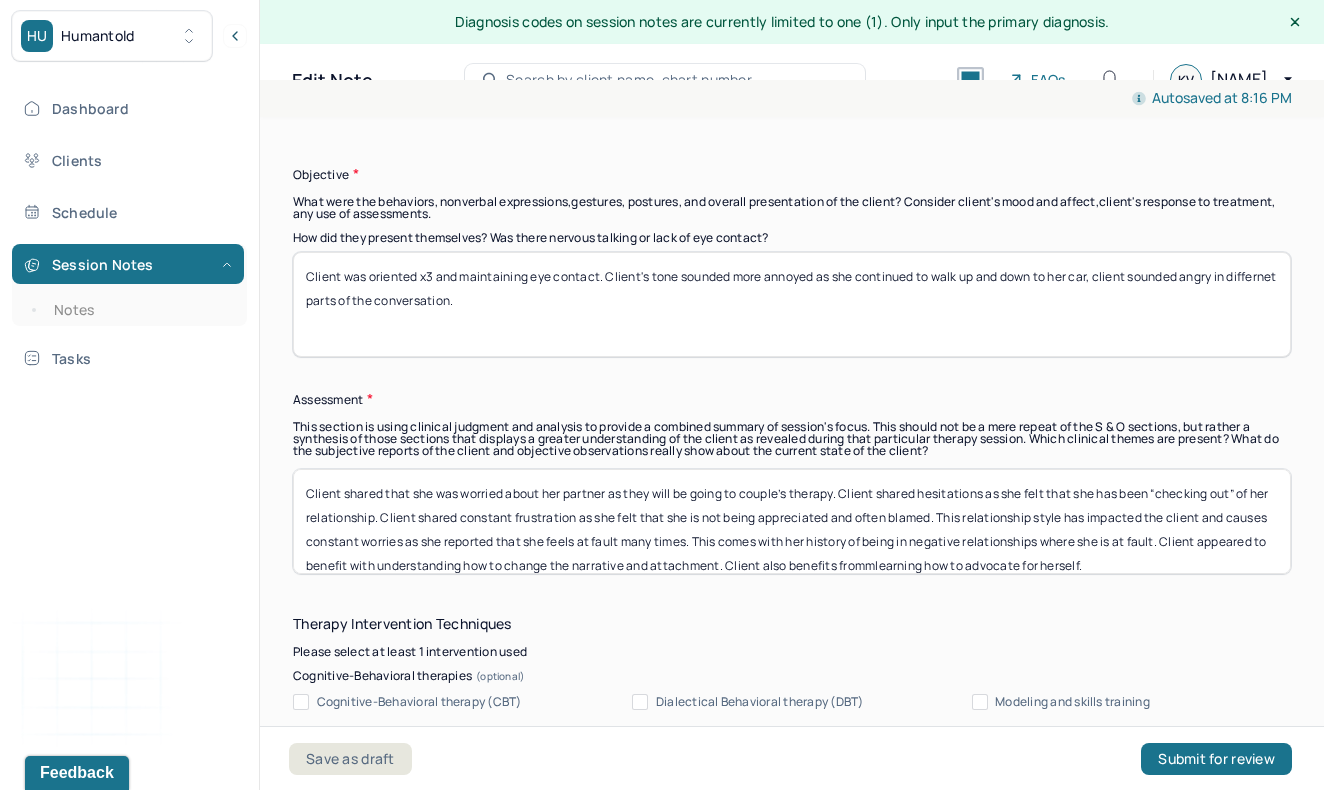 scroll, scrollTop: 1658, scrollLeft: 0, axis: vertical 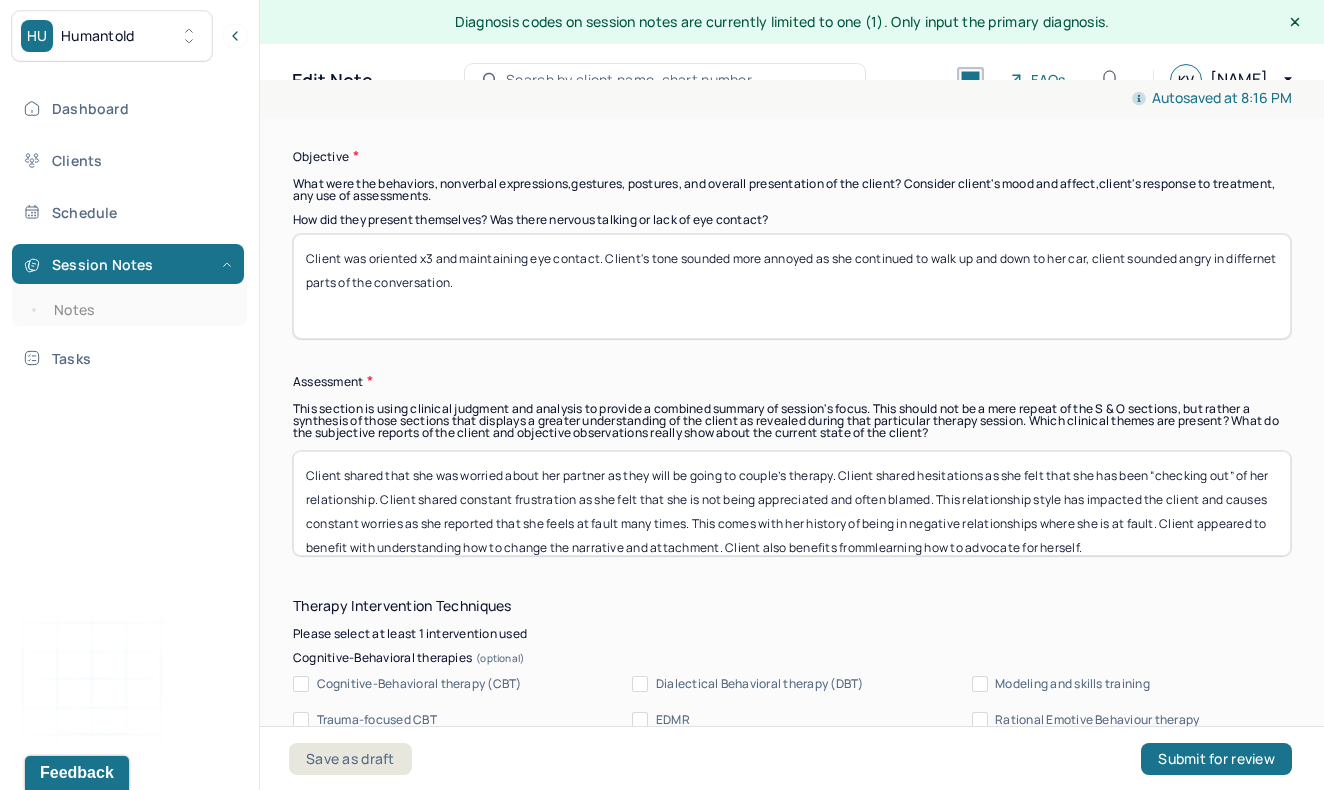 type on "Client was oriented x3 and maintaining eye contact. Client's tone sounded more annoyed as she continued to walk up and down to her car, client sounded angry in differnet parts of the conversation." 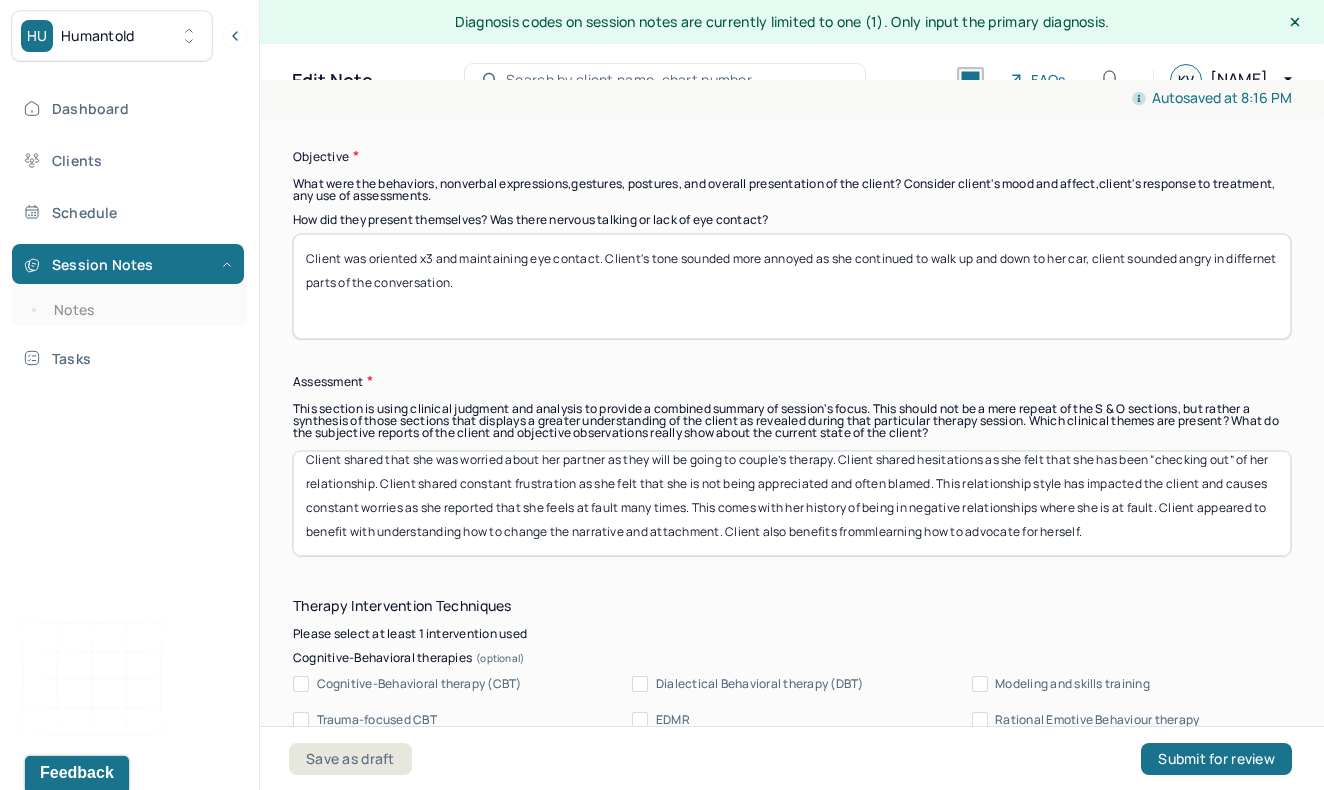 drag, startPoint x: 305, startPoint y: 473, endPoint x: 419, endPoint y: 576, distance: 153.63919 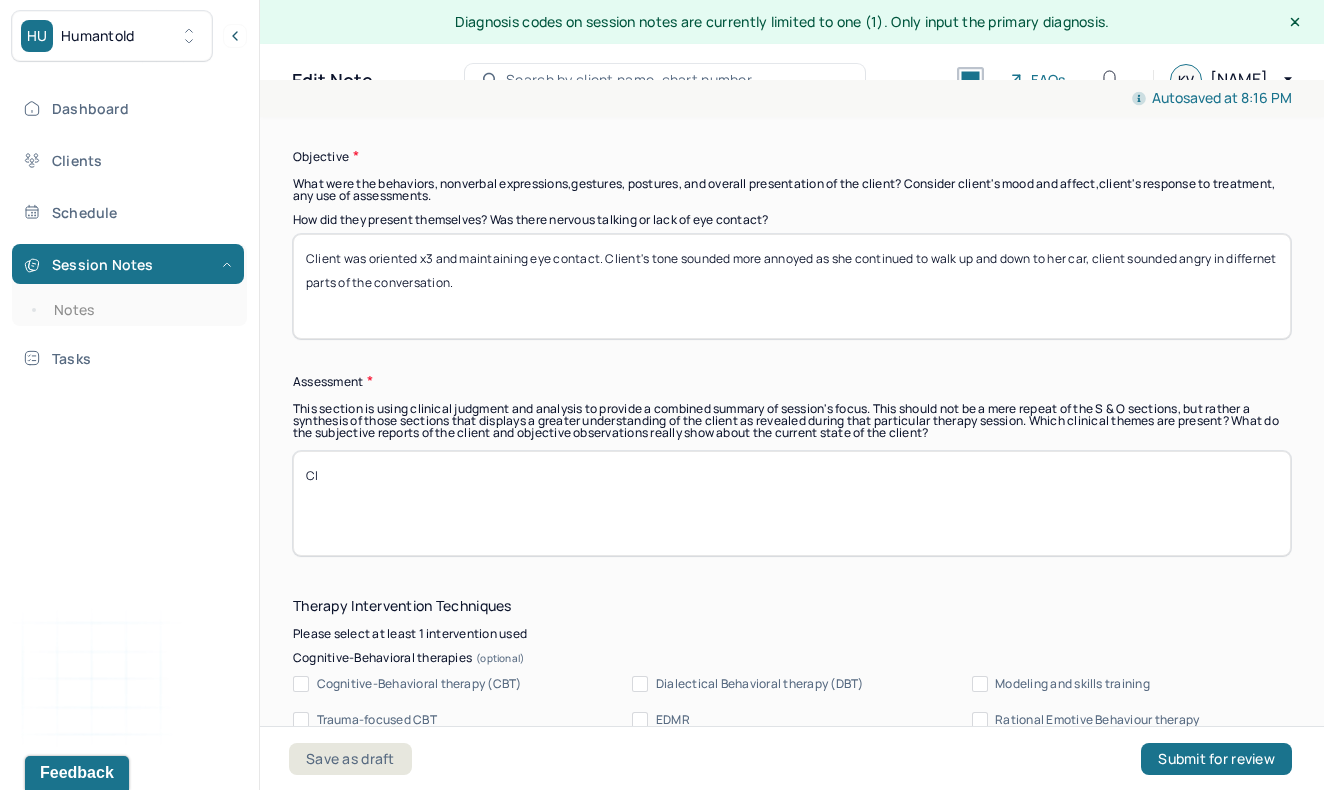 scroll, scrollTop: 0, scrollLeft: 0, axis: both 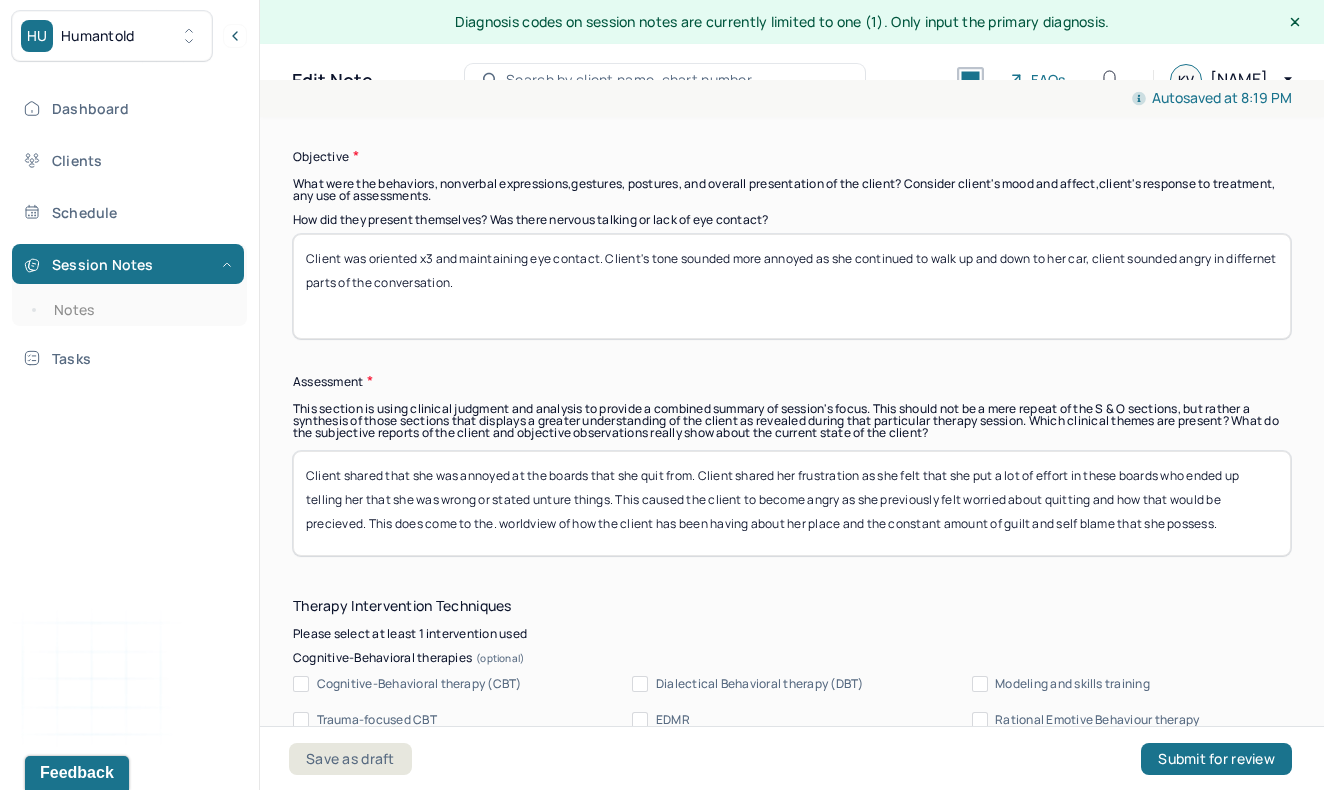 click on "Client shared that she was annoyed at the boards that she quit from. Client shared her frustration as she felt that she put a lot of effort in these boards who ended up telling her that she was wrong or stated unture things. This caused the client to become angry as she previously felt worried about quitting and how that would be precieved. This does come to the. worldview of how the client has been having about her place and the constant amount of guilt and self blame that she possess." at bounding box center (792, 503) 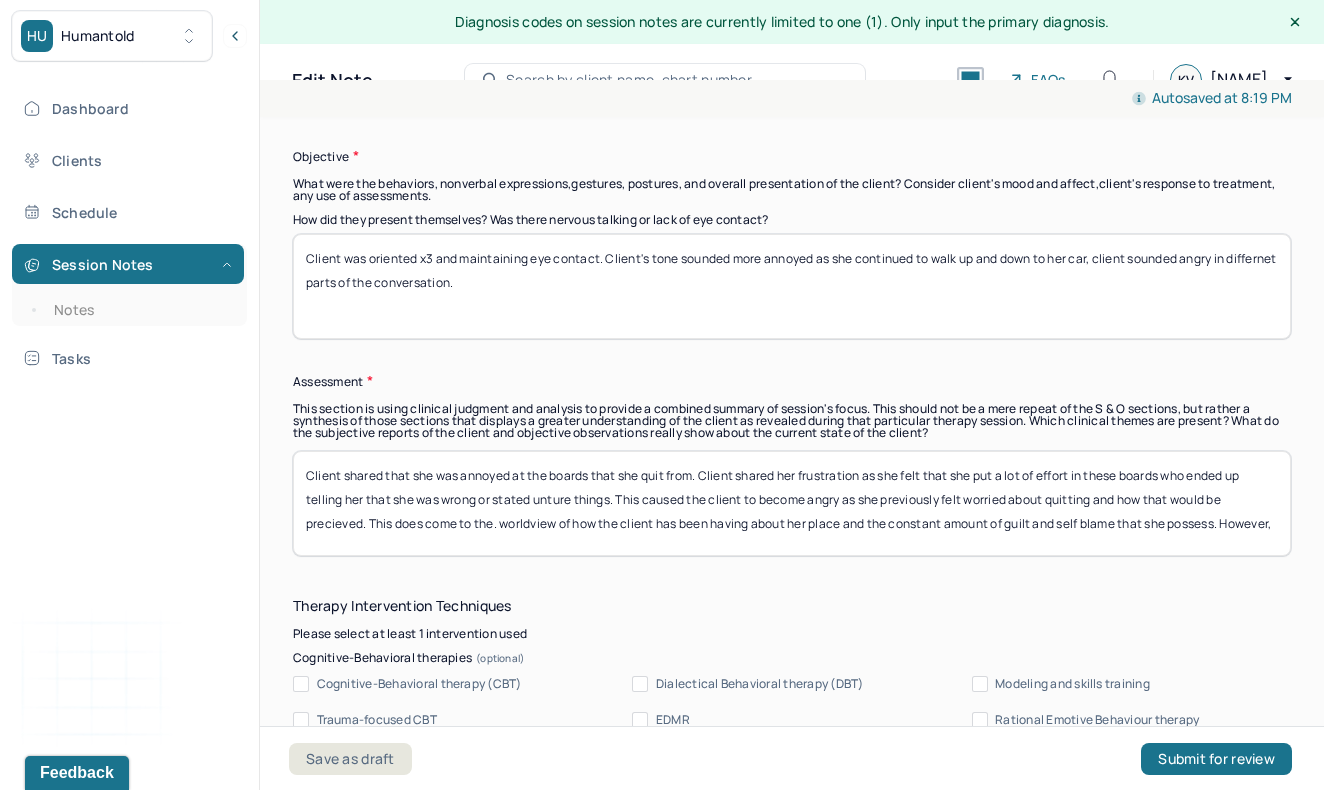 scroll, scrollTop: 1, scrollLeft: 0, axis: vertical 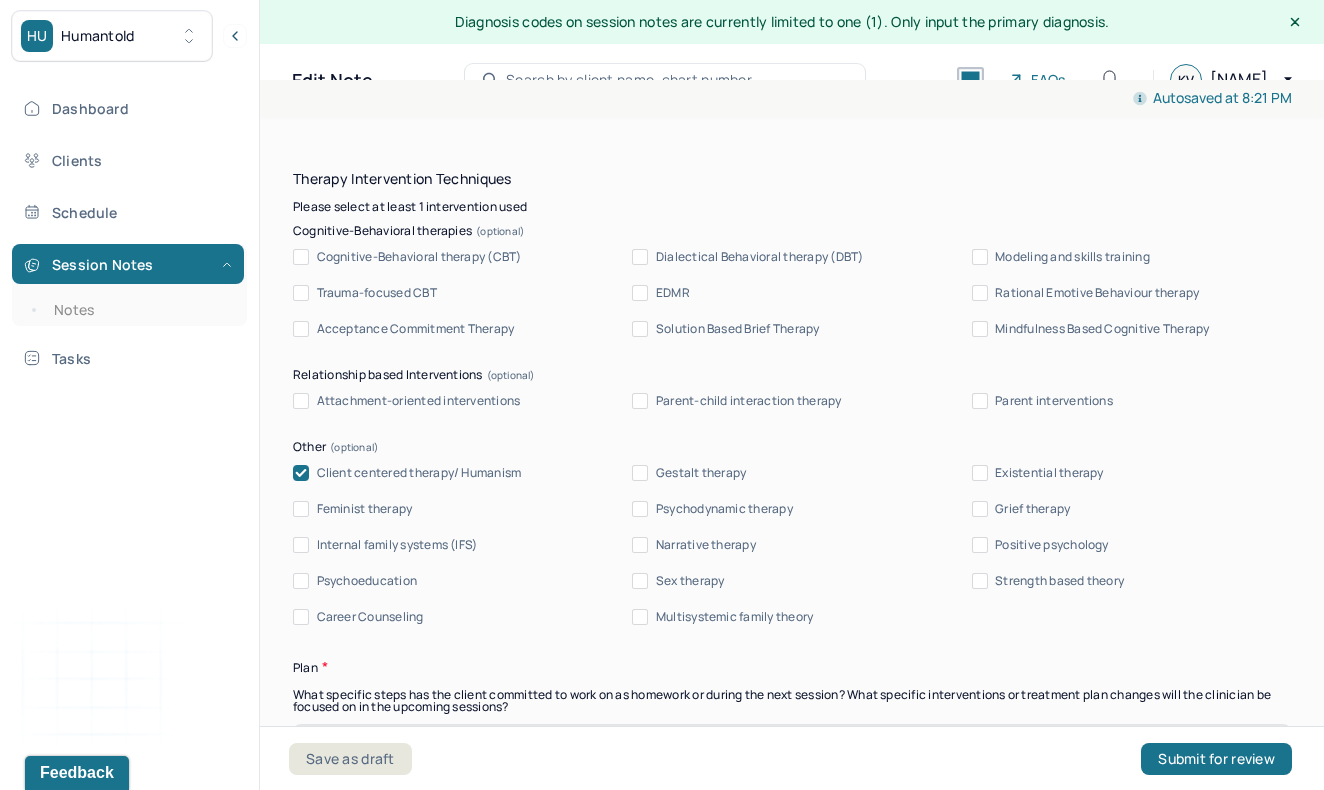 type on "Client shared that she was annoyed at the boards that she quit from. Client shared her frustration as she felt that she put a lot of effort in these boards who ended up telling her that she was wrong or stated unture things. This caused the client to become angry as she previously felt worried about quitting and how that would be precieved. This does come to the. worldview of how the client has been having about her place and the constant amount of guilt and self blame that she possess. However, it does appear that the client benefits from REBT where reframing is important to the client and she has a different perspective." 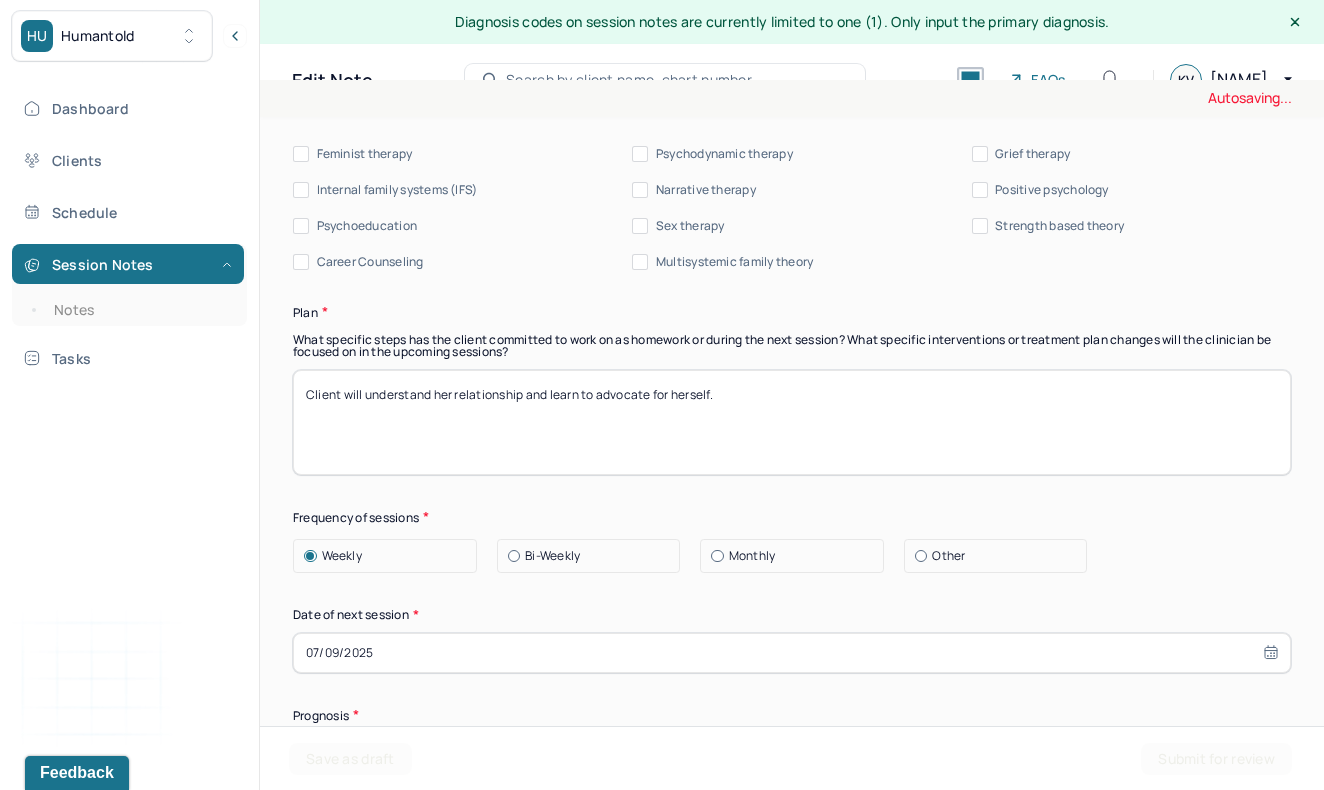 scroll, scrollTop: 2449, scrollLeft: 0, axis: vertical 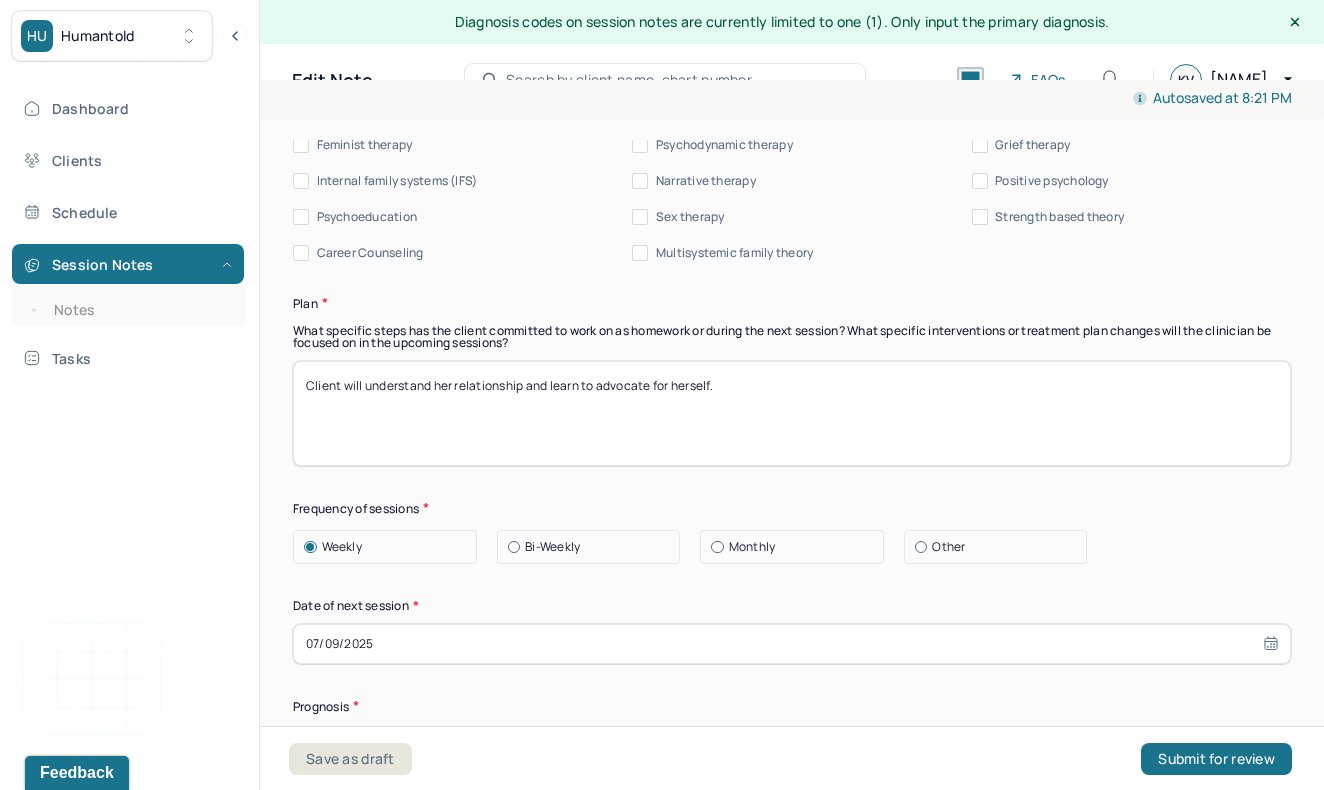 drag, startPoint x: 745, startPoint y: 385, endPoint x: 457, endPoint y: 378, distance: 288.08505 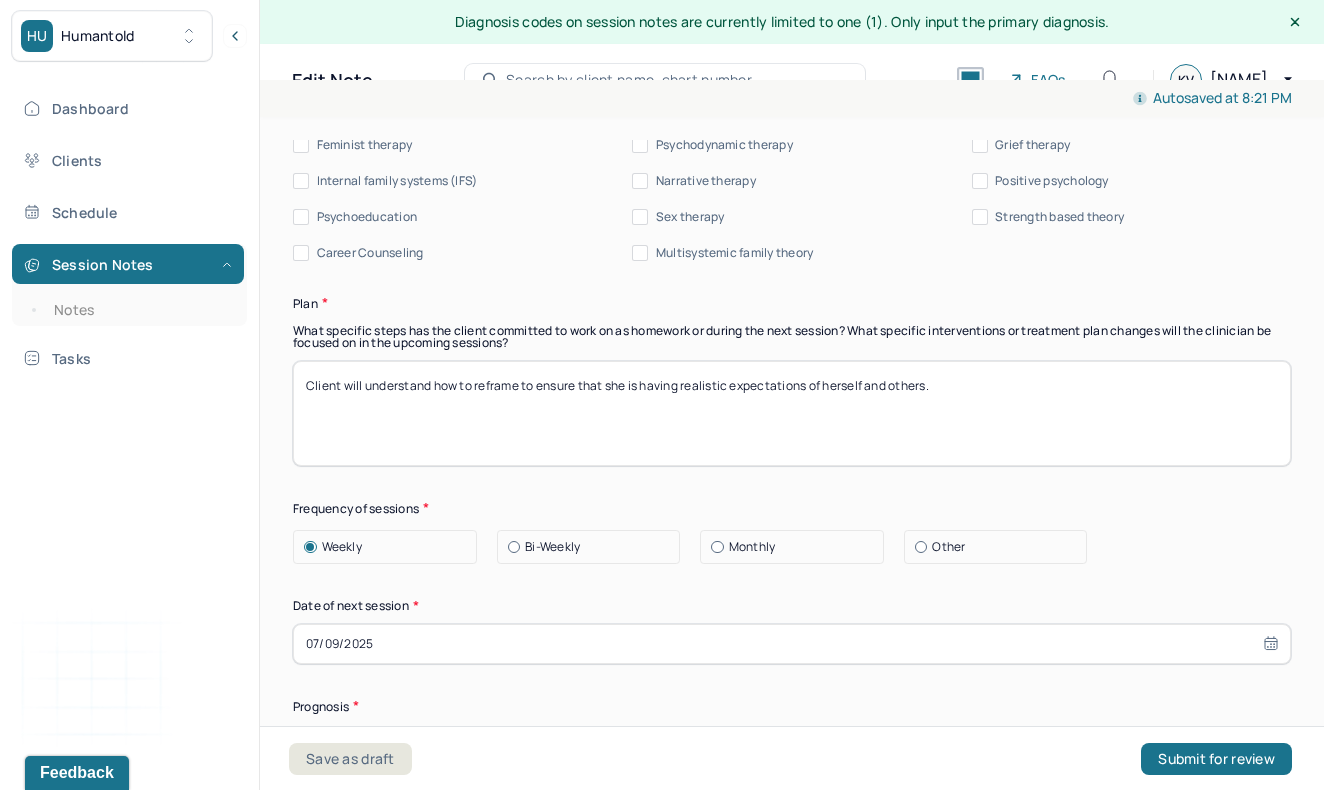 type on "Client will understand how to reframe to ensure that she is having realistic expectations of herself and others." 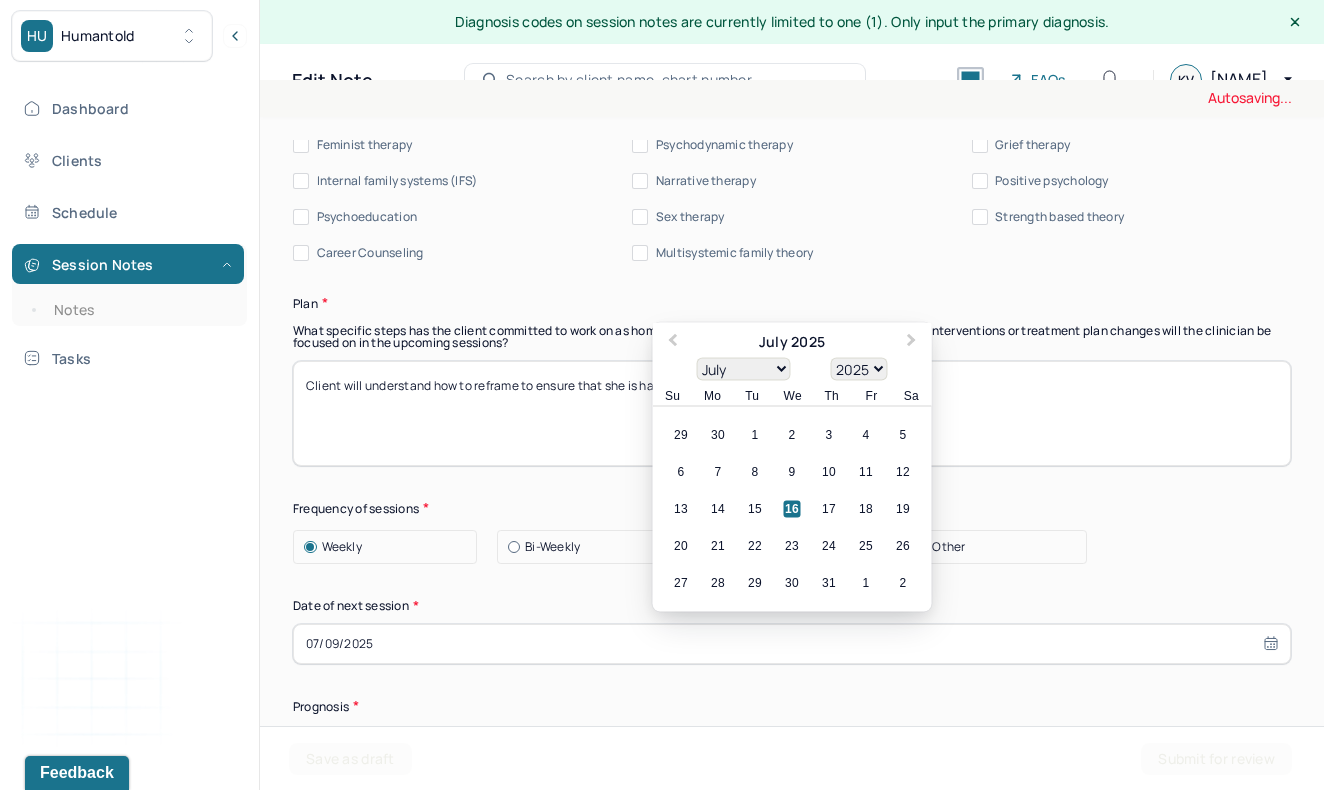 click on "07/09/2025" at bounding box center (792, 644) 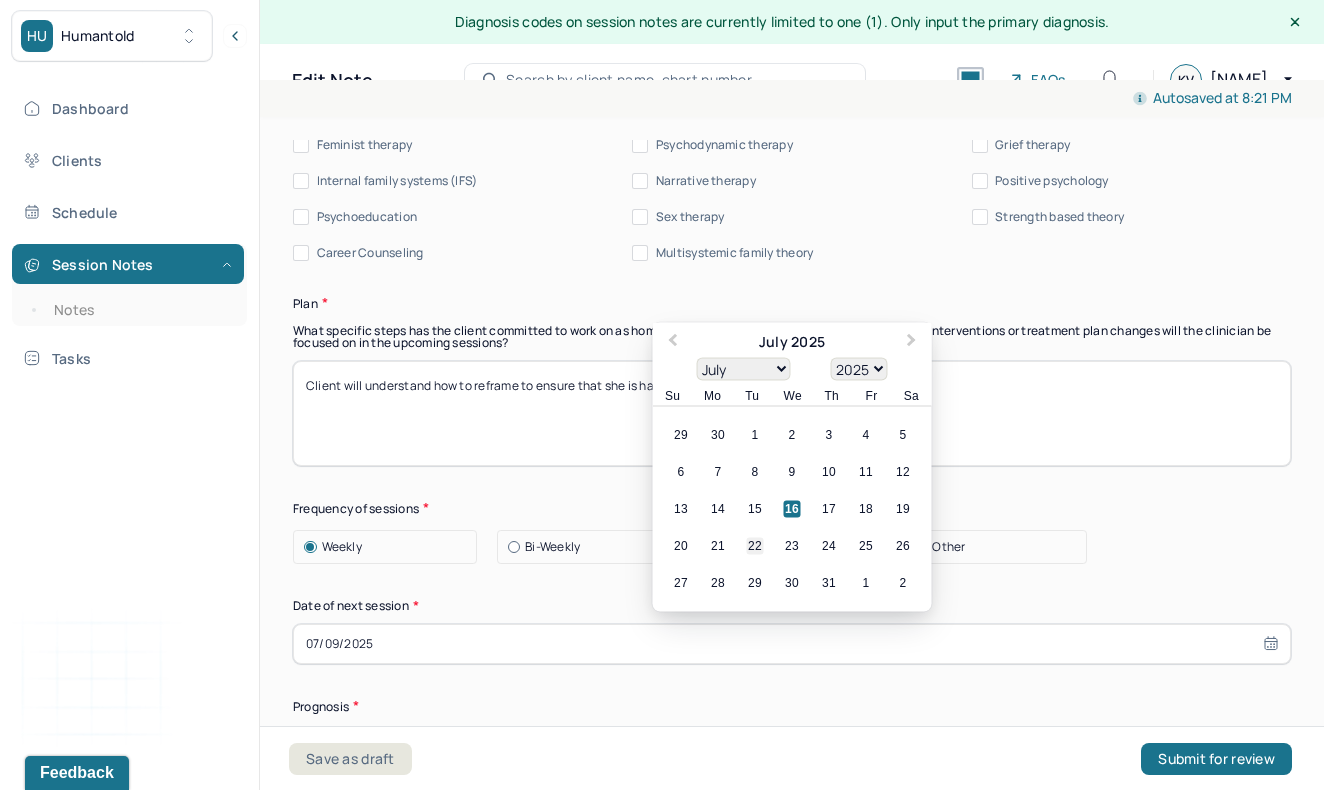 click on "22" at bounding box center [755, 545] 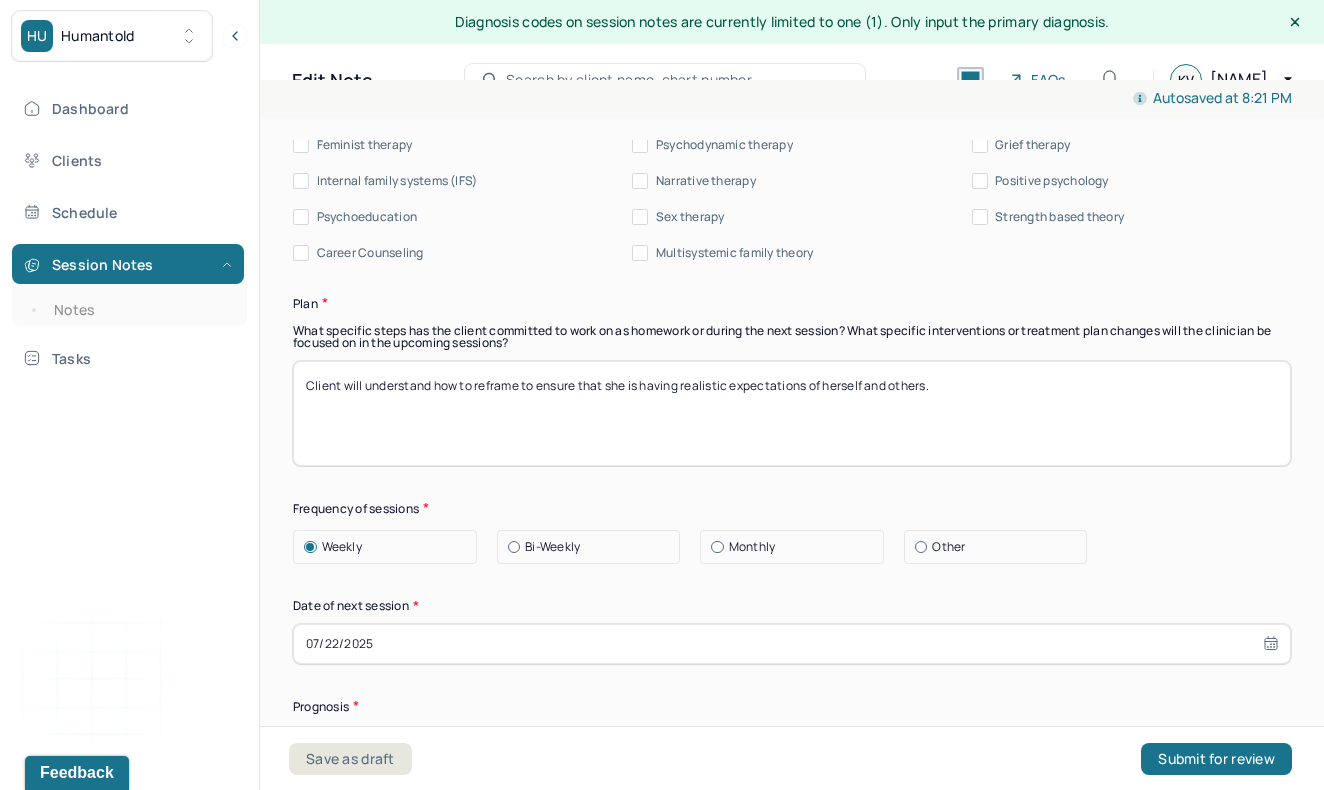 click on "07/22/2025" at bounding box center (792, 644) 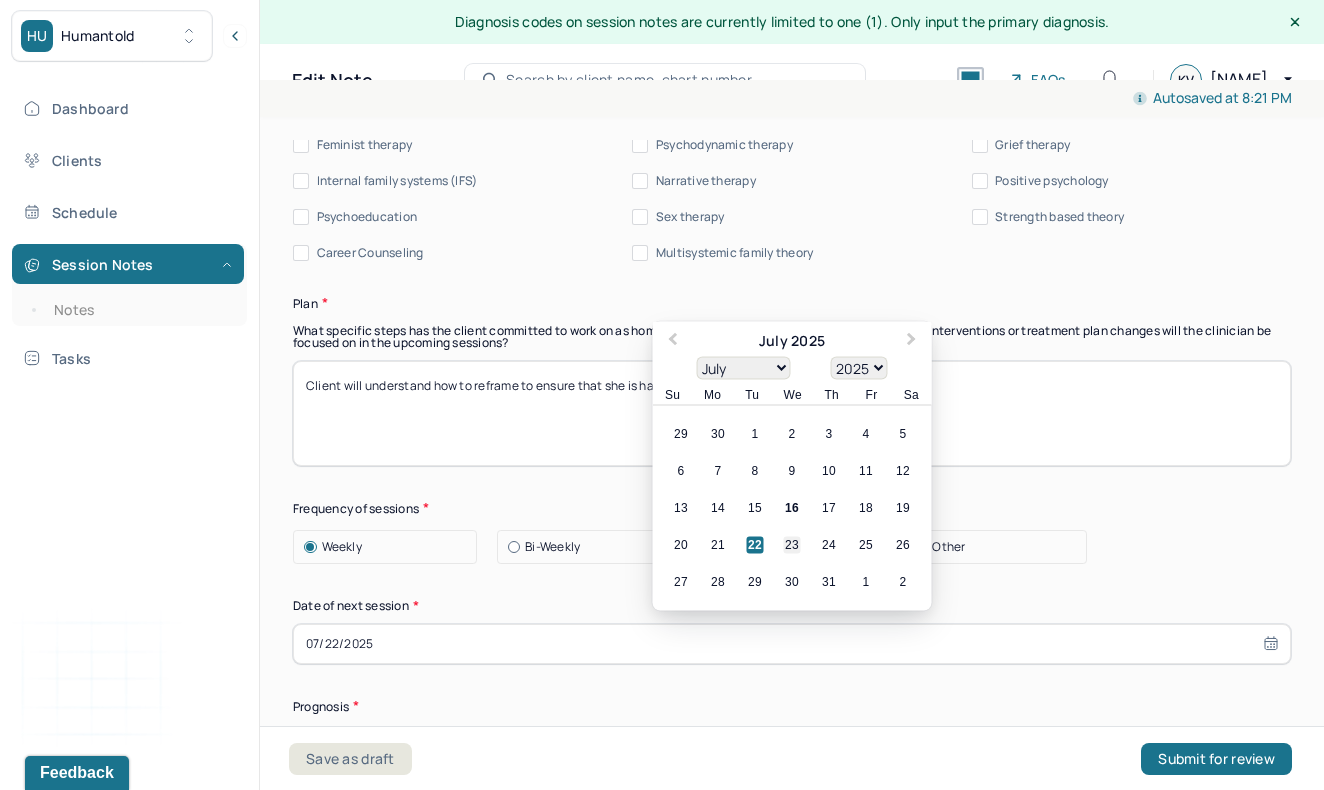 click on "23" at bounding box center [792, 544] 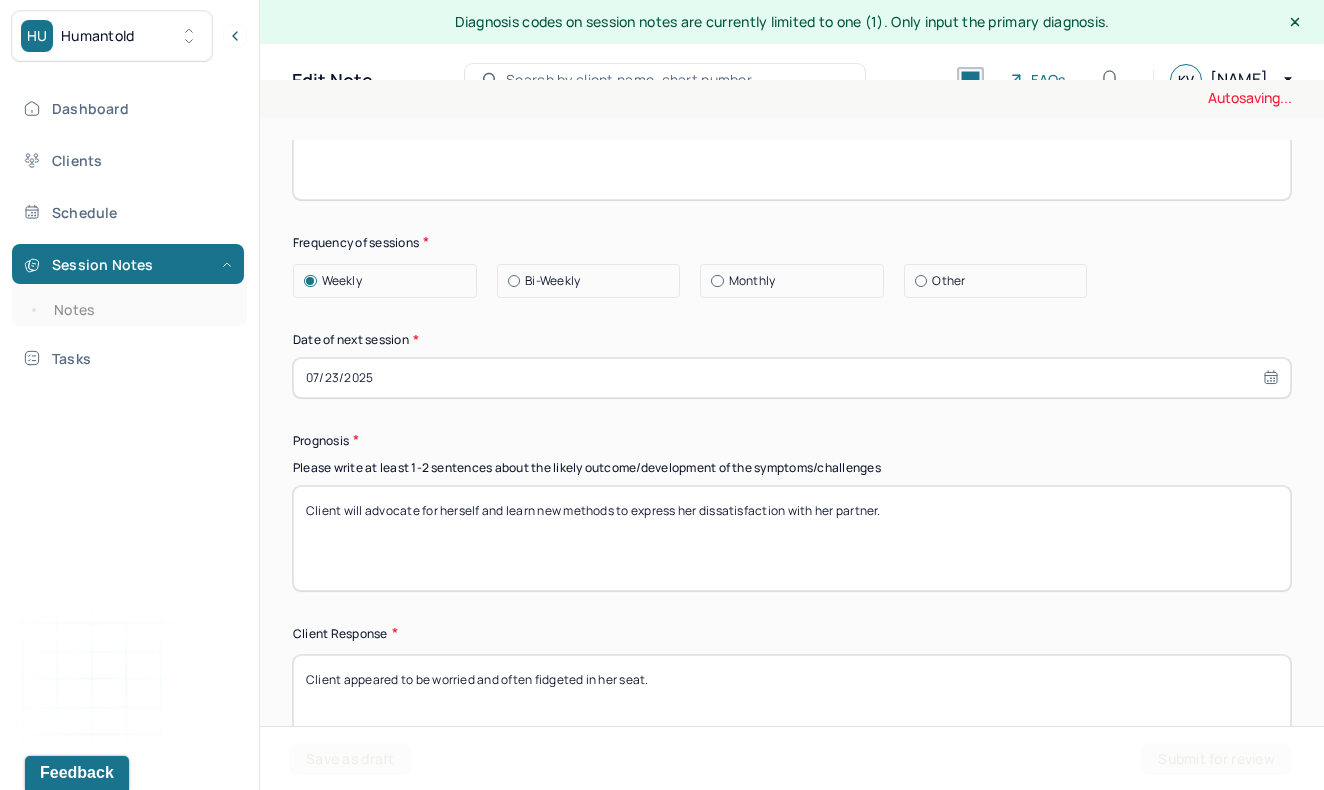 scroll, scrollTop: 2718, scrollLeft: 0, axis: vertical 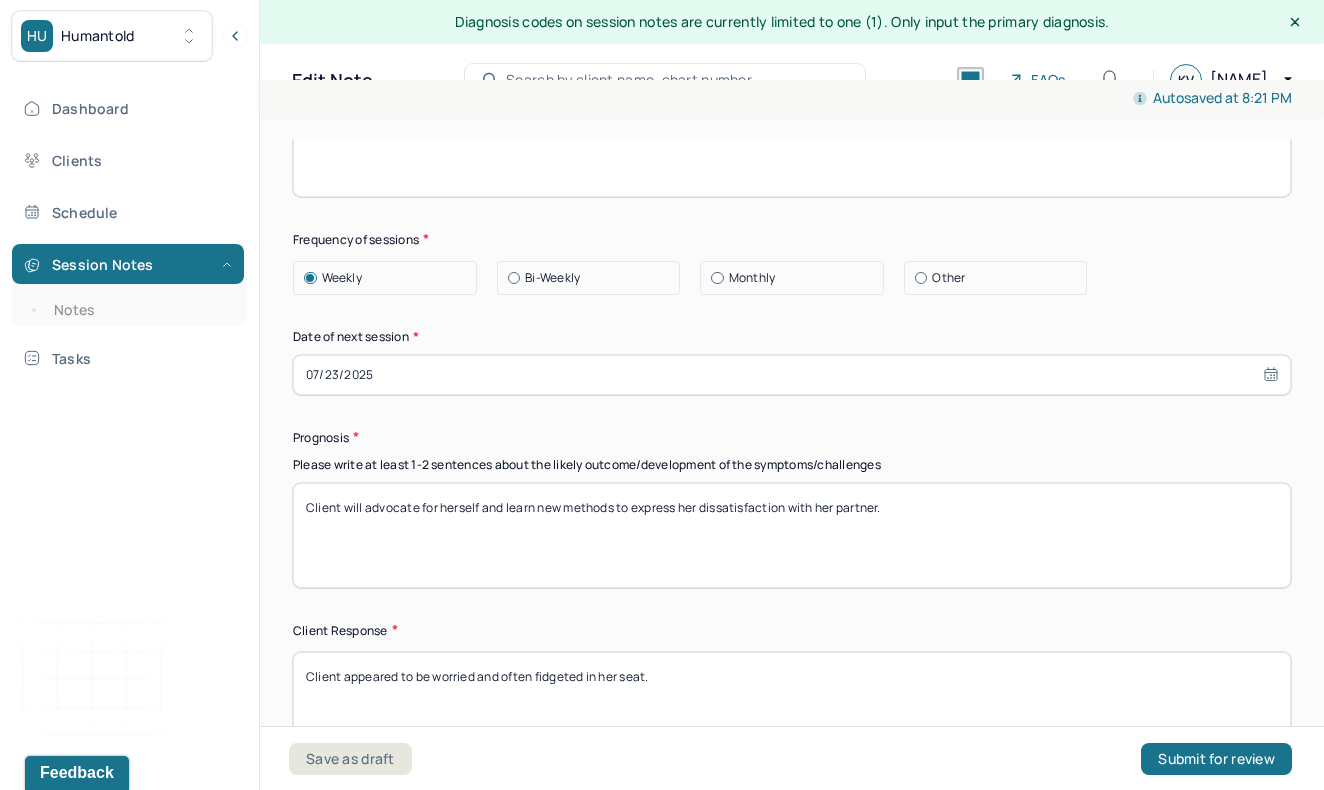 drag, startPoint x: 928, startPoint y: 506, endPoint x: 318, endPoint y: 482, distance: 610.4719 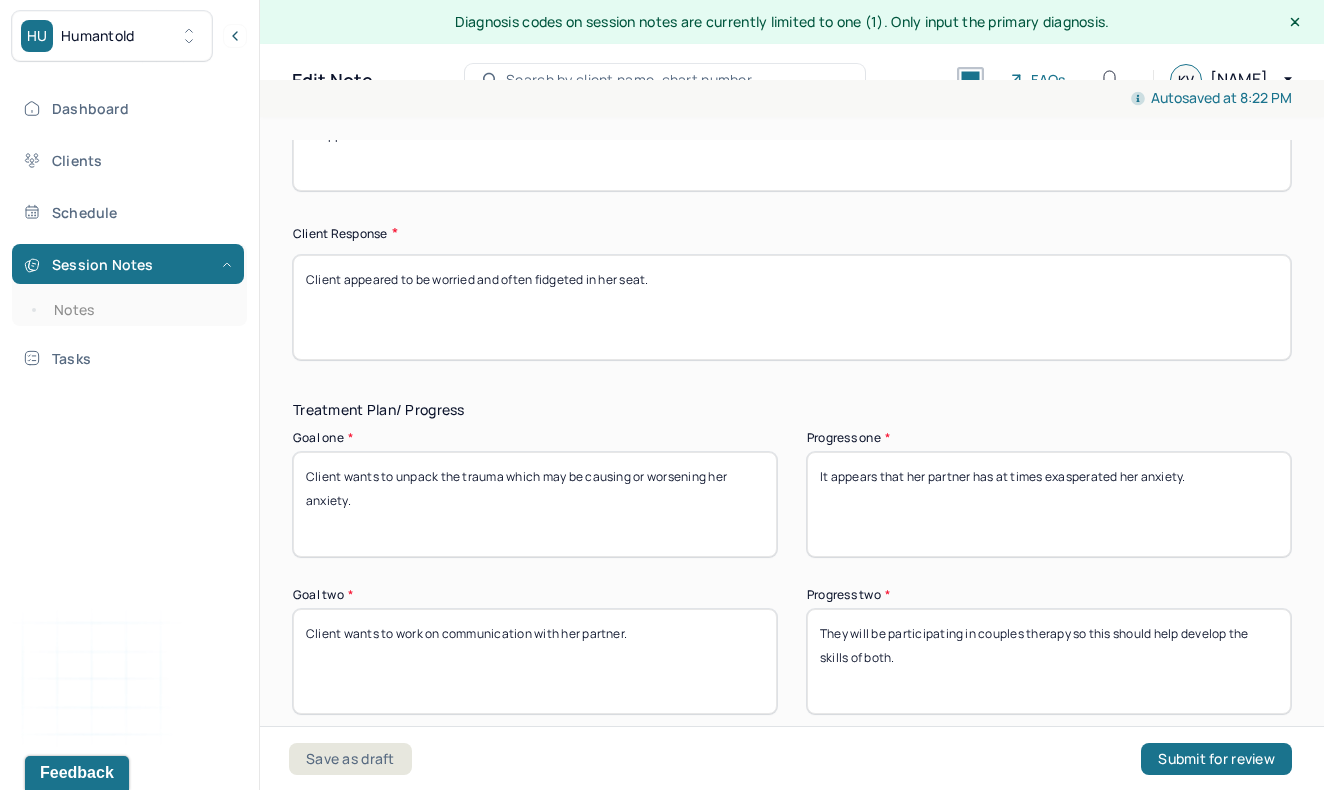scroll, scrollTop: 3123, scrollLeft: 0, axis: vertical 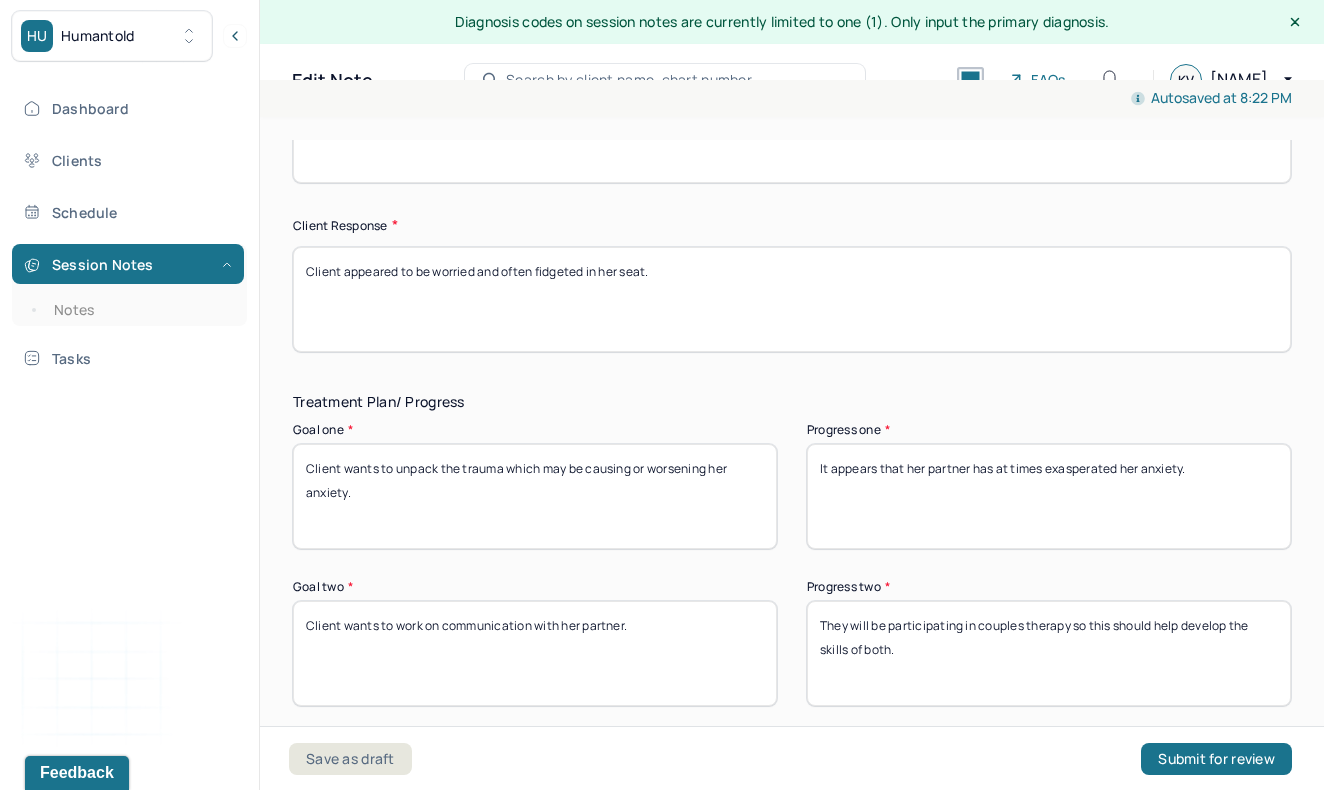 type on "Client continues to learn about herself and relieving herself of the guilt that she often posses. Client's anxiety appear to coincide with feelings of belonging and feeling unappreciated." 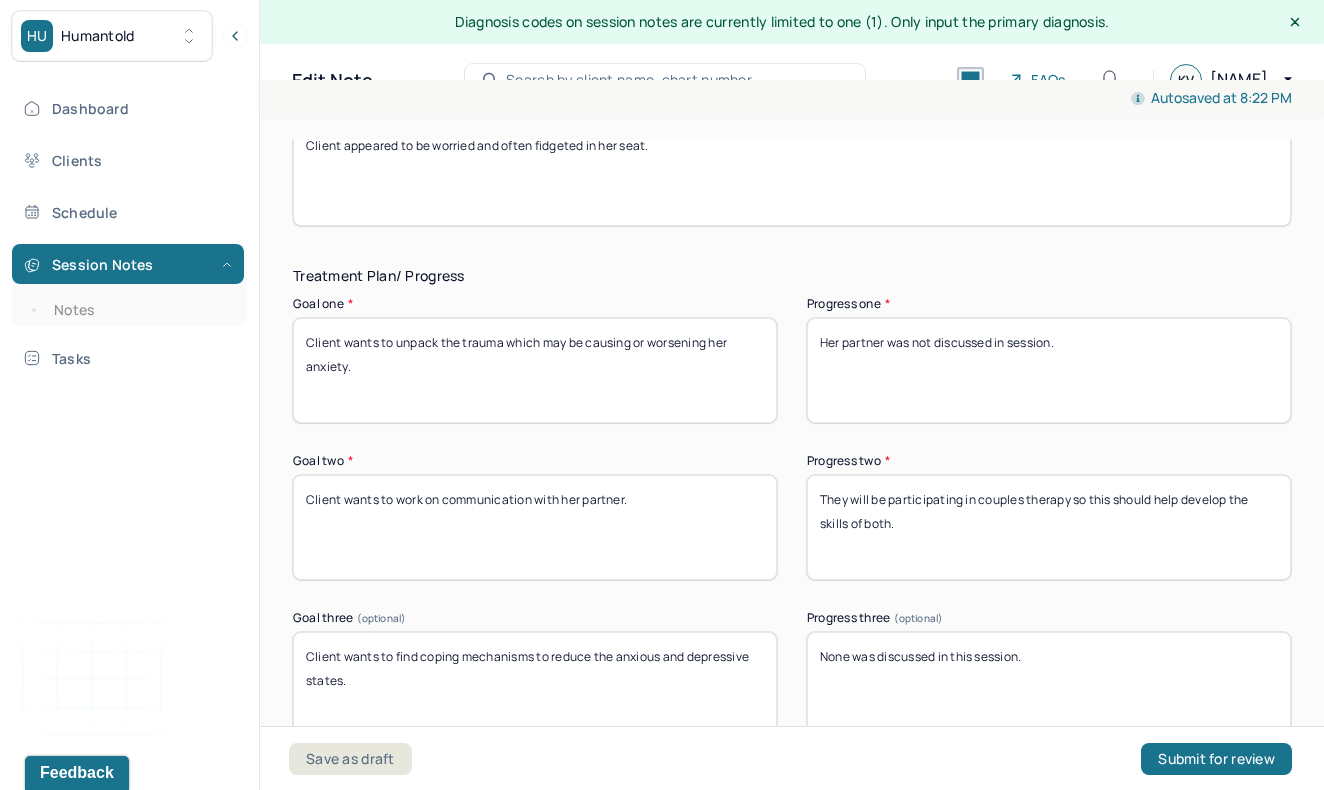 scroll, scrollTop: 3280, scrollLeft: 0, axis: vertical 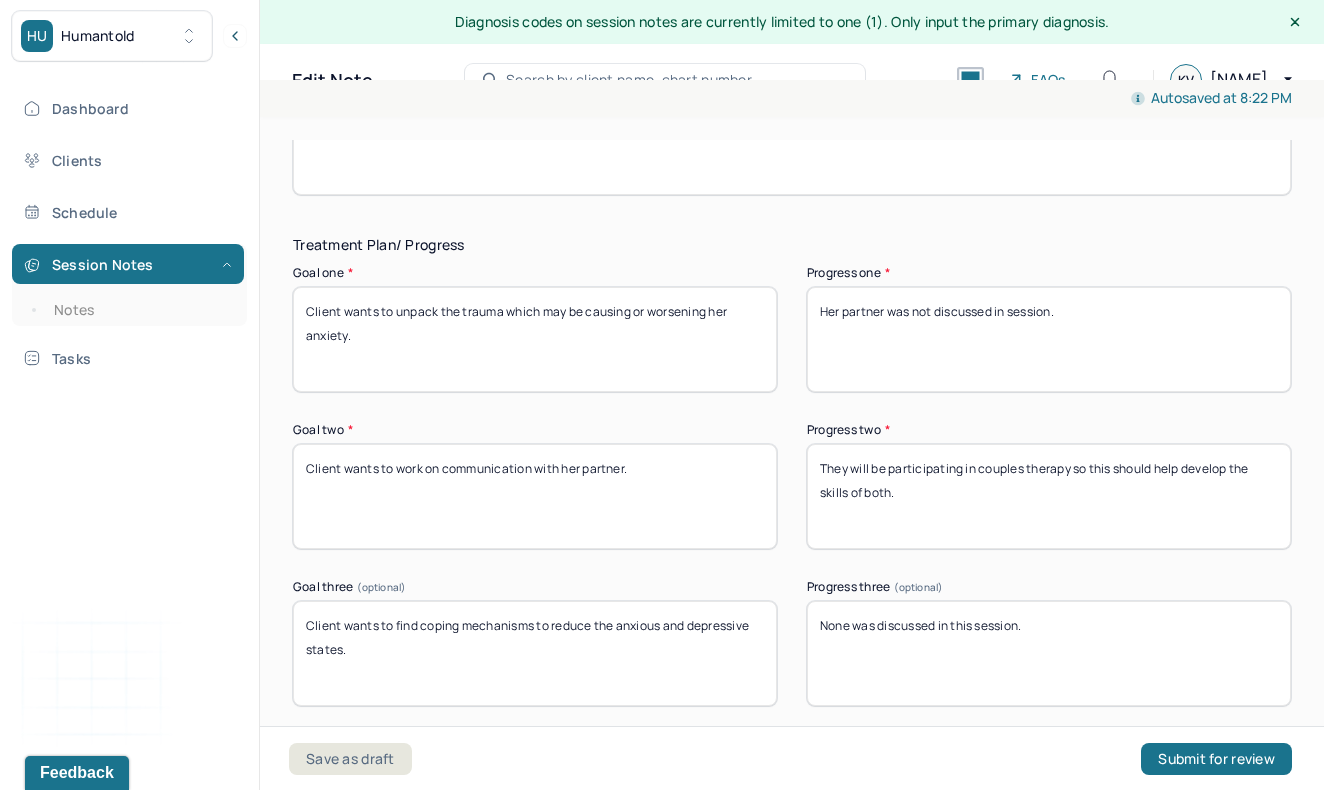 type on "Her partner was not discussed in session." 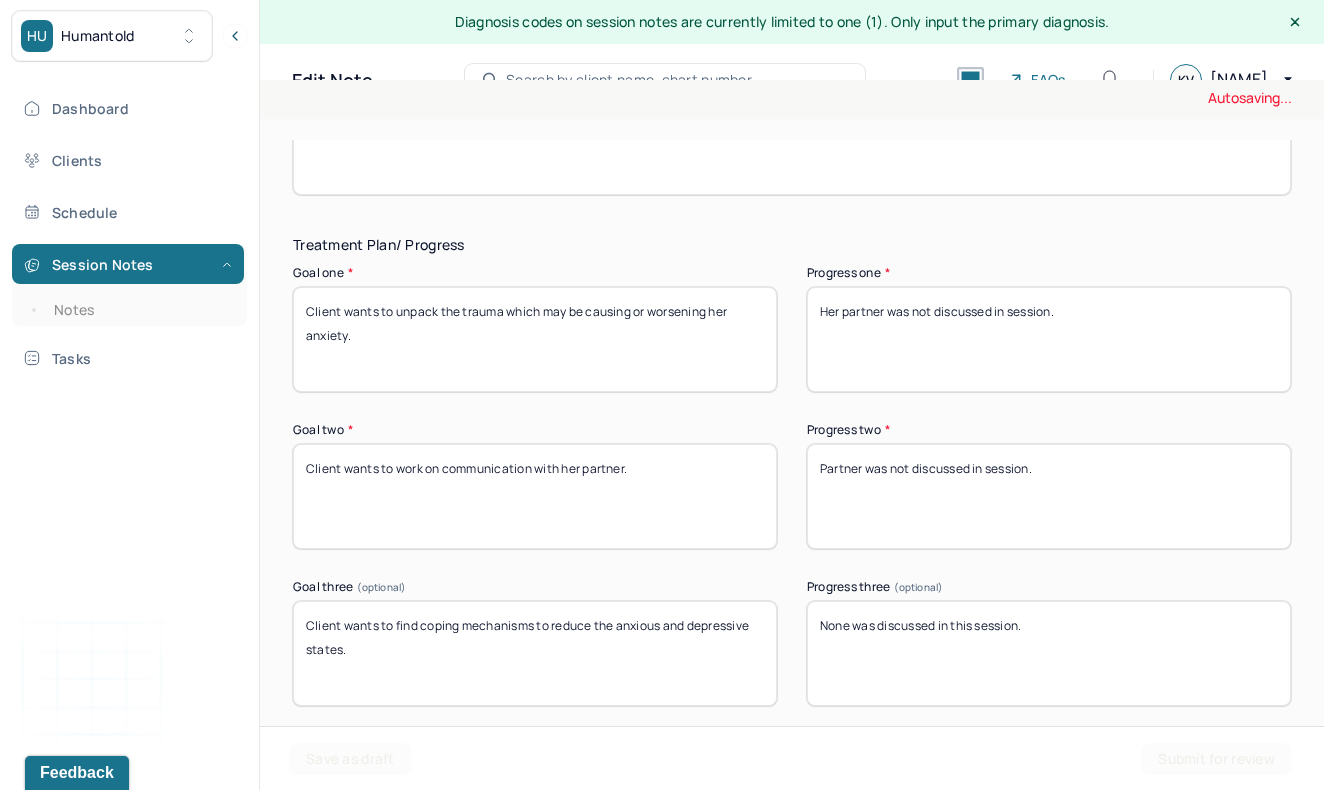 type on "Partner was not discussed in session." 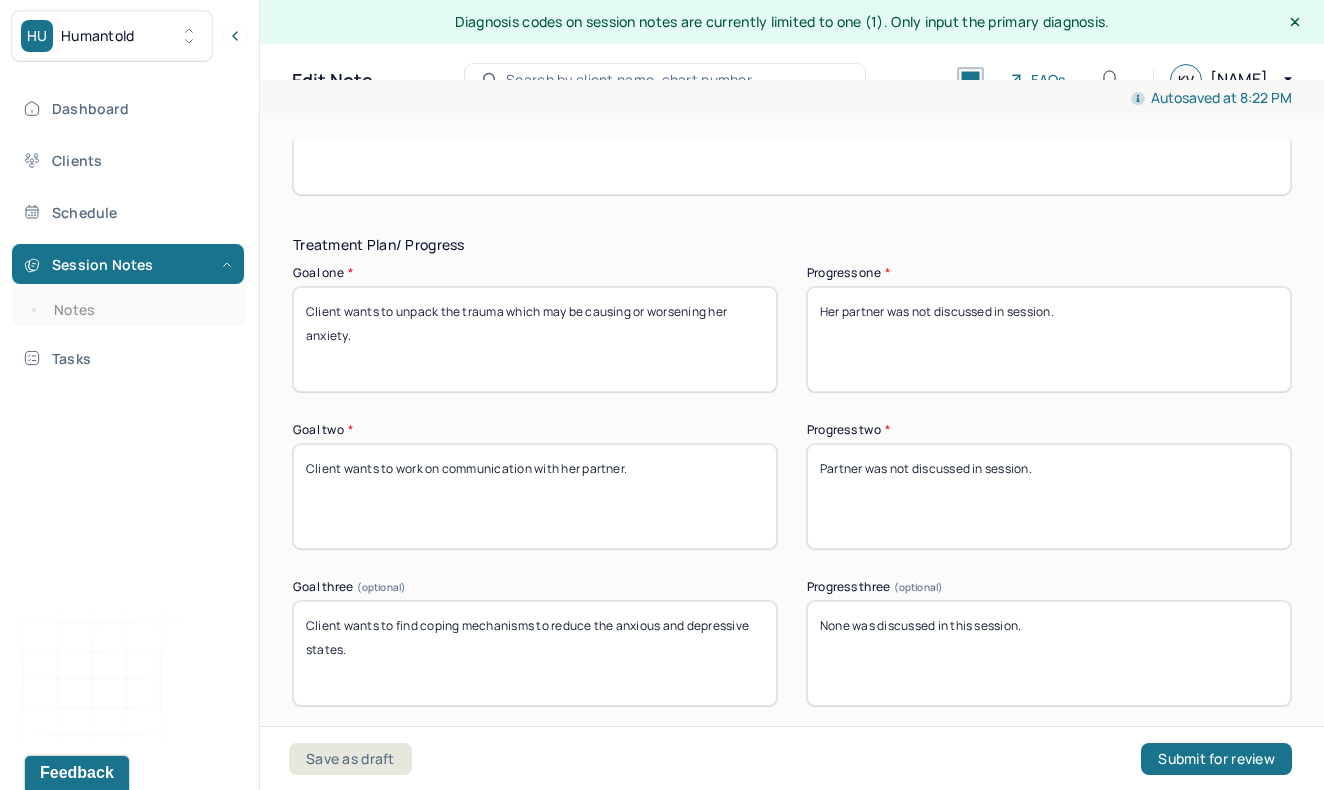 drag, startPoint x: 1032, startPoint y: 633, endPoint x: 764, endPoint y: 618, distance: 268.41943 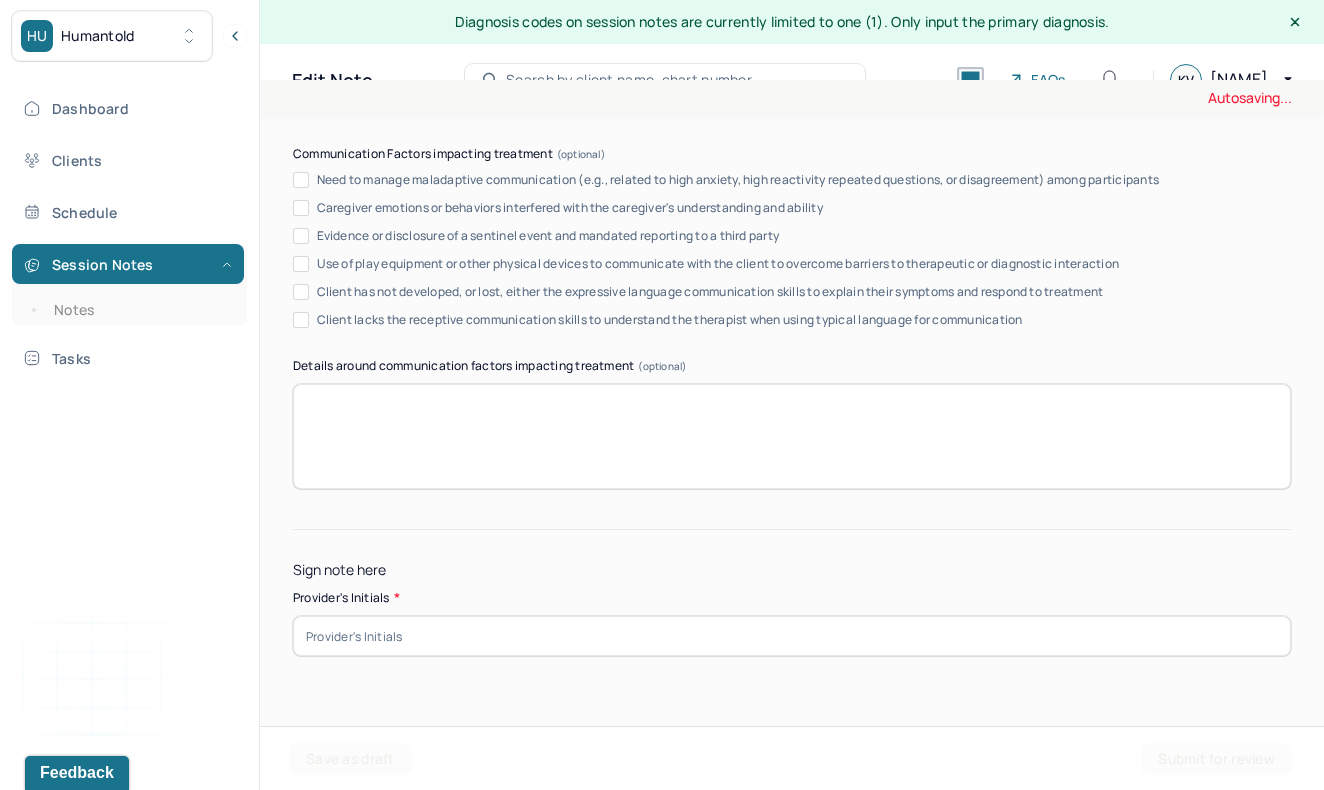 scroll, scrollTop: 3869, scrollLeft: 0, axis: vertical 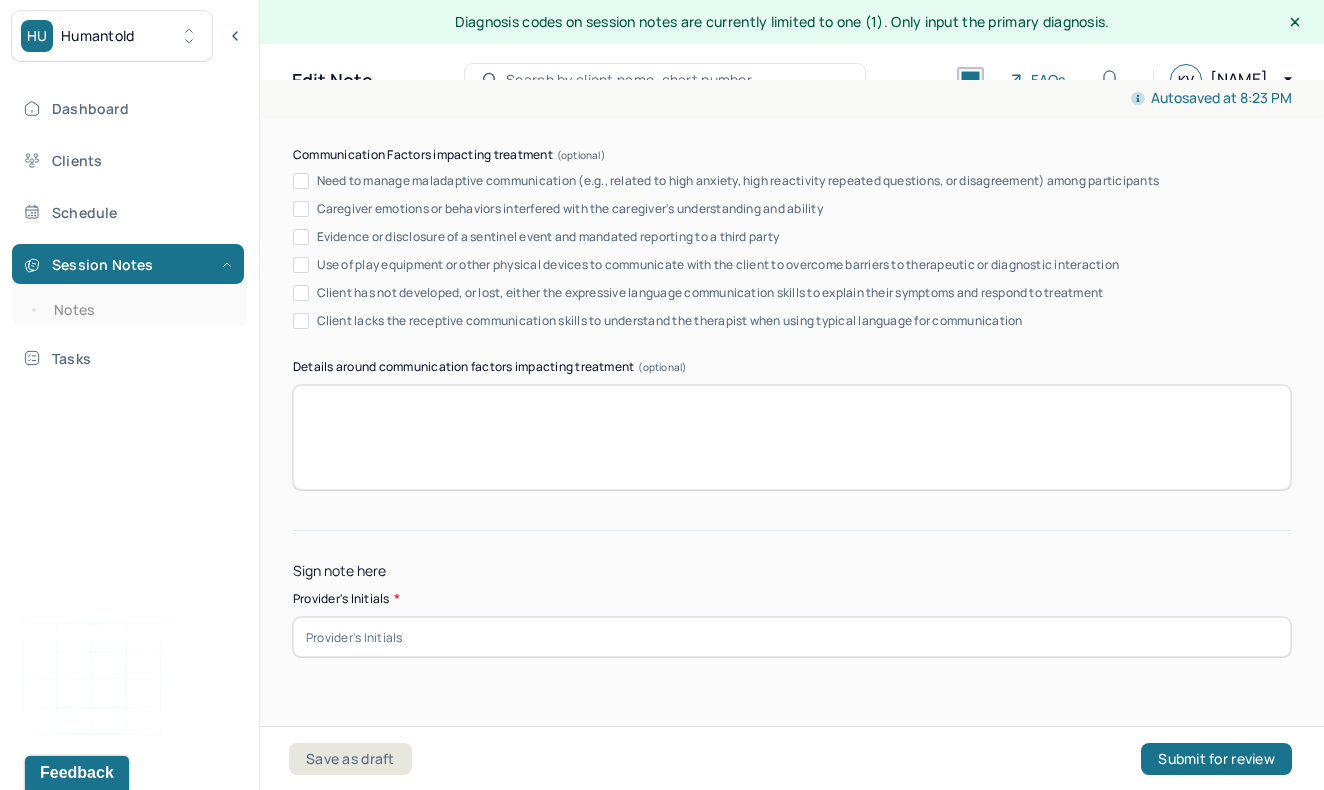 type on "Client discussed her feelings of anxiety which has been exasperated by the role in these boards." 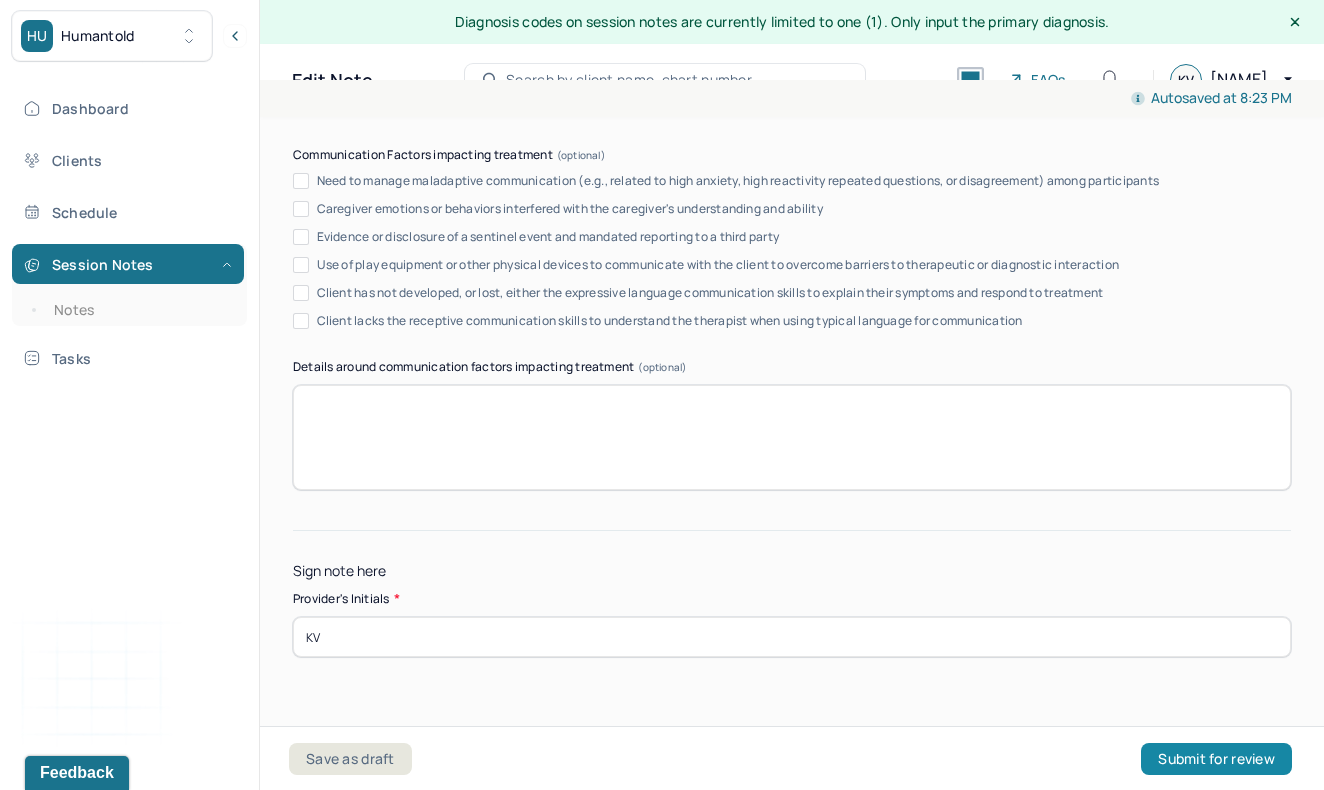 type on "KV" 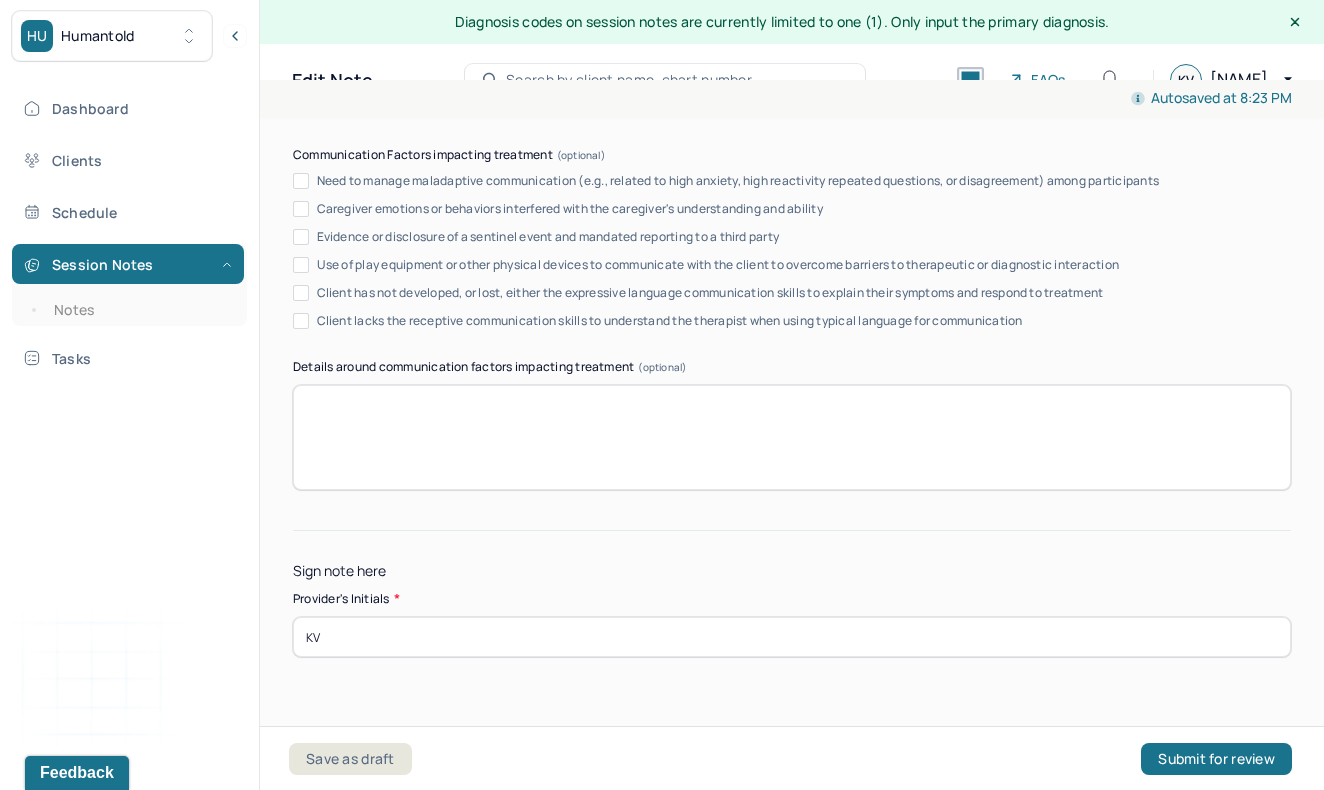 scroll, scrollTop: 36, scrollLeft: 0, axis: vertical 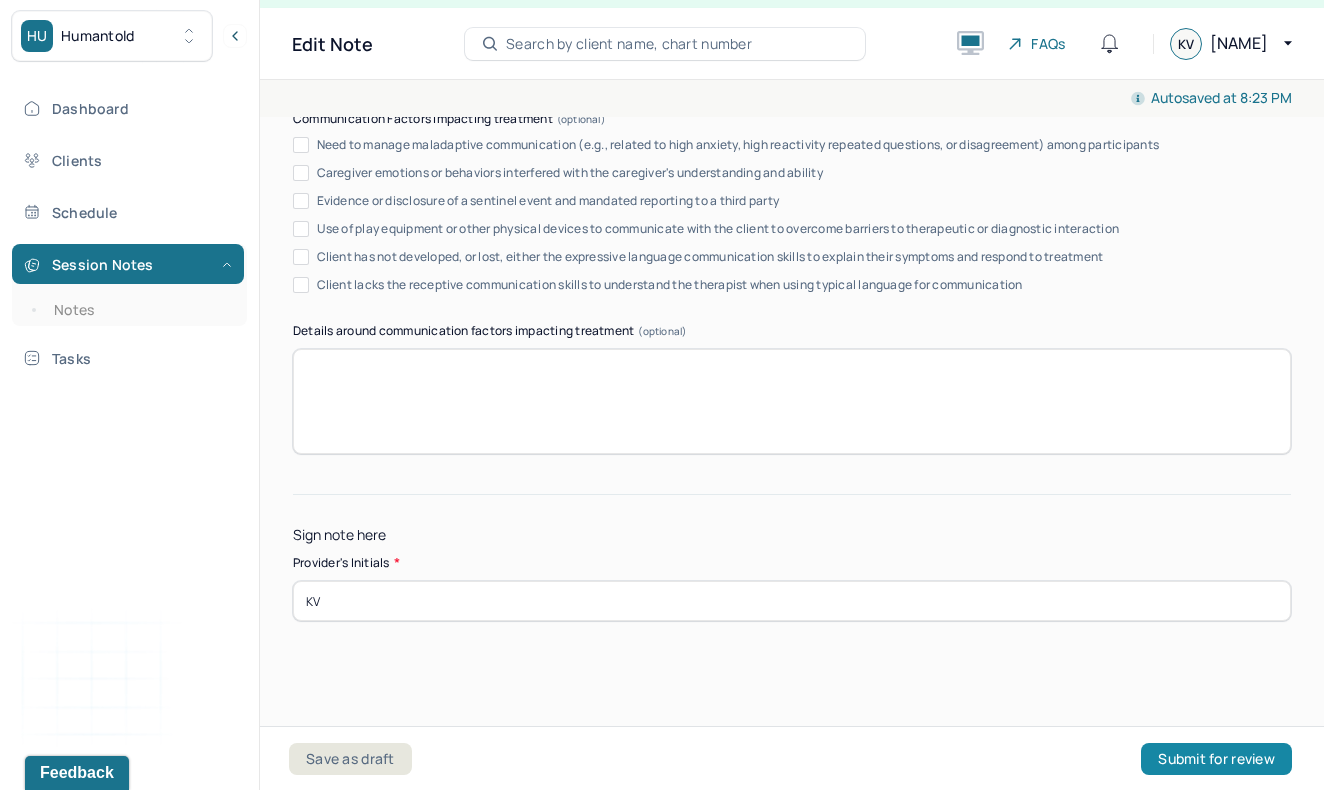 click on "Submit for review" at bounding box center [1216, 759] 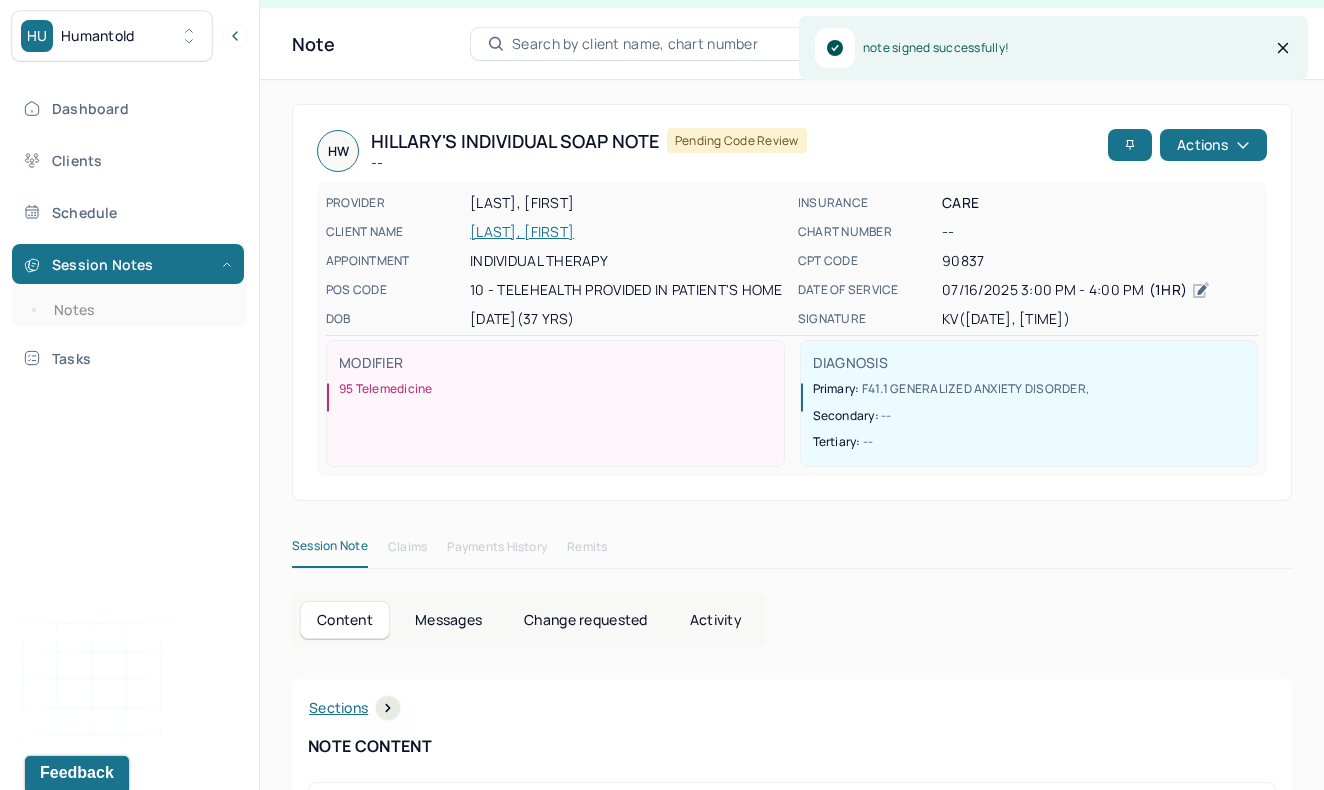 scroll, scrollTop: 0, scrollLeft: 0, axis: both 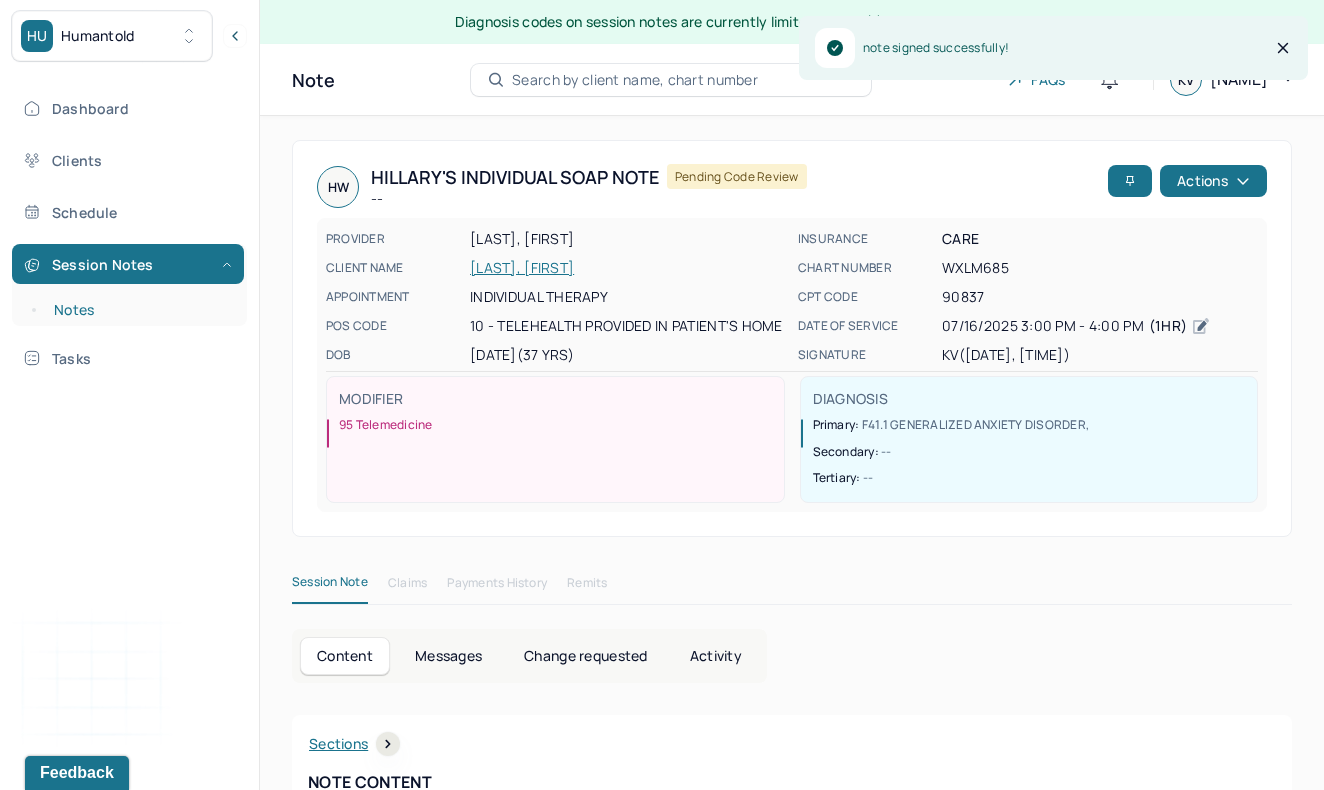 click on "Notes" at bounding box center [139, 310] 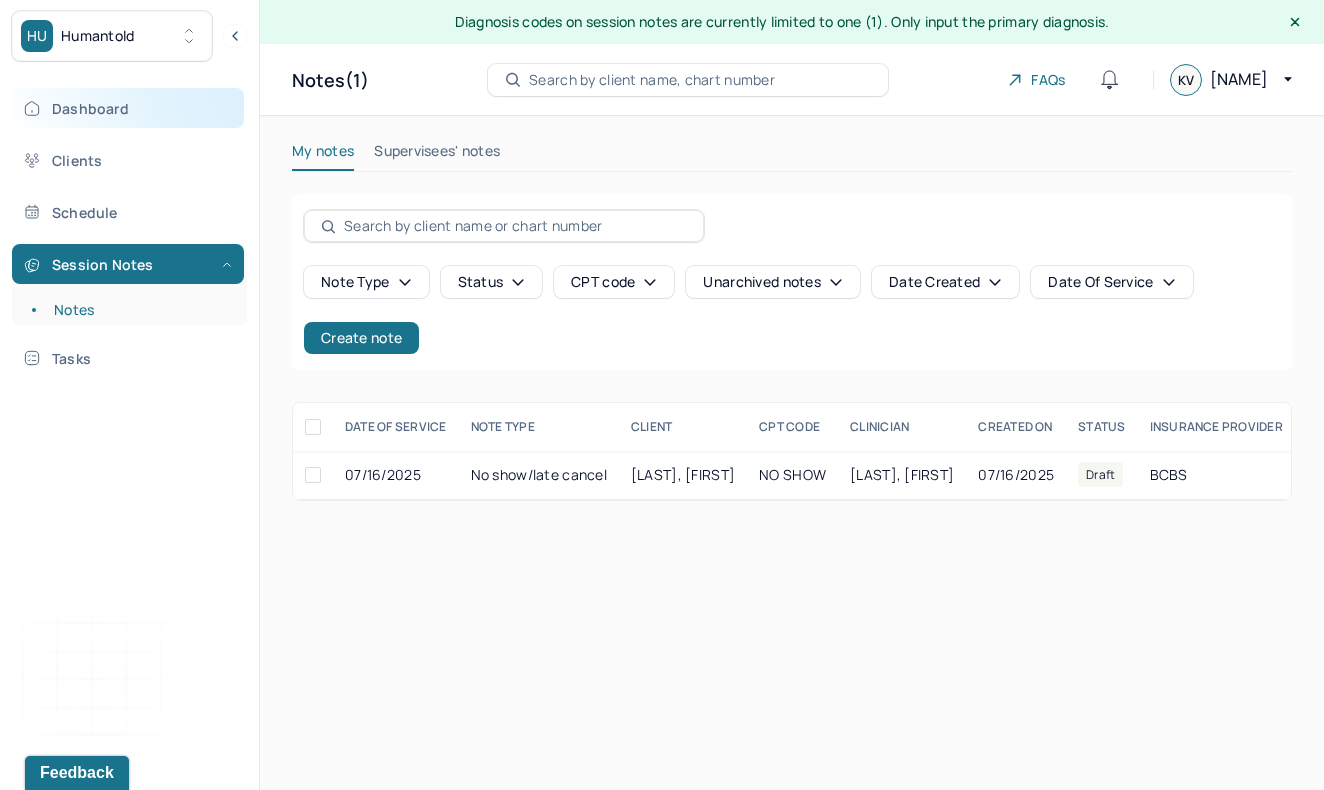 click on "Dashboard" at bounding box center [128, 108] 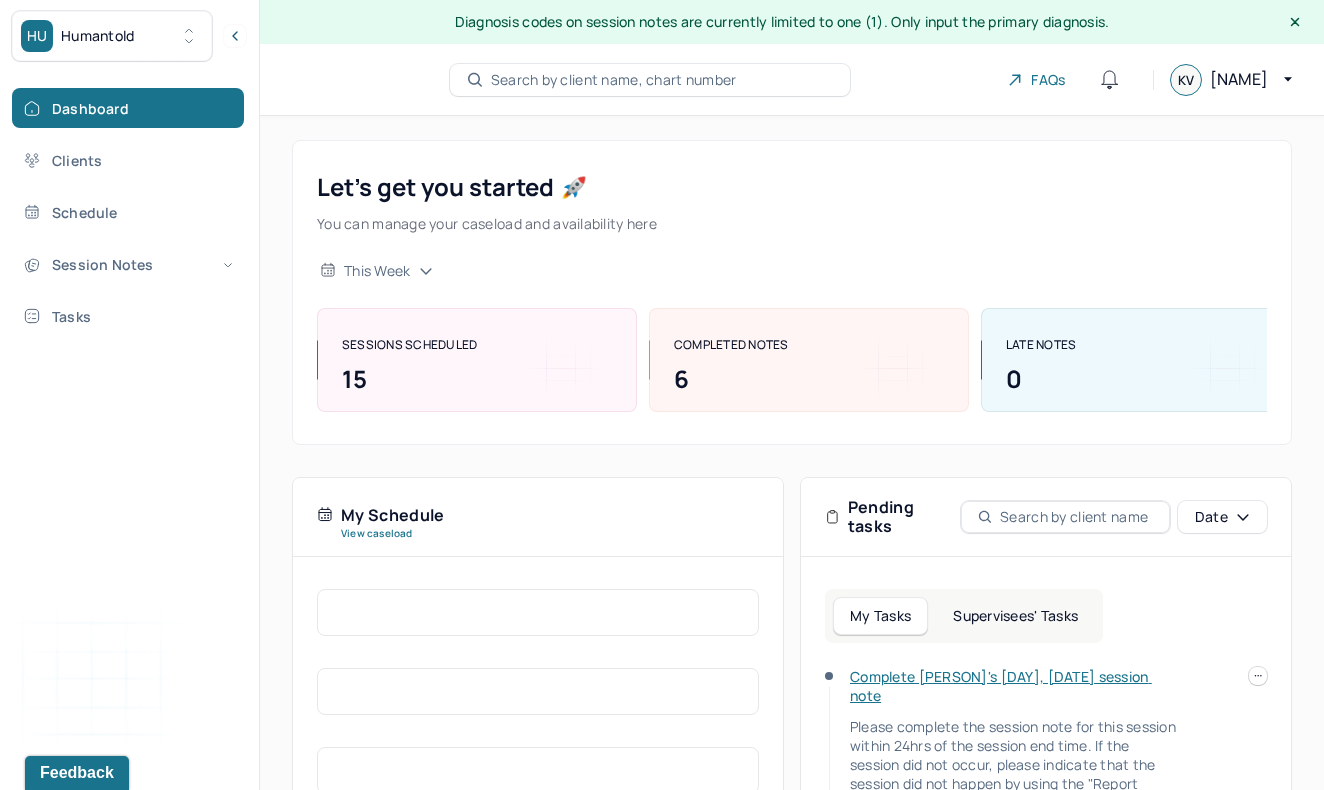 click on "Complete [PERSON]'s [DAY], [DATE] session note" at bounding box center [1001, 686] 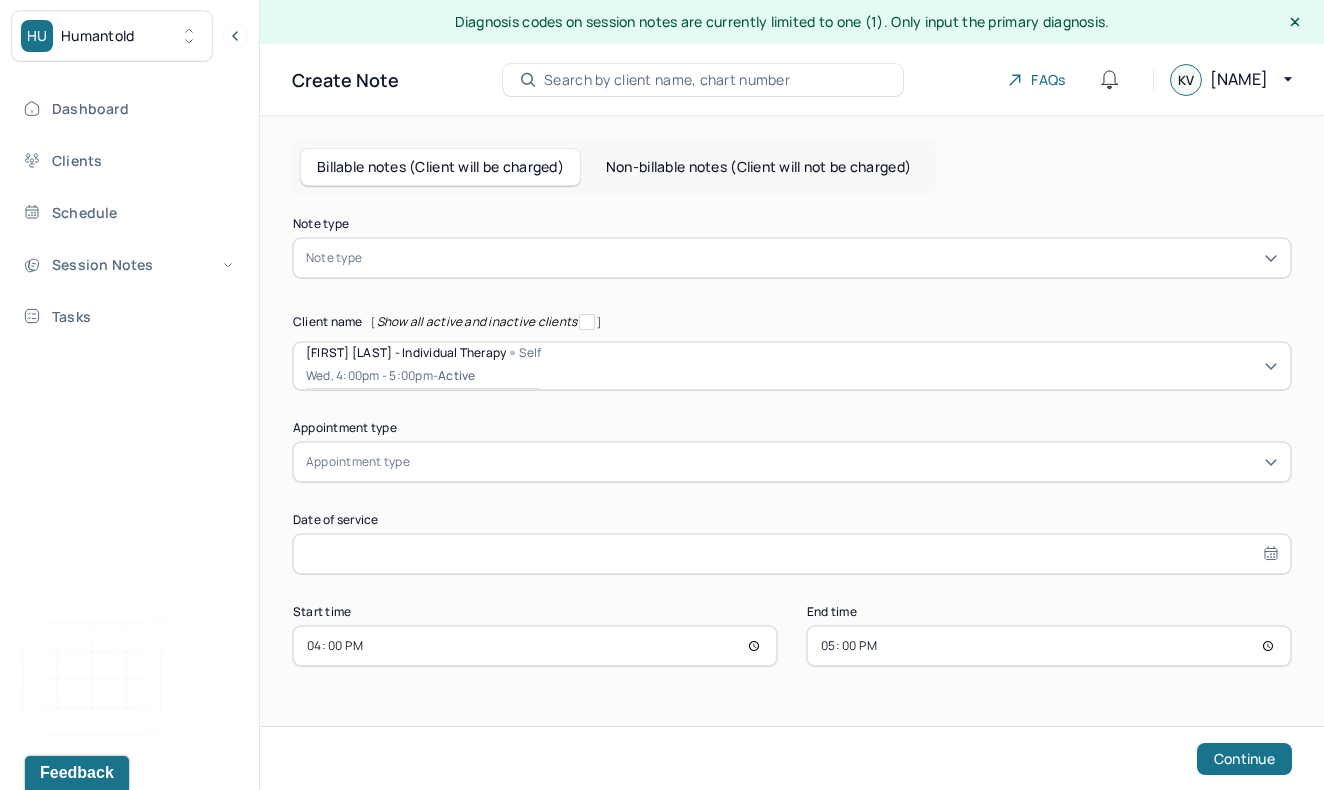 type on "Jul 16, 2025" 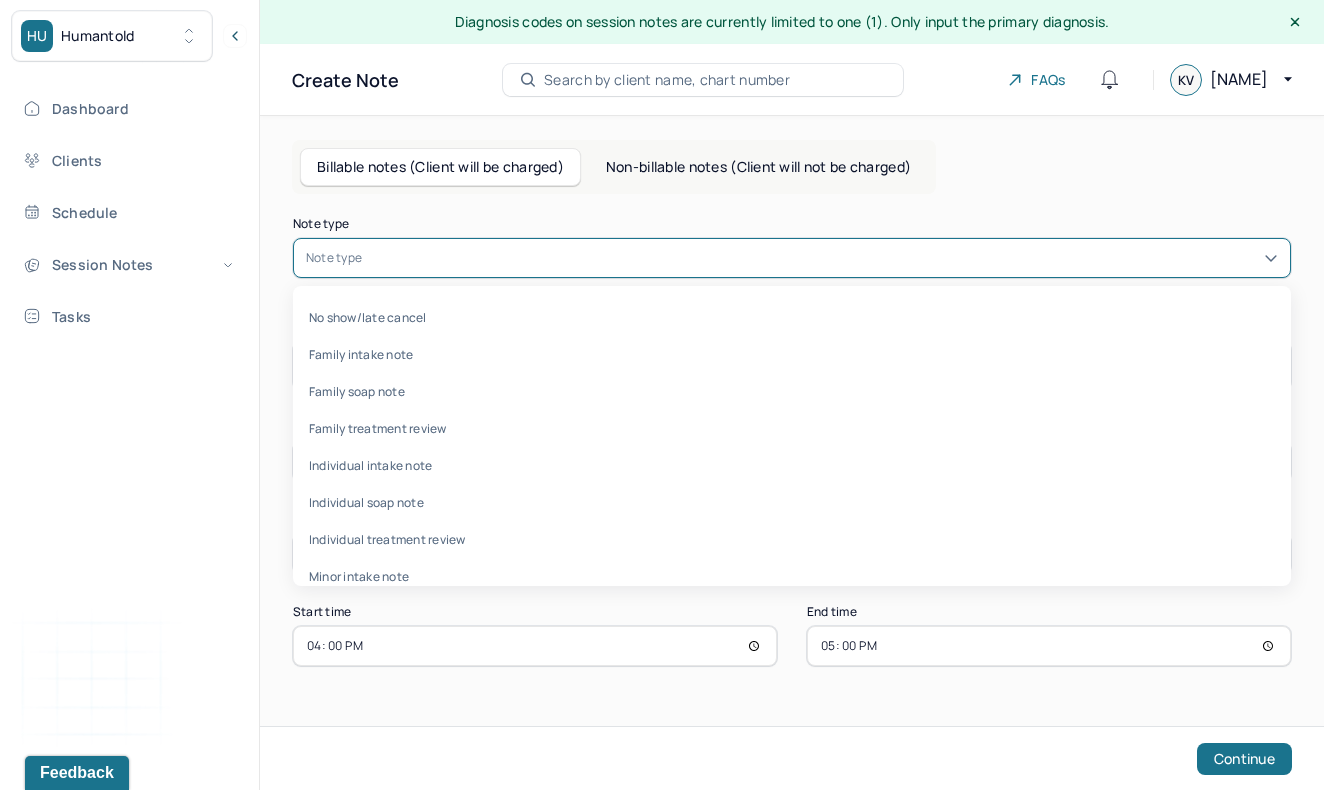 click at bounding box center (822, 258) 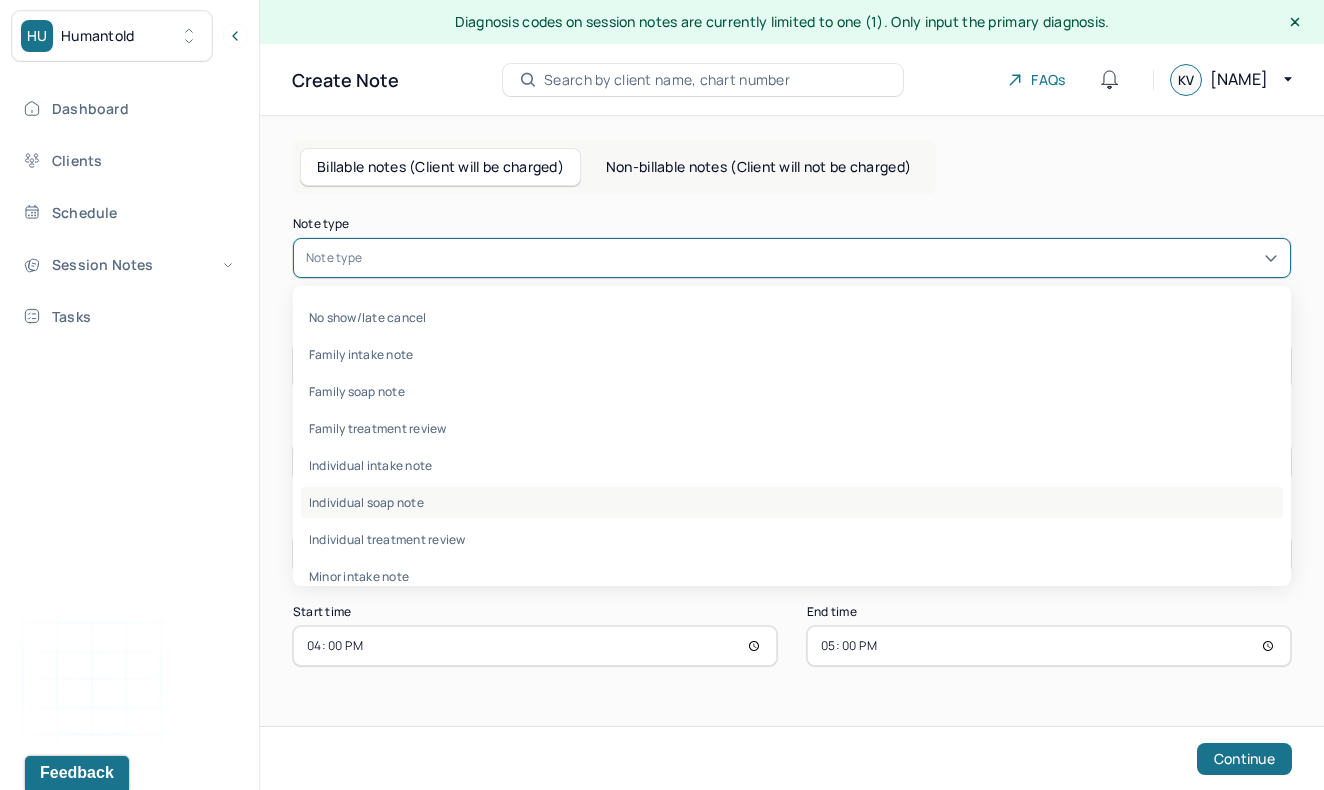 click on "Individual soap note" at bounding box center [792, 502] 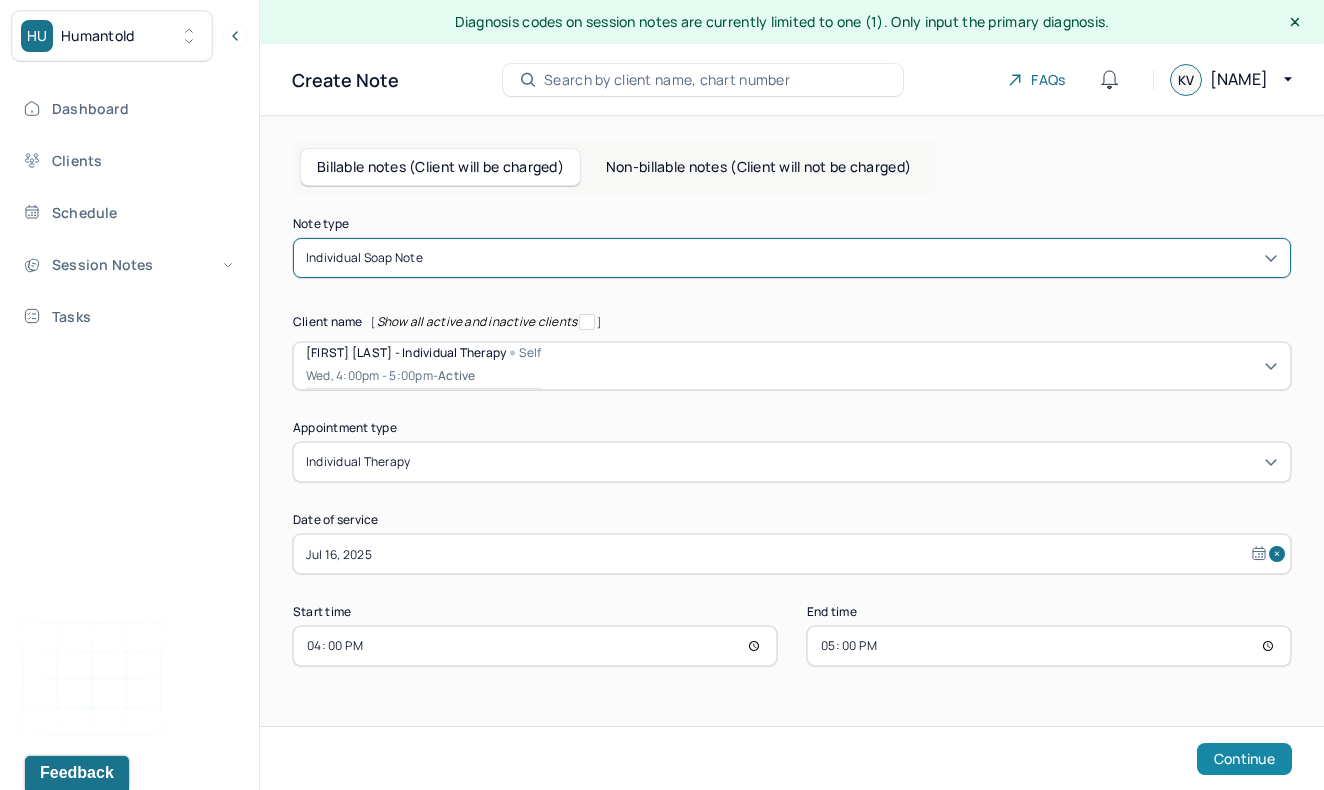click on "Continue" at bounding box center [1244, 759] 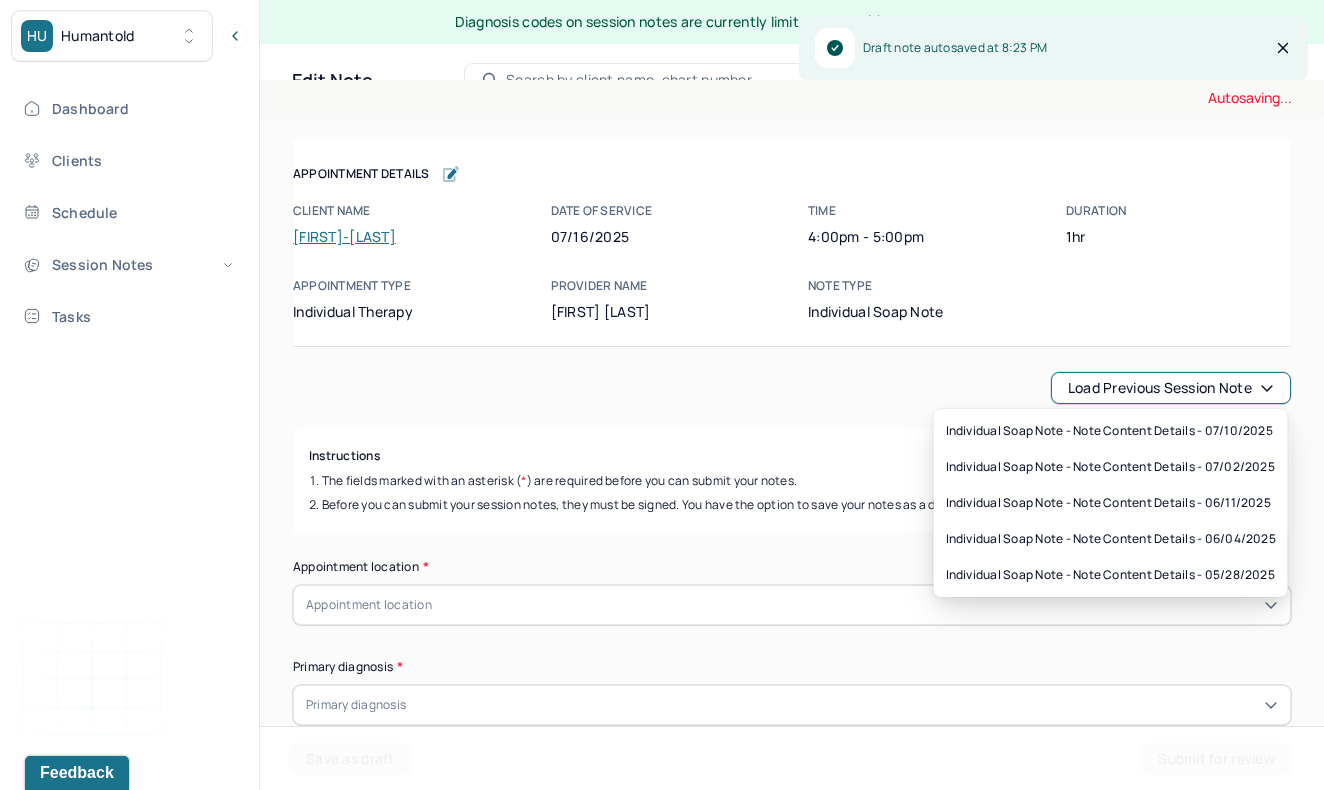 click on "Load previous session note" at bounding box center [1171, 388] 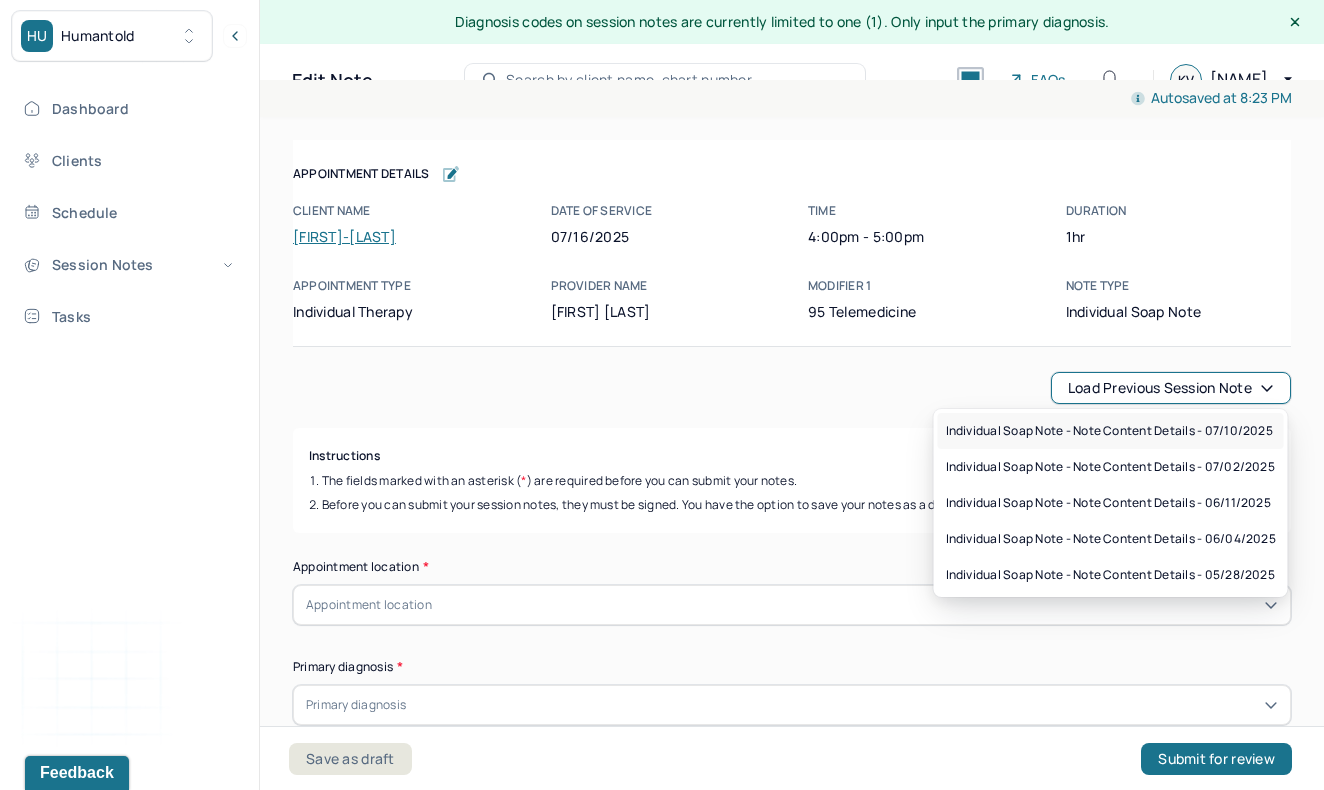 click on "Individual soap note   - Note content Details -   07/10/2025" at bounding box center (1111, 431) 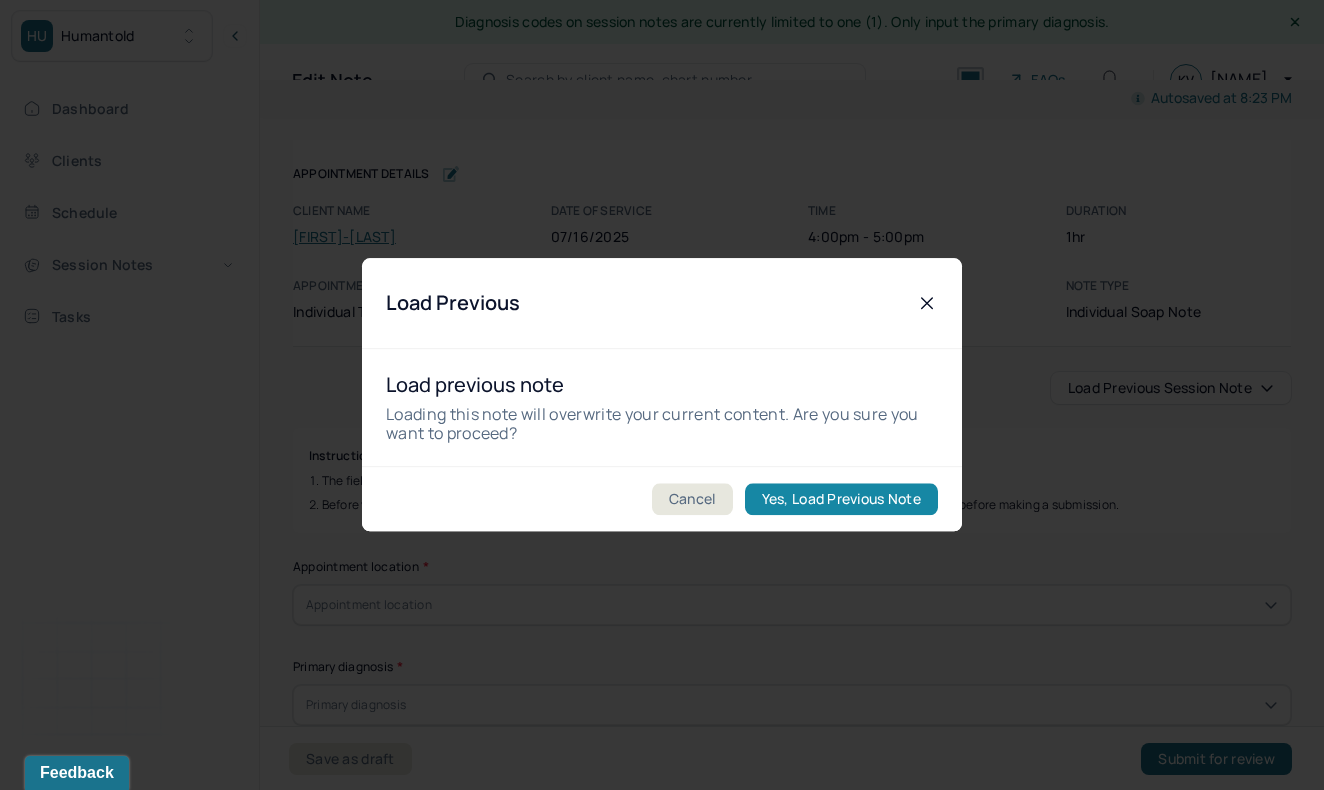 click on "Yes, Load Previous Note" at bounding box center (841, 500) 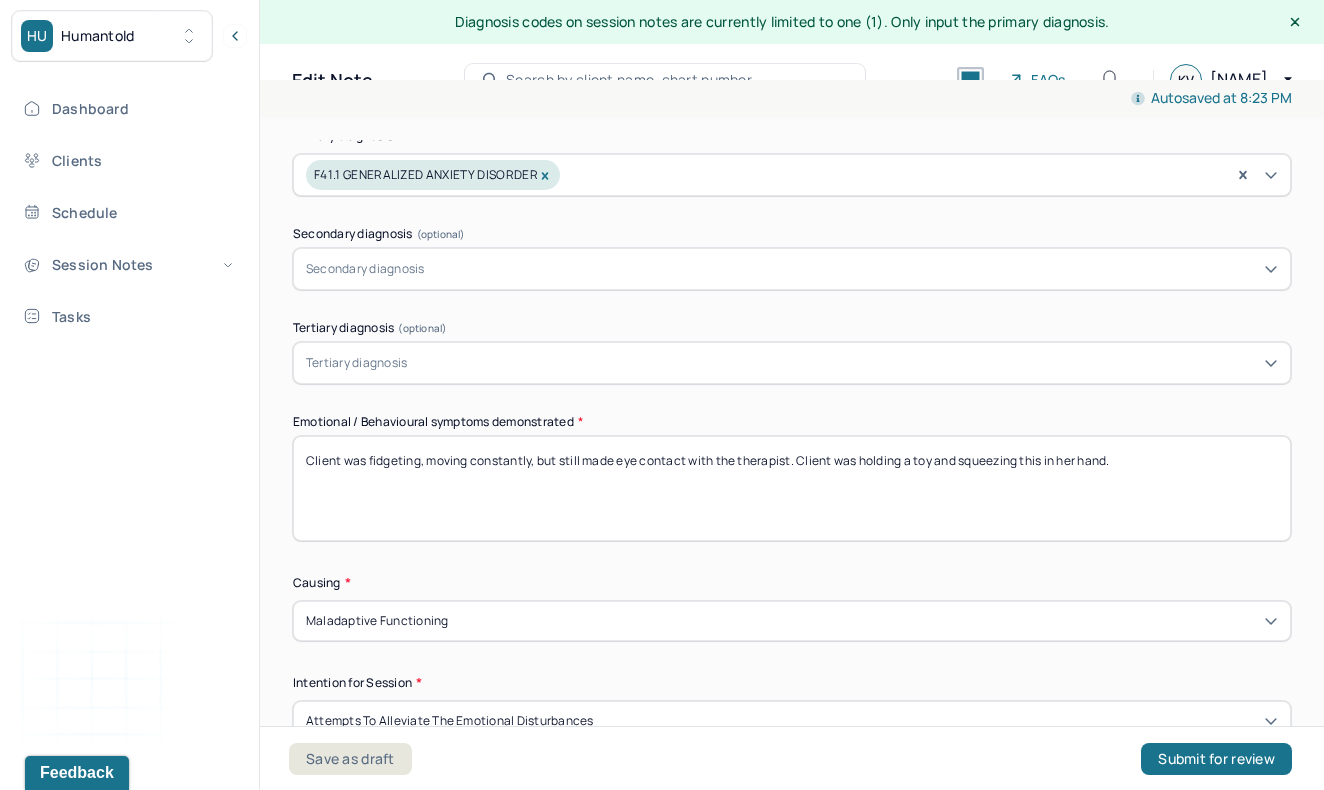 scroll, scrollTop: 806, scrollLeft: 0, axis: vertical 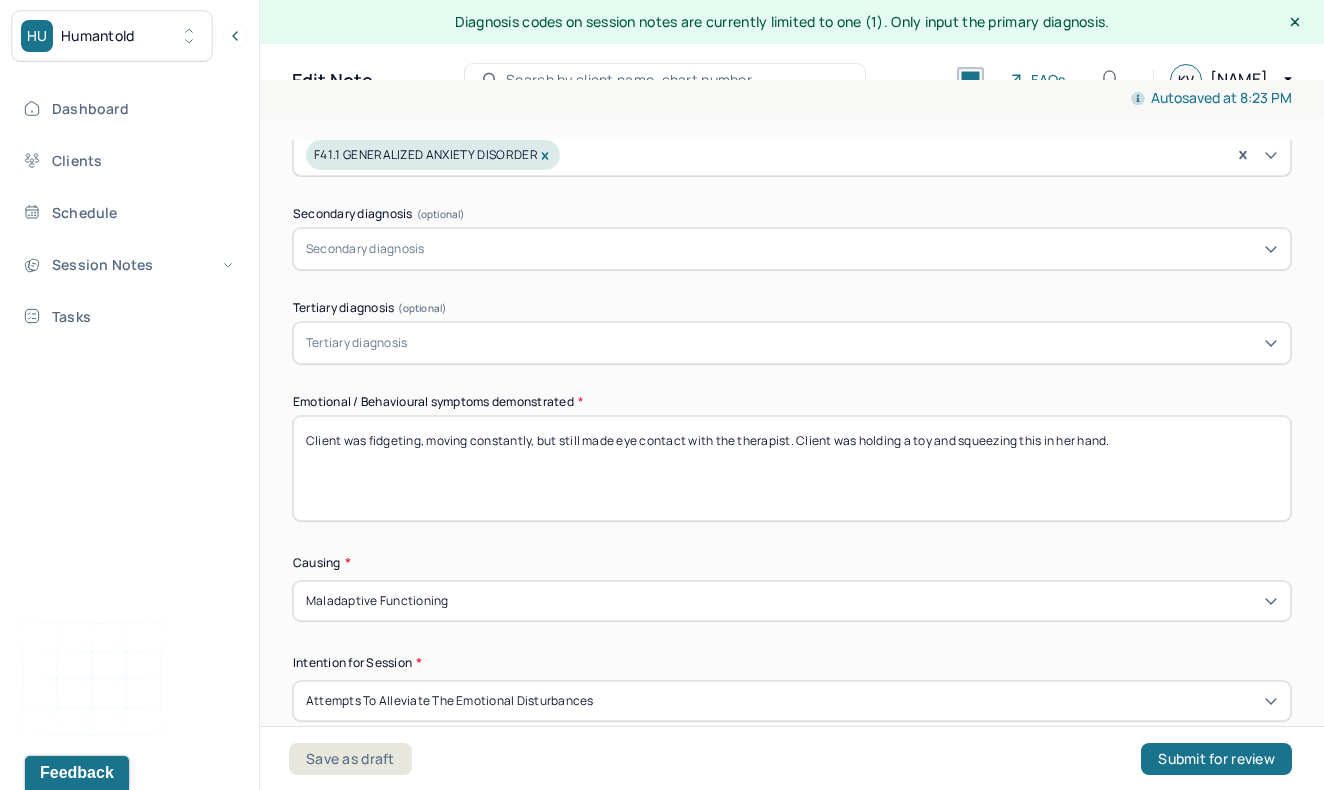drag, startPoint x: 1154, startPoint y: 436, endPoint x: 801, endPoint y: 433, distance: 353.01276 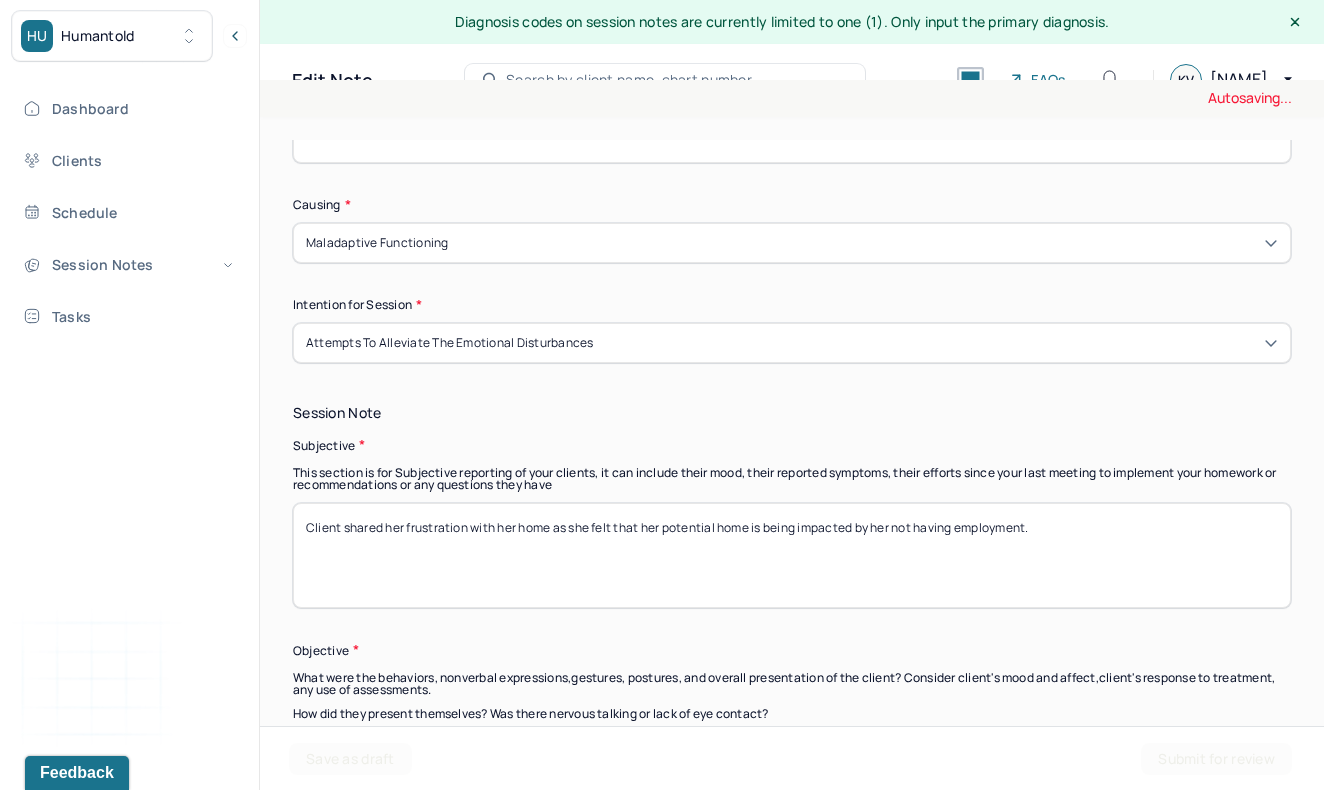 scroll, scrollTop: 1165, scrollLeft: 0, axis: vertical 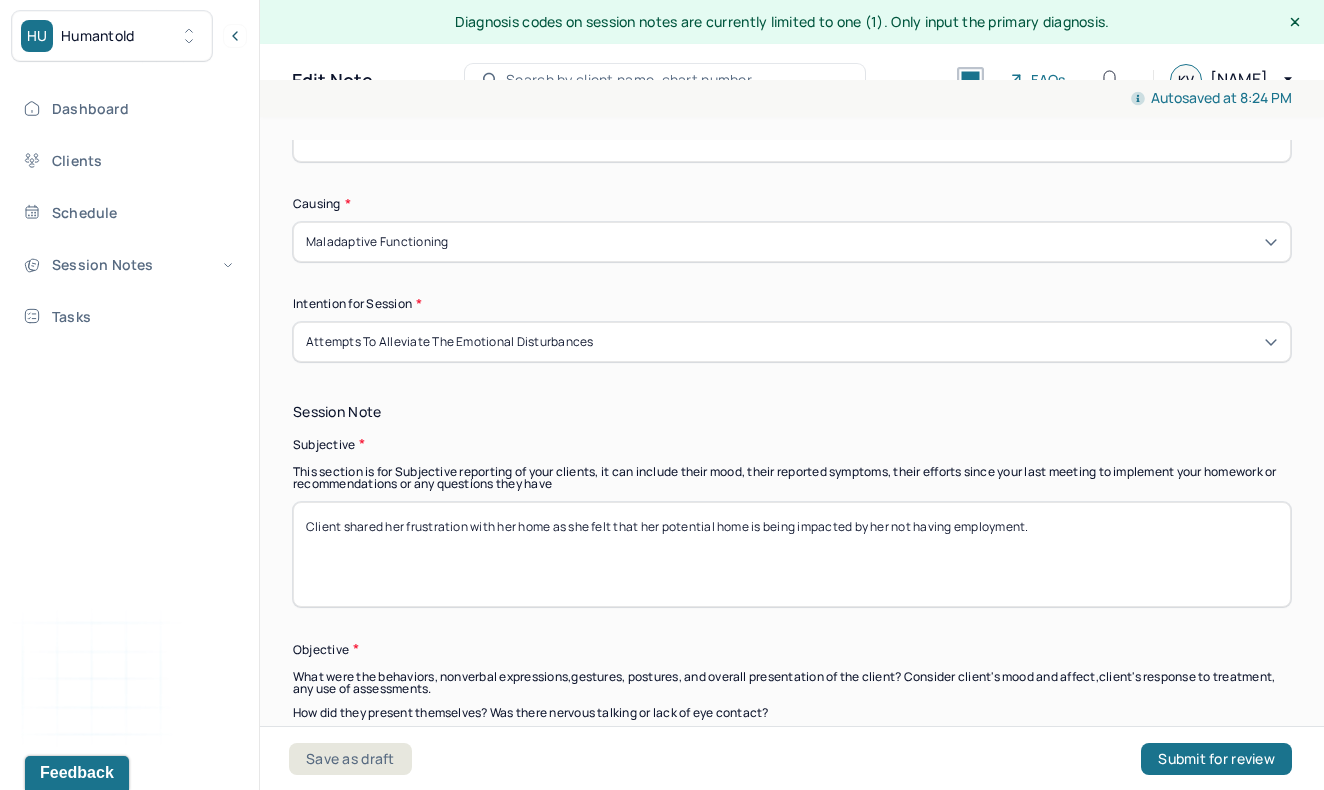 type on "Client was fidgeting, moving constantly, but still made eye contact with the therapist. Client was shifting as she appeared uncomfortablet in her seat." 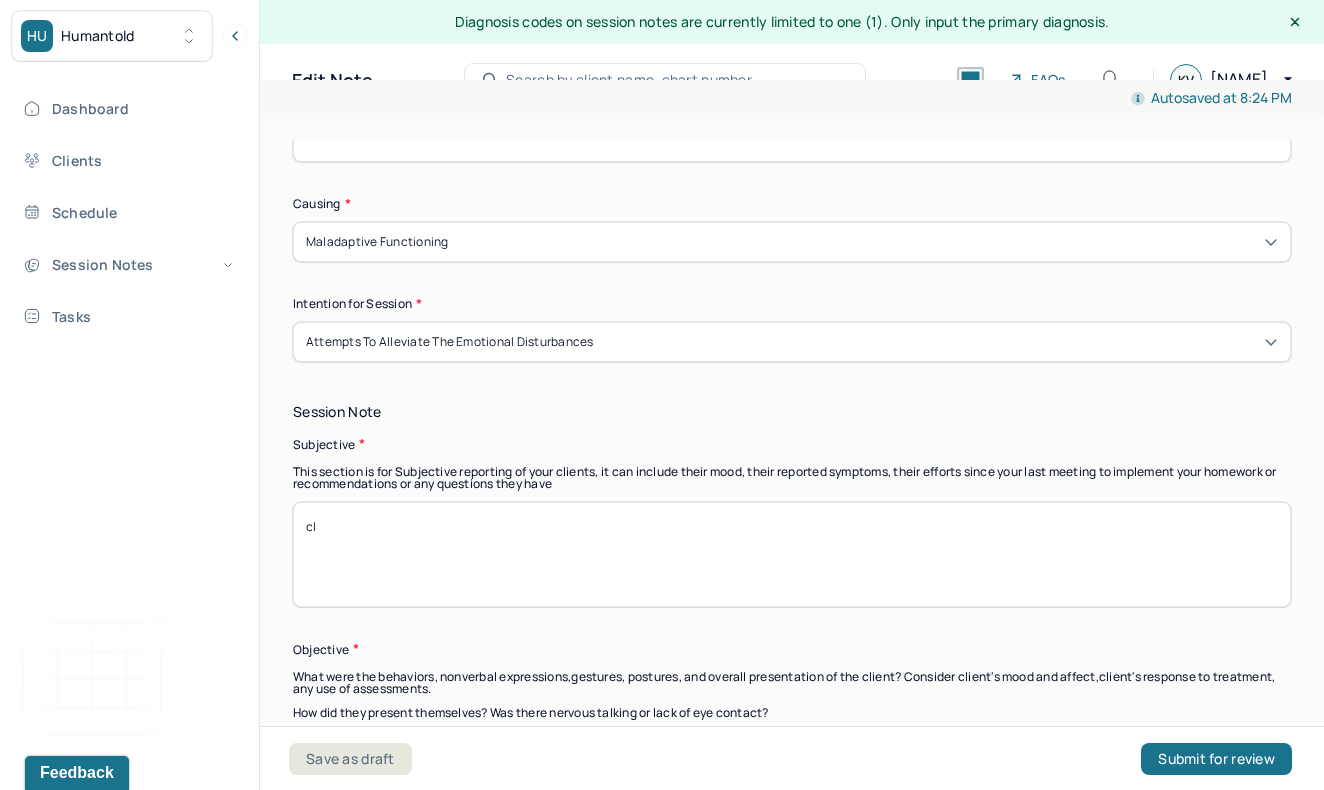 type on "c" 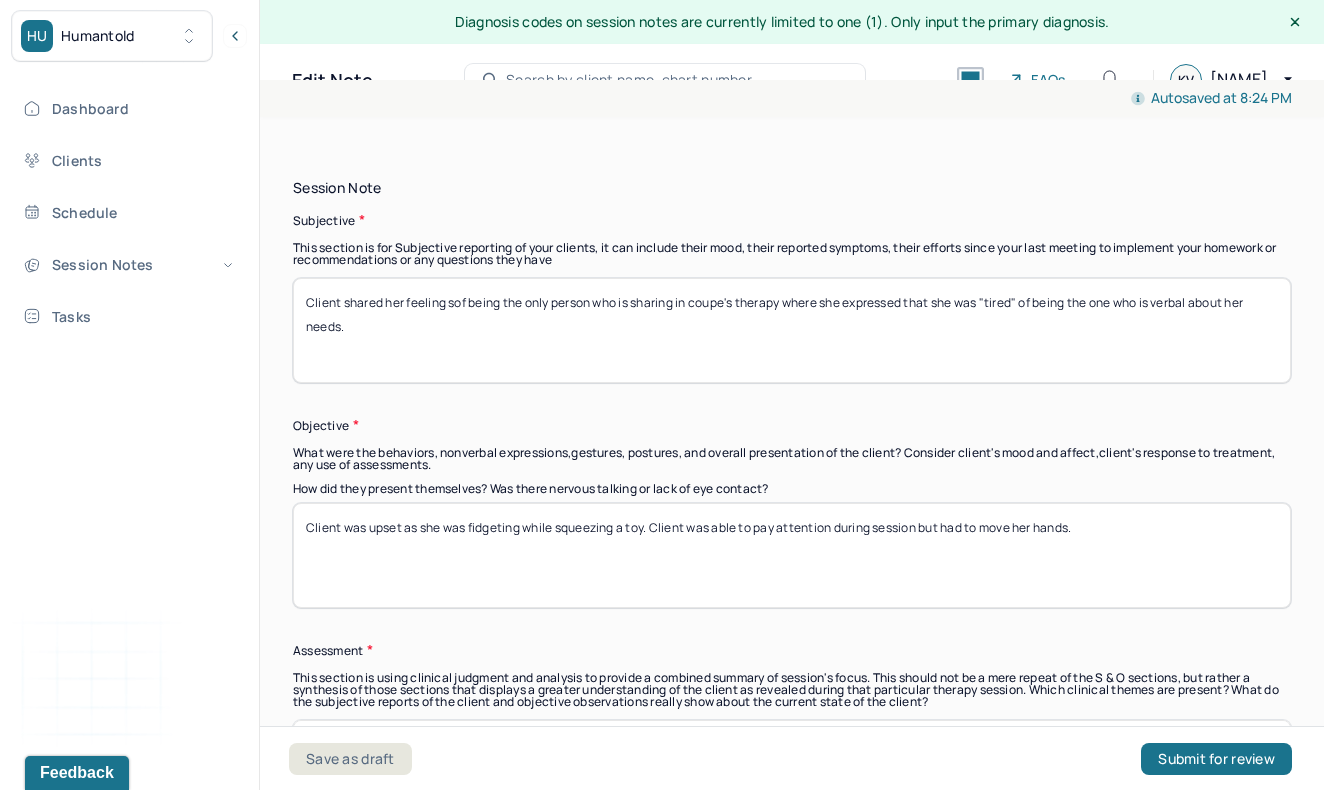 scroll, scrollTop: 1391, scrollLeft: 0, axis: vertical 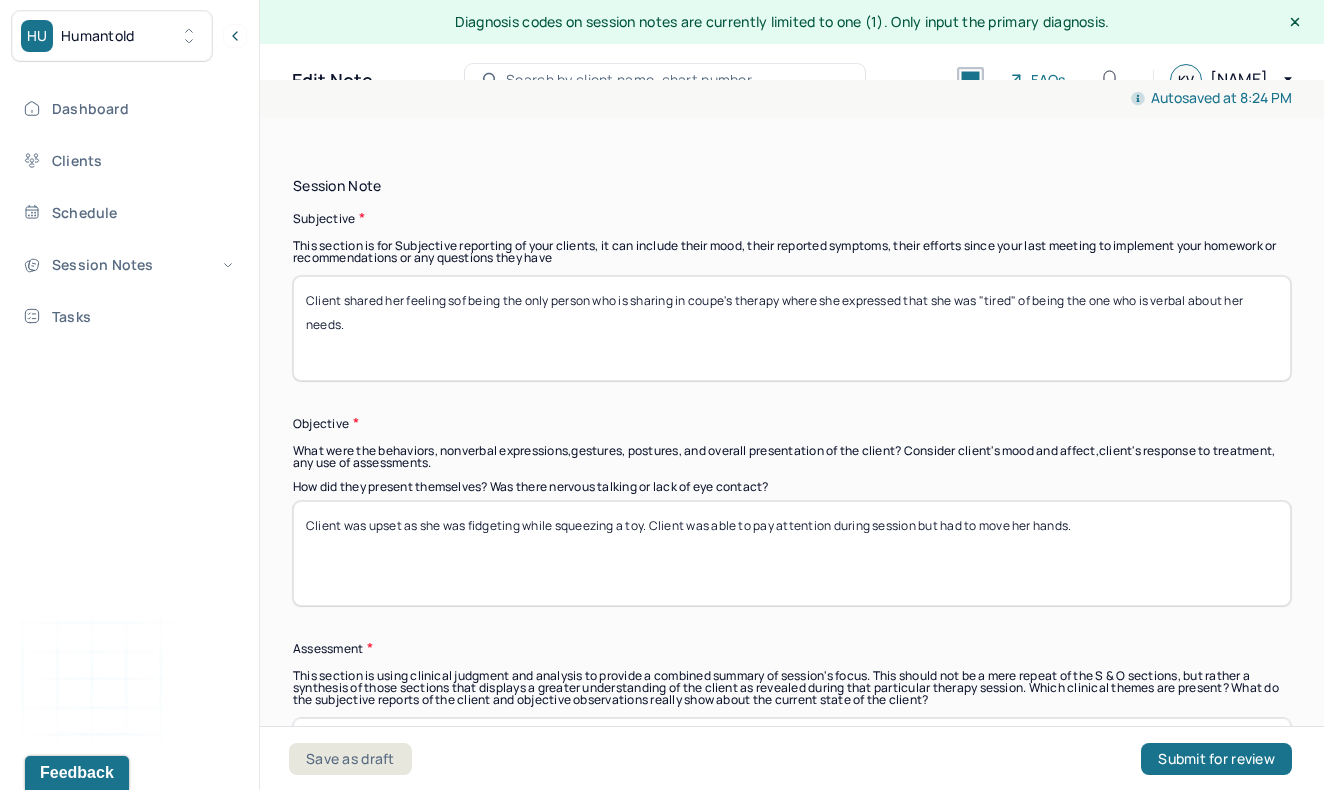 type on "Client shared her feeling sof being the only person who is sharing in coupe's therapy where she expressed that she was "tired" of being the one who is verbal about her needs." 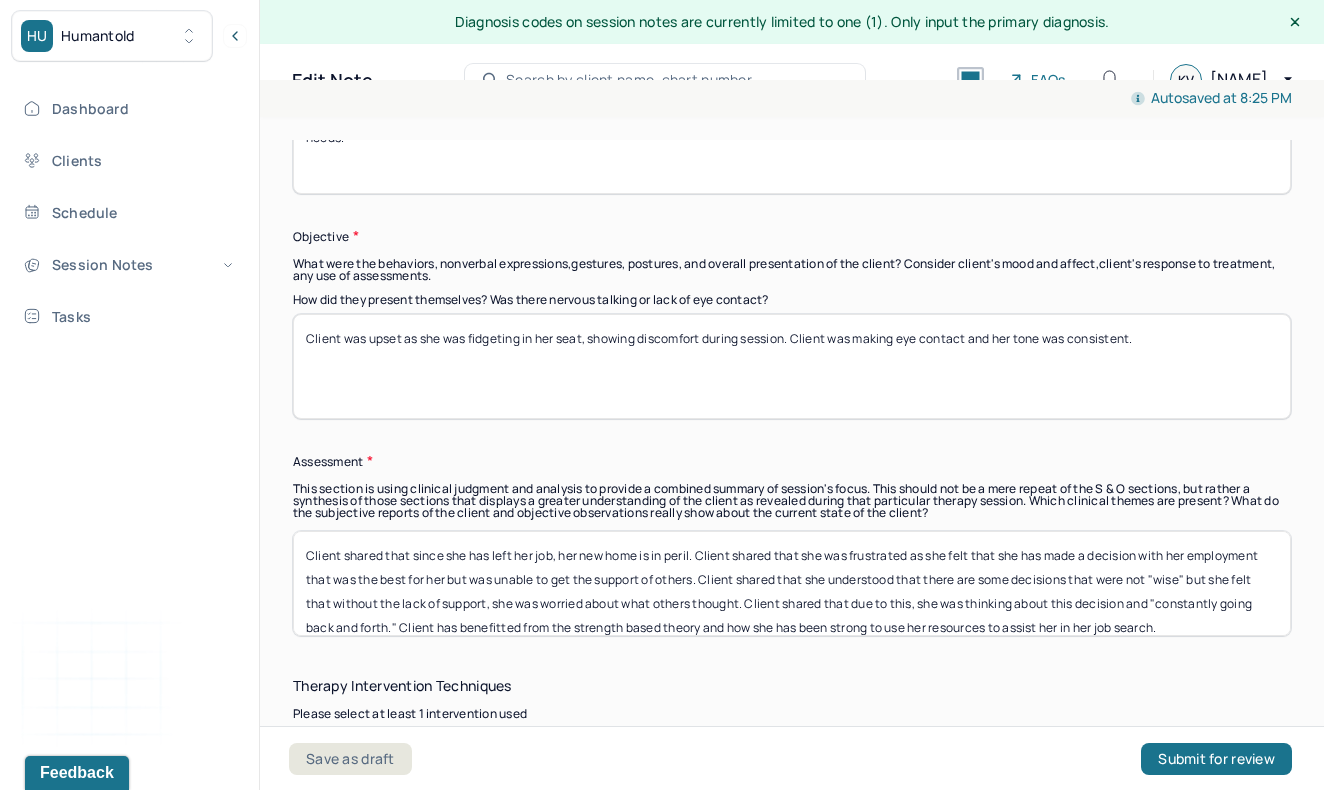 scroll, scrollTop: 1594, scrollLeft: 0, axis: vertical 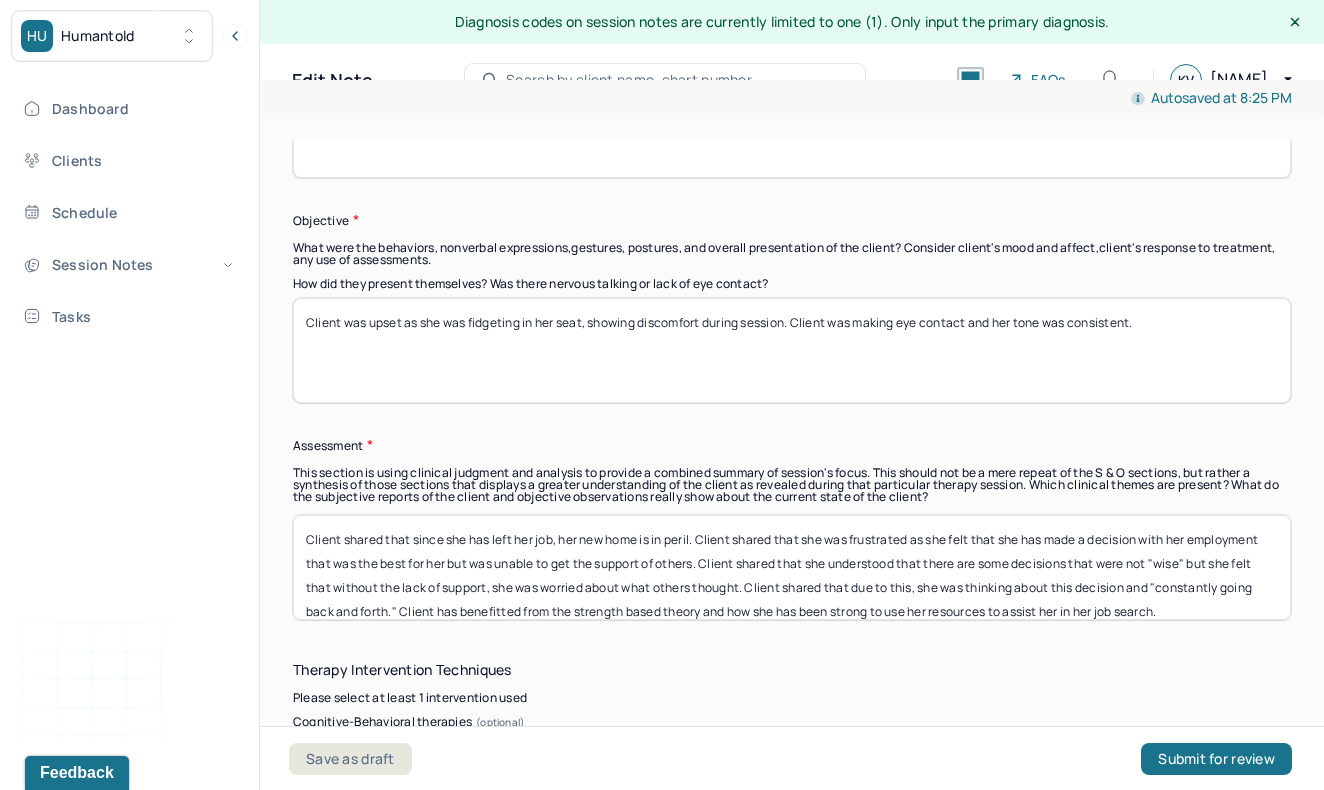 type on "Client was upset as she was fidgeting in her seat, showing discomfort during session. Client was making eye contact and her tone was consistent." 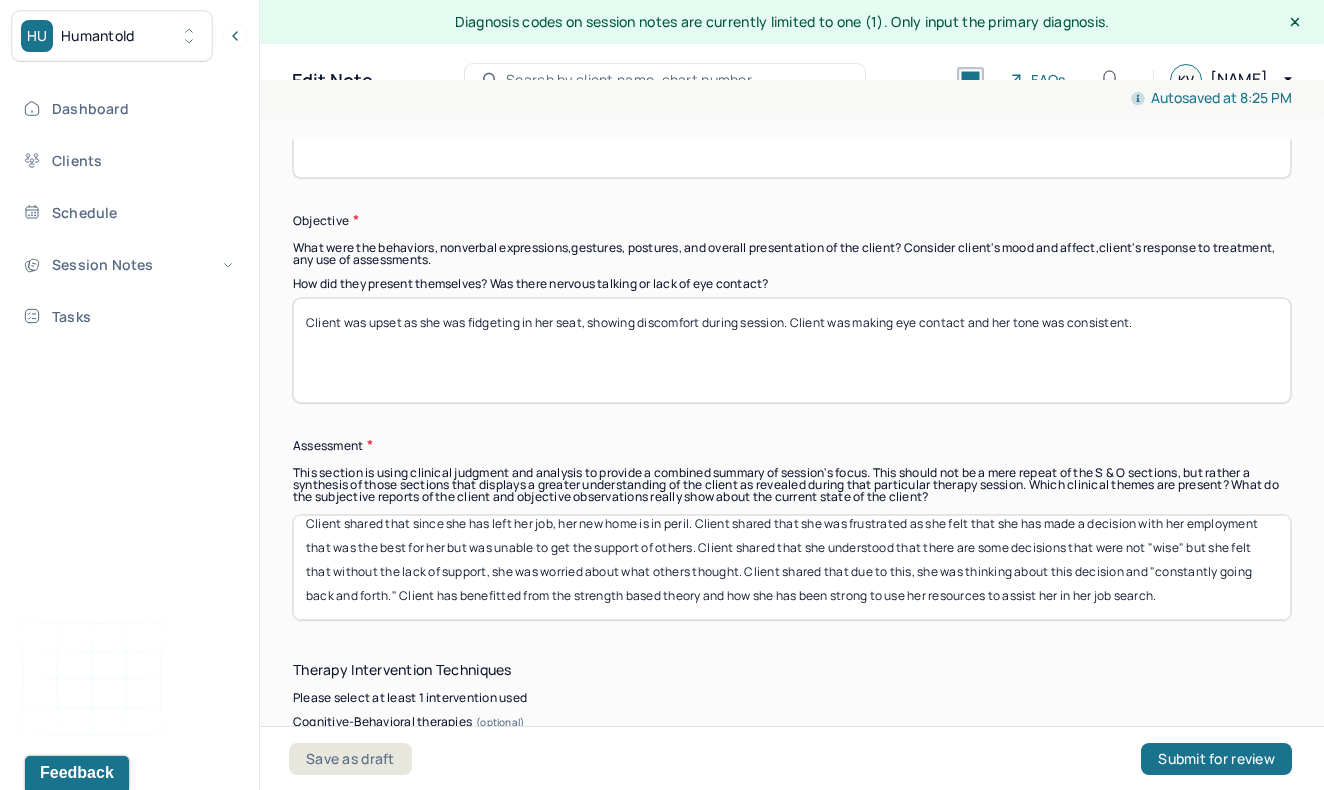 drag, startPoint x: 308, startPoint y: 535, endPoint x: 551, endPoint y: 658, distance: 272.35638 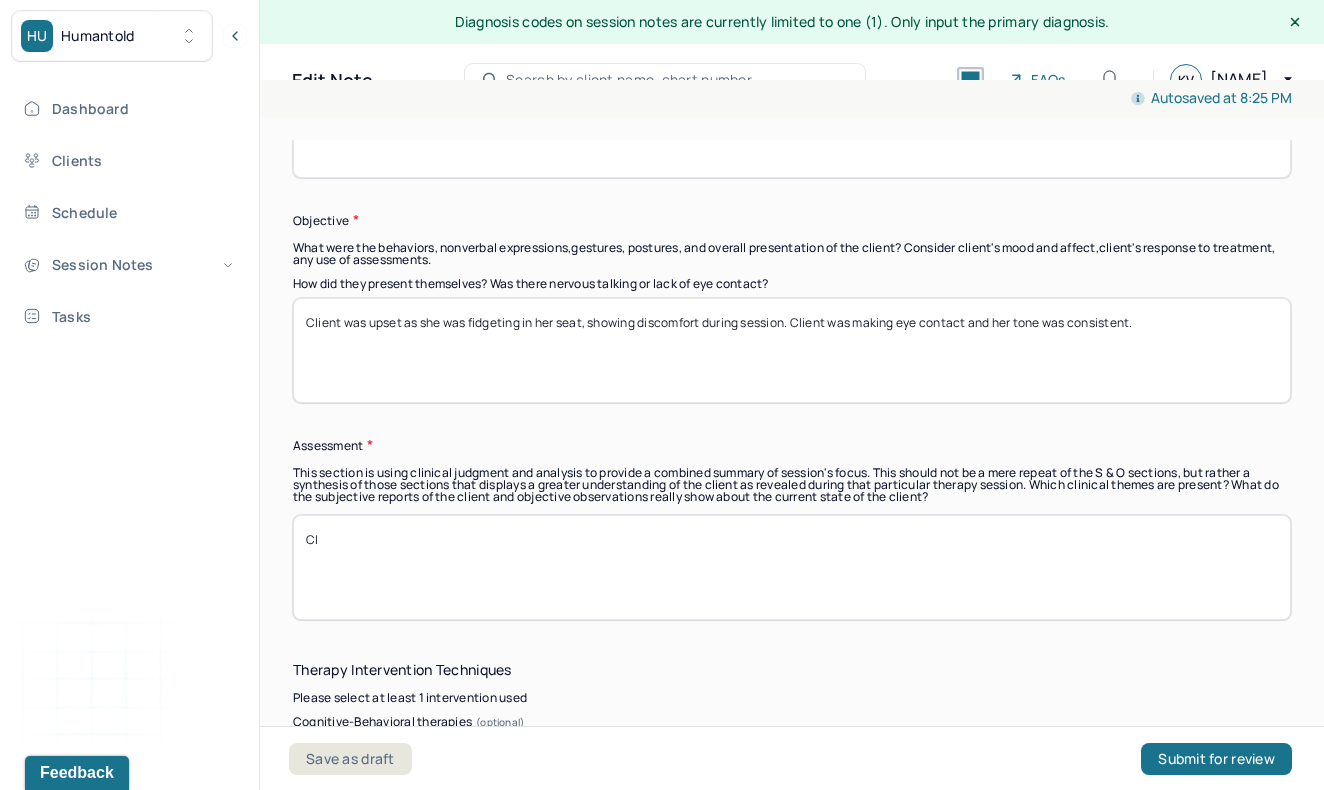 scroll, scrollTop: 0, scrollLeft: 0, axis: both 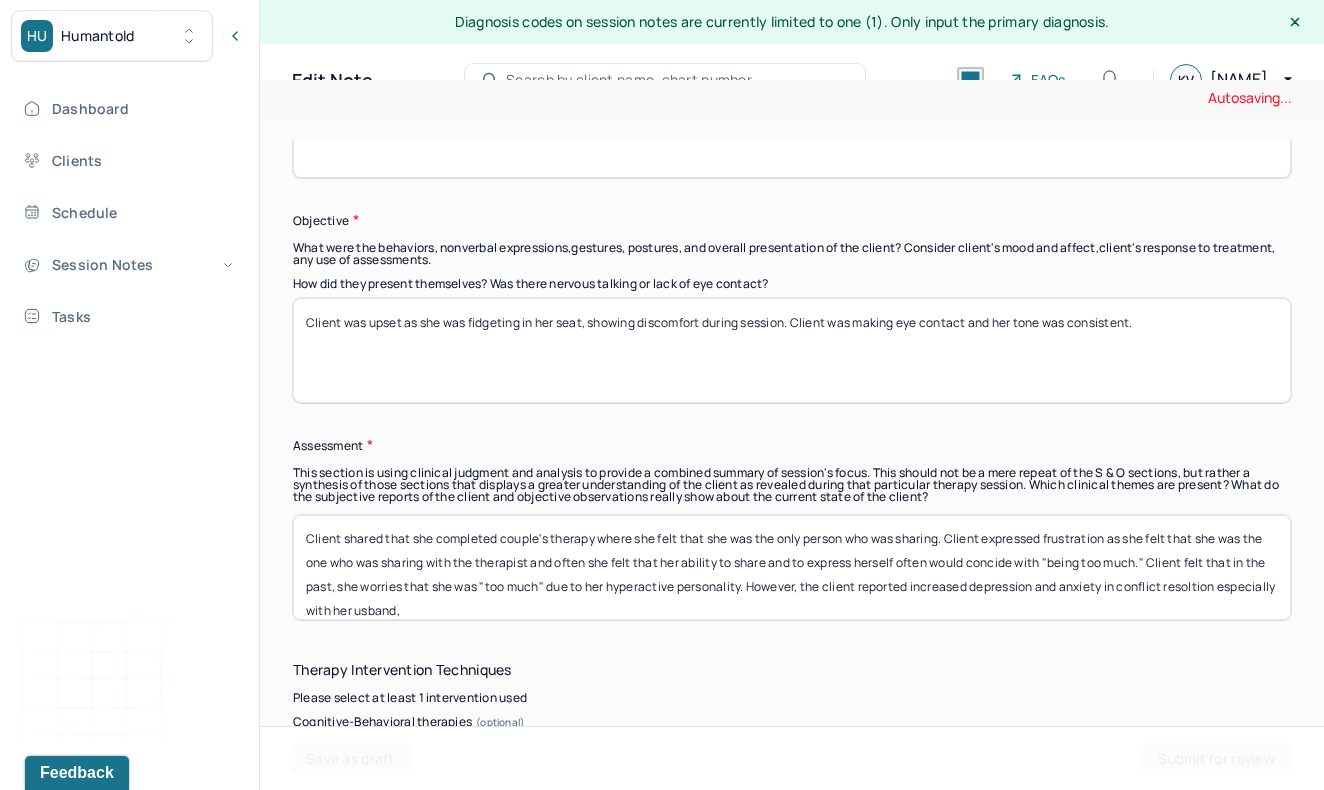click on "Client shared that she completed couple's therapy where she felt that she was the only person who was sharing. Client expressed frustration as she felt that she was the one who was sharing with the therapist and often she felt that her ability to share and to express herself often would concide with "being too much." Client felt that in the past, she worries that she was "too much" due to her hyperactive personality. However, the client reported increased depression and anxiety in her attitude and her" at bounding box center [792, 567] 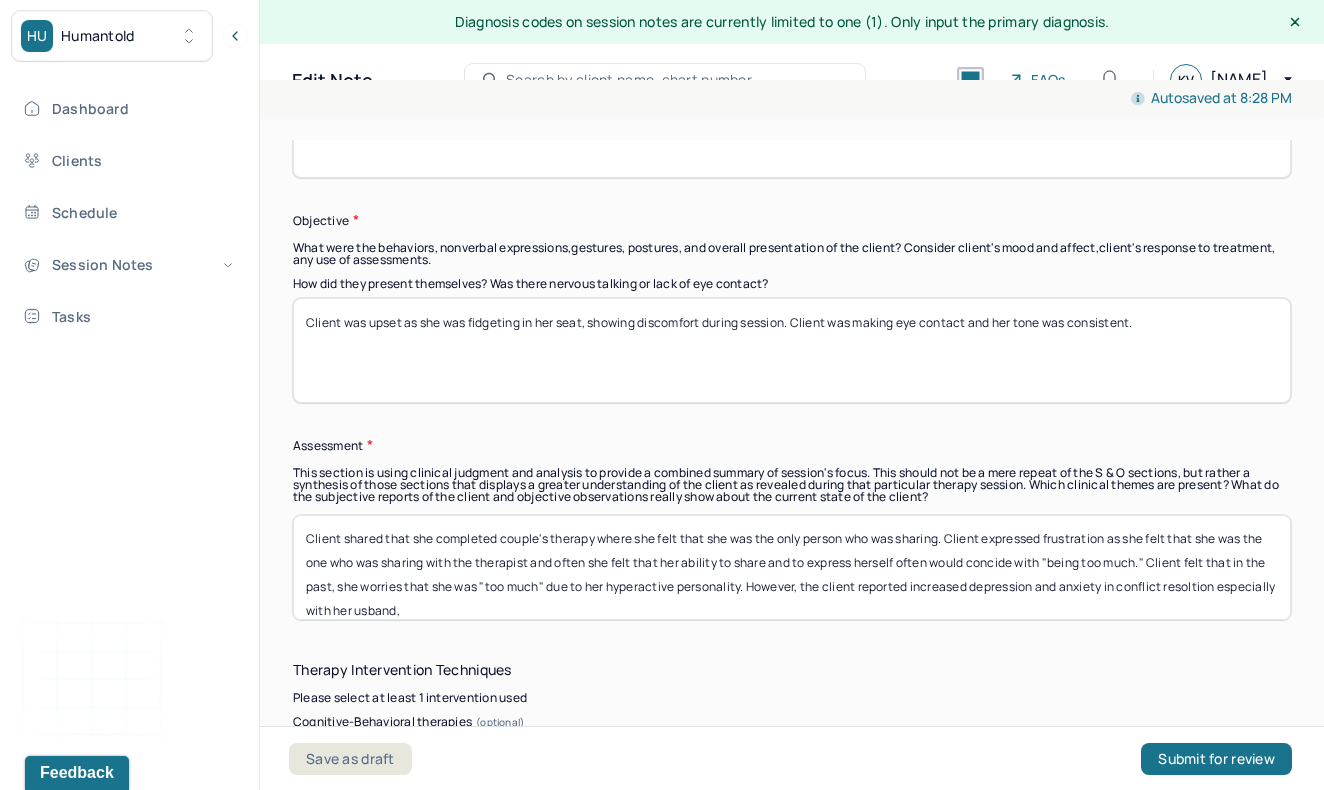 click on "Client shared that she completed couple's therapy where she felt that she was the only person who was sharing. Client expressed frustration as she felt that she was the one who was sharing with the therapist and often she felt that her ability to share and to express herself often would concide with "being too much." Client felt that in the past, she worries that she was "too much" due to her hyperactive personality. However, the client reported increased depression and anxiety in conflict resoltion especially with her usband," at bounding box center (792, 567) 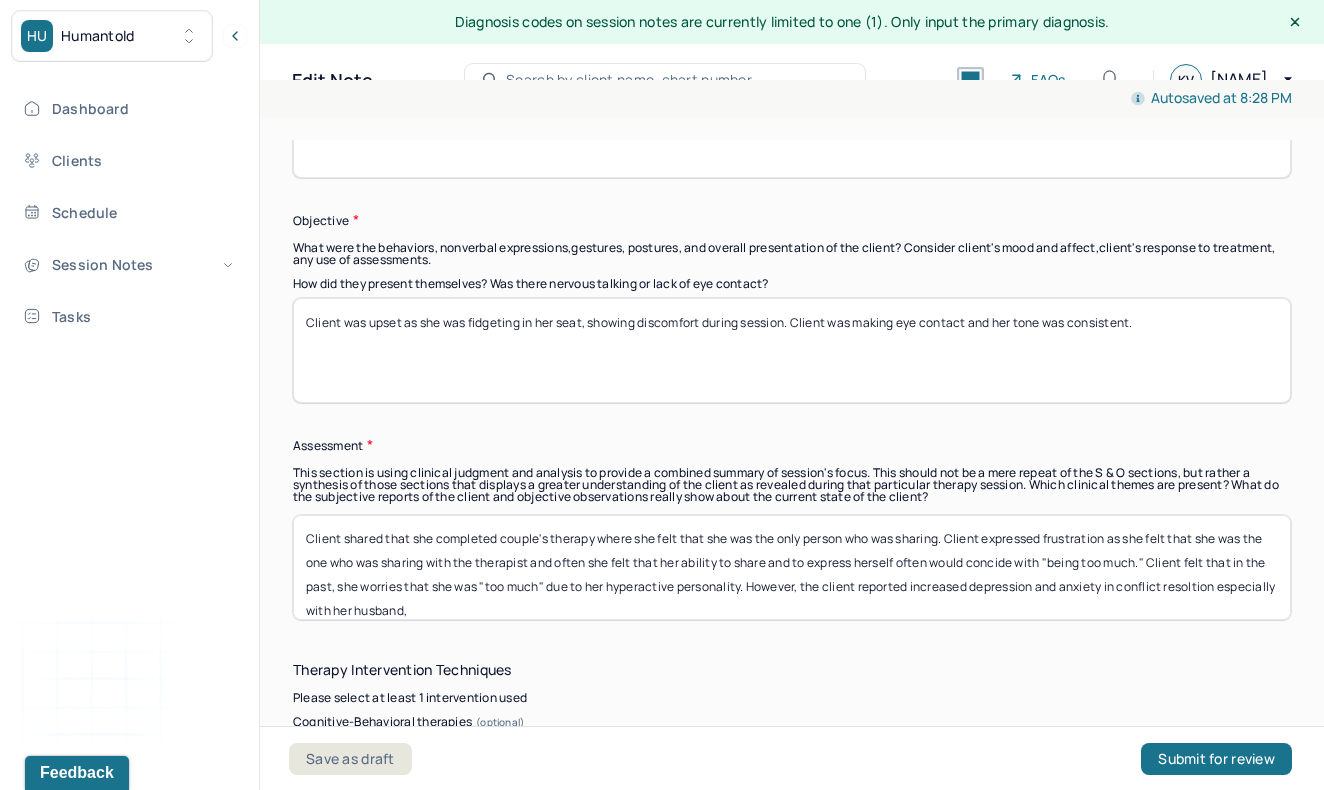 click on "Client shared that she completed couple's therapy where she felt that she was the only person who was sharing. Client expressed frustration as she felt that she was the one who was sharing with the therapist and often she felt that her ability to share and to express herself often would concide with "being too much." Client felt that in the past, she worries that she was "too much" due to her hyperactive personality. However, the client reported increased depression and anxiety in conflict resoltion especially with her husband," at bounding box center [792, 567] 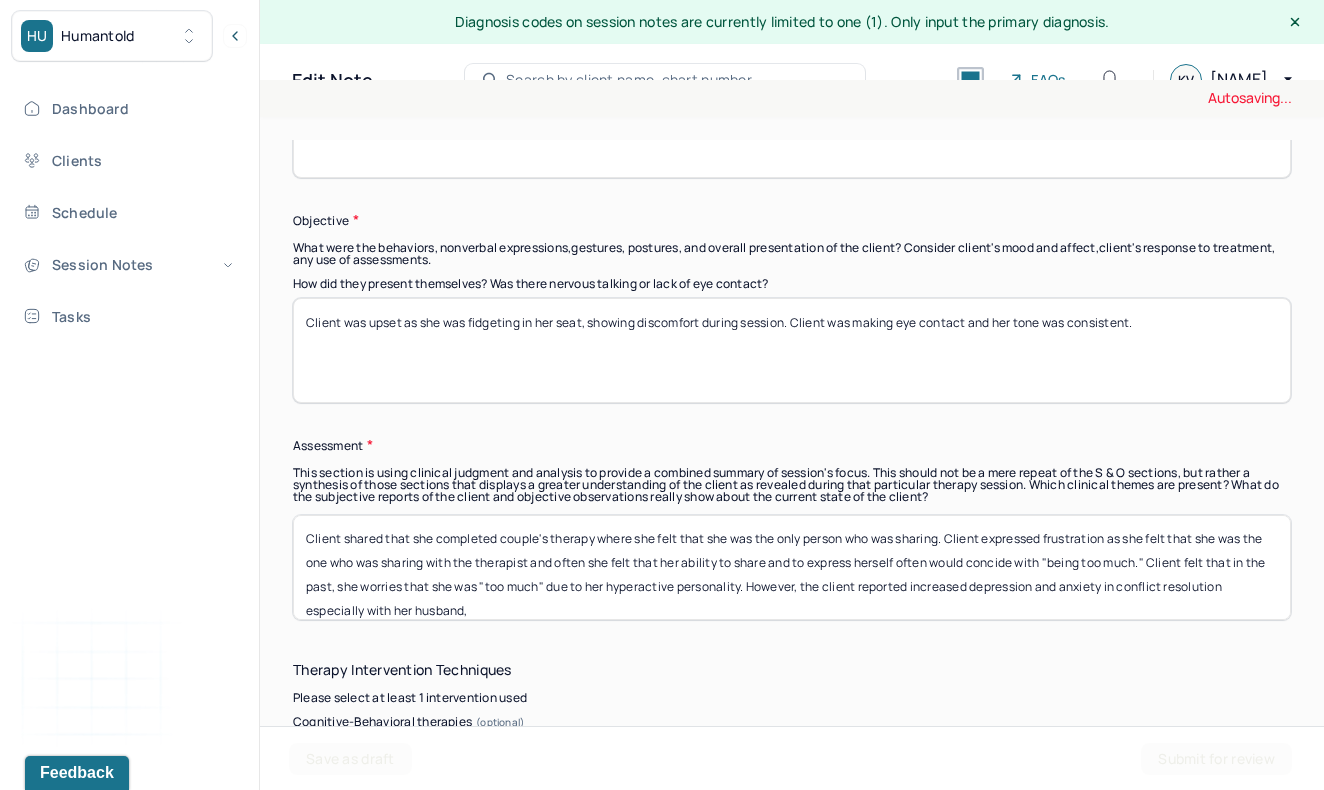 click on "Client shared that she completed couple's therapy where she felt that she was the only person who was sharing. Client expressed frustration as she felt that she was the one who was sharing with the therapist and often she felt that her ability to share and to express herself often would concide with "being too much." Client felt that in the past, she worries that she was "too much" due to her hyperactive personality. However, the client reported increased depression and anxiety in conflict resoltion especially with her husband," at bounding box center (792, 567) 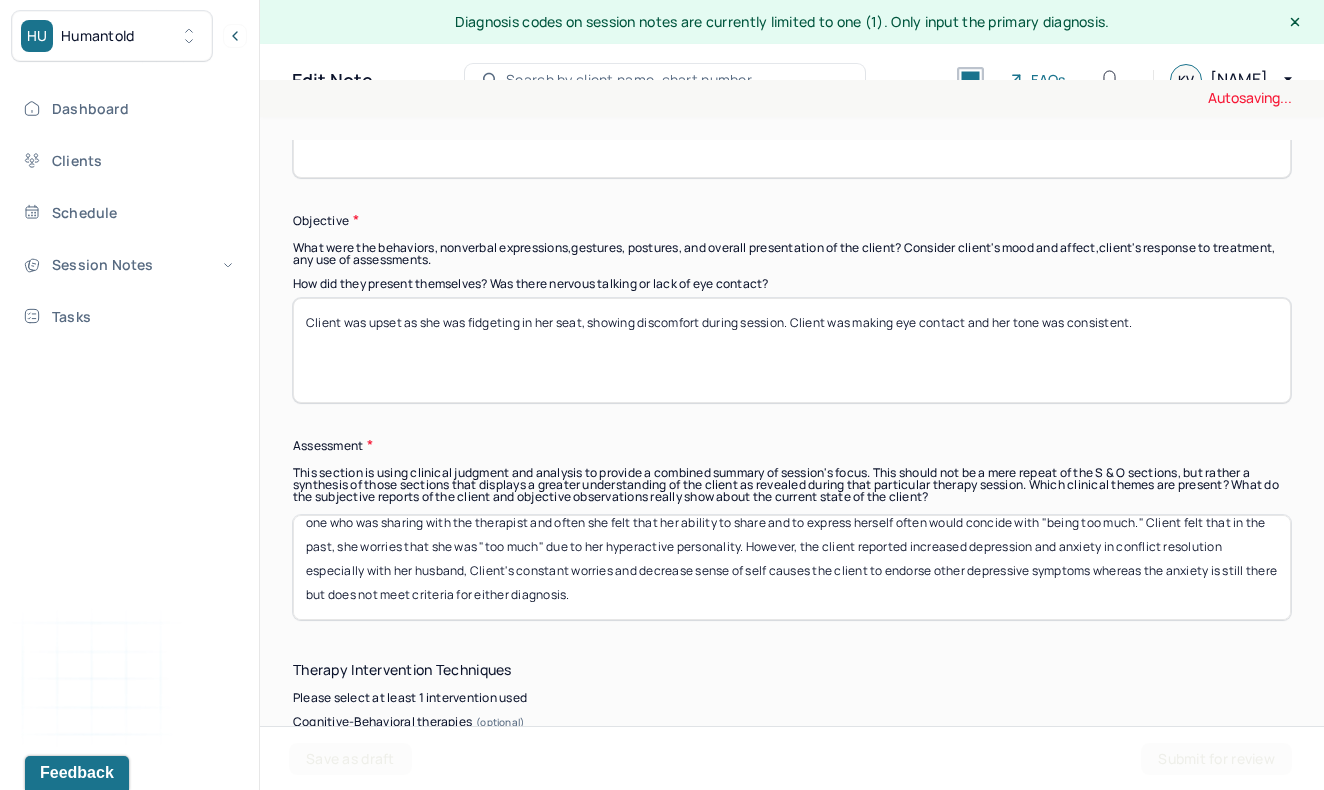 scroll, scrollTop: 40, scrollLeft: 0, axis: vertical 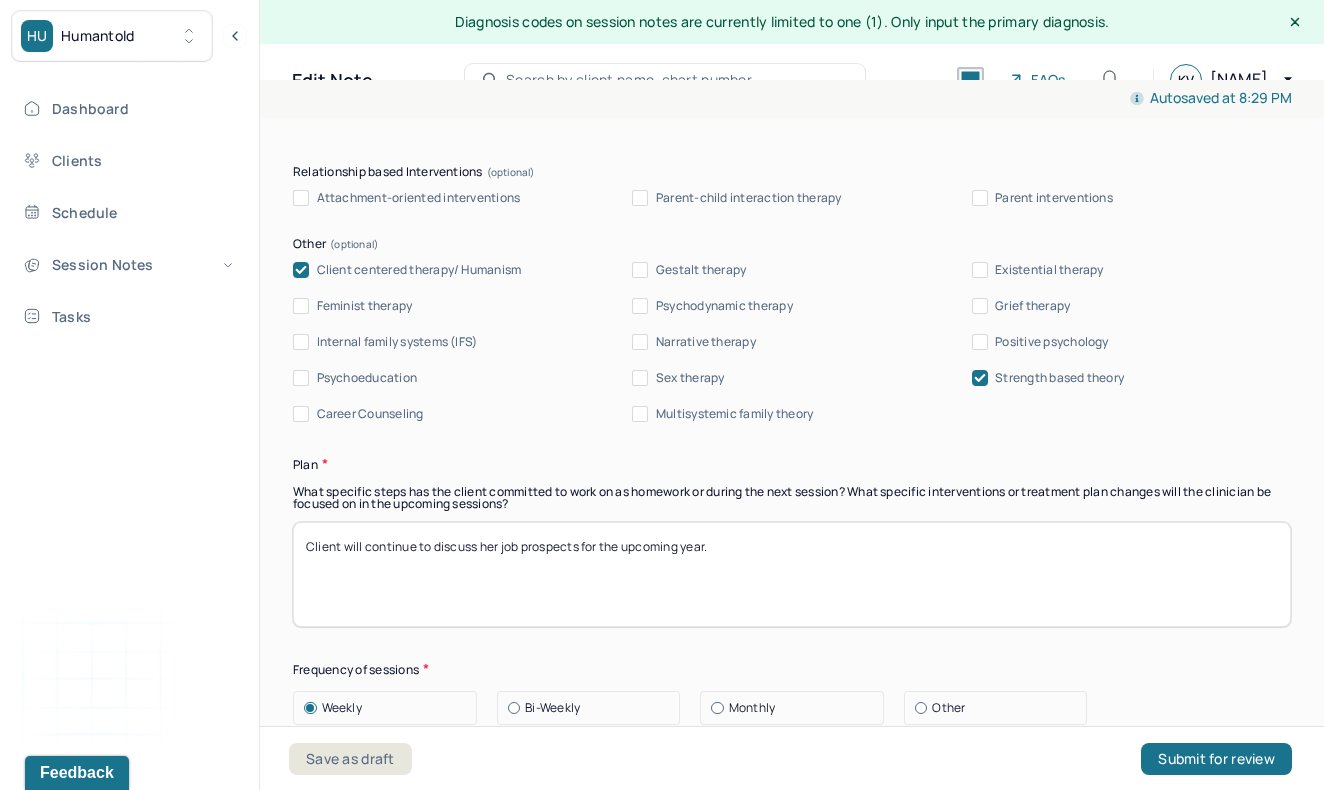 type on "Client shared that she completed couple's therapy where she felt that she was the only person who was sharing. Client expressed frustration as she felt that she was the one who was sharing with the therapist and often she felt that her ability to share and to express herself often would concide with "being too much." Client felt that in the past, she worries that she was "too much" due to her hyperactive personality. However, the client reported increased depression and anxiety in conflict resolution especially with her husband, Client's constant worries and decrease sense of self causes the client to endorse other depressive symptoms whereas the anxiety is still there but does not meet criteria for either diagnosis." 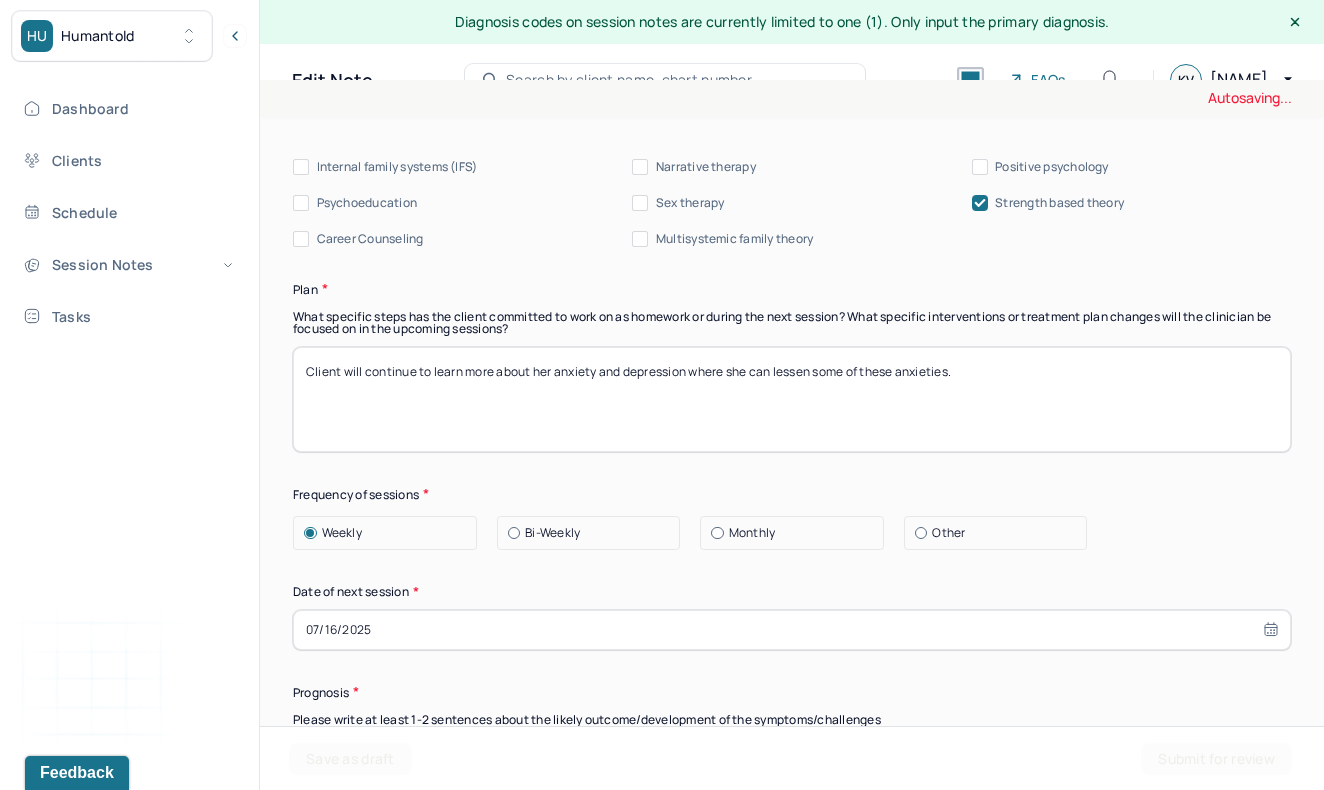 scroll, scrollTop: 2494, scrollLeft: 0, axis: vertical 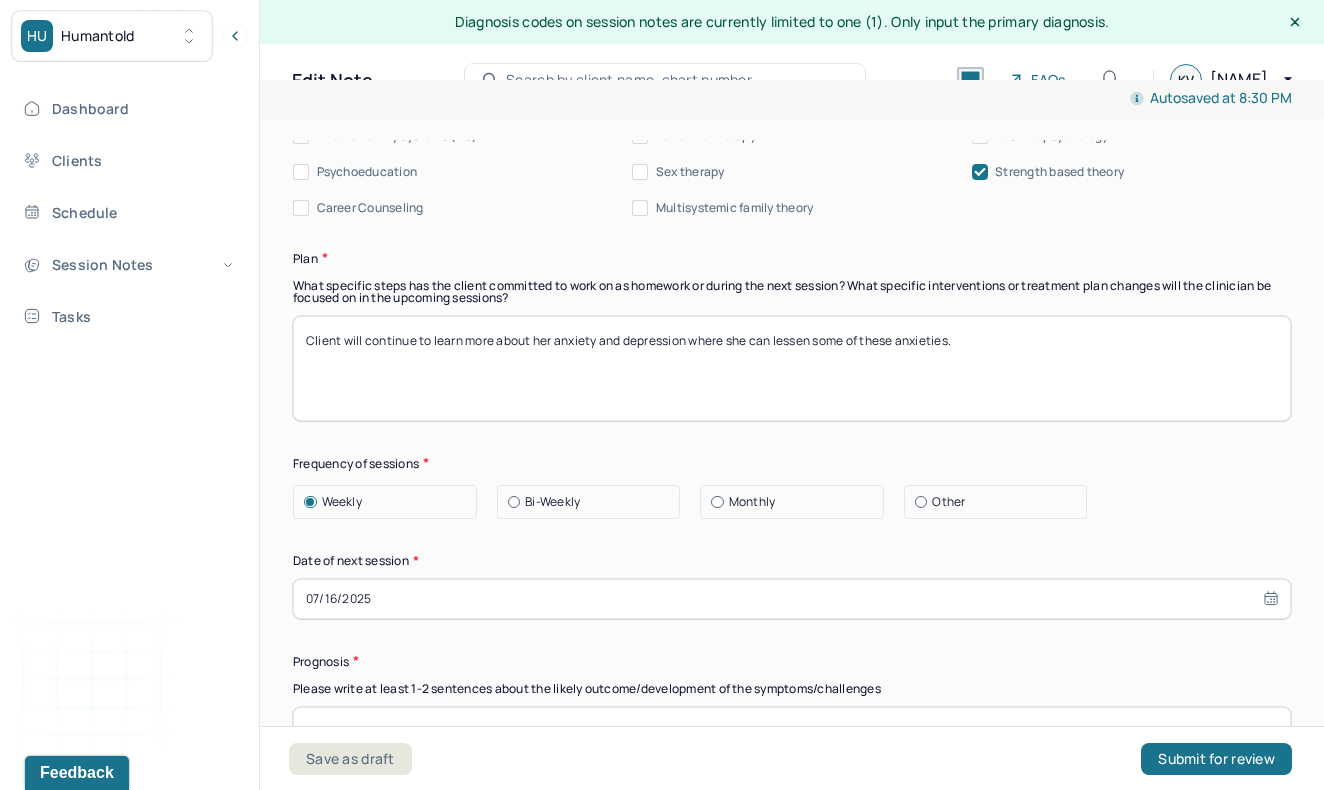 type on "Client will continue to learn more about her anxiety and depression where she can lessen some of these anxieties." 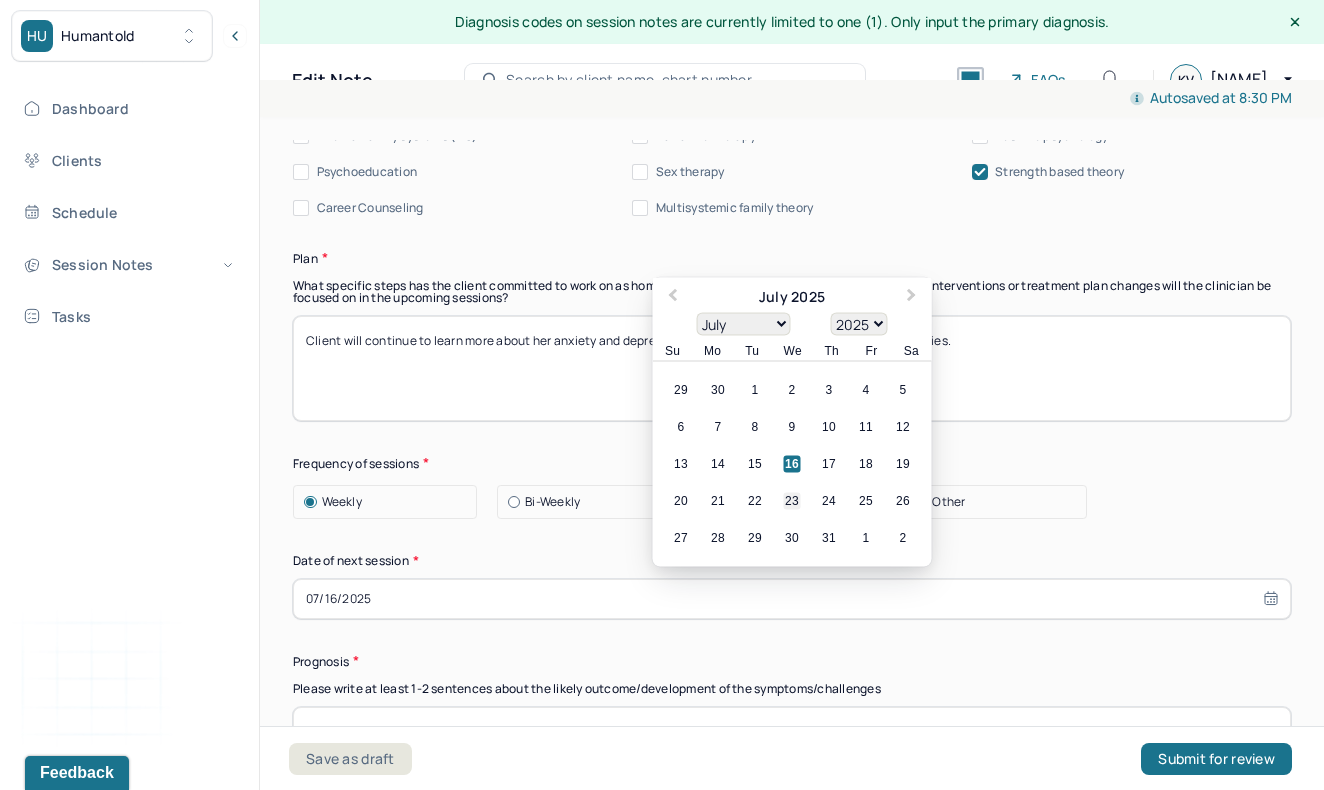 click on "23" at bounding box center [792, 500] 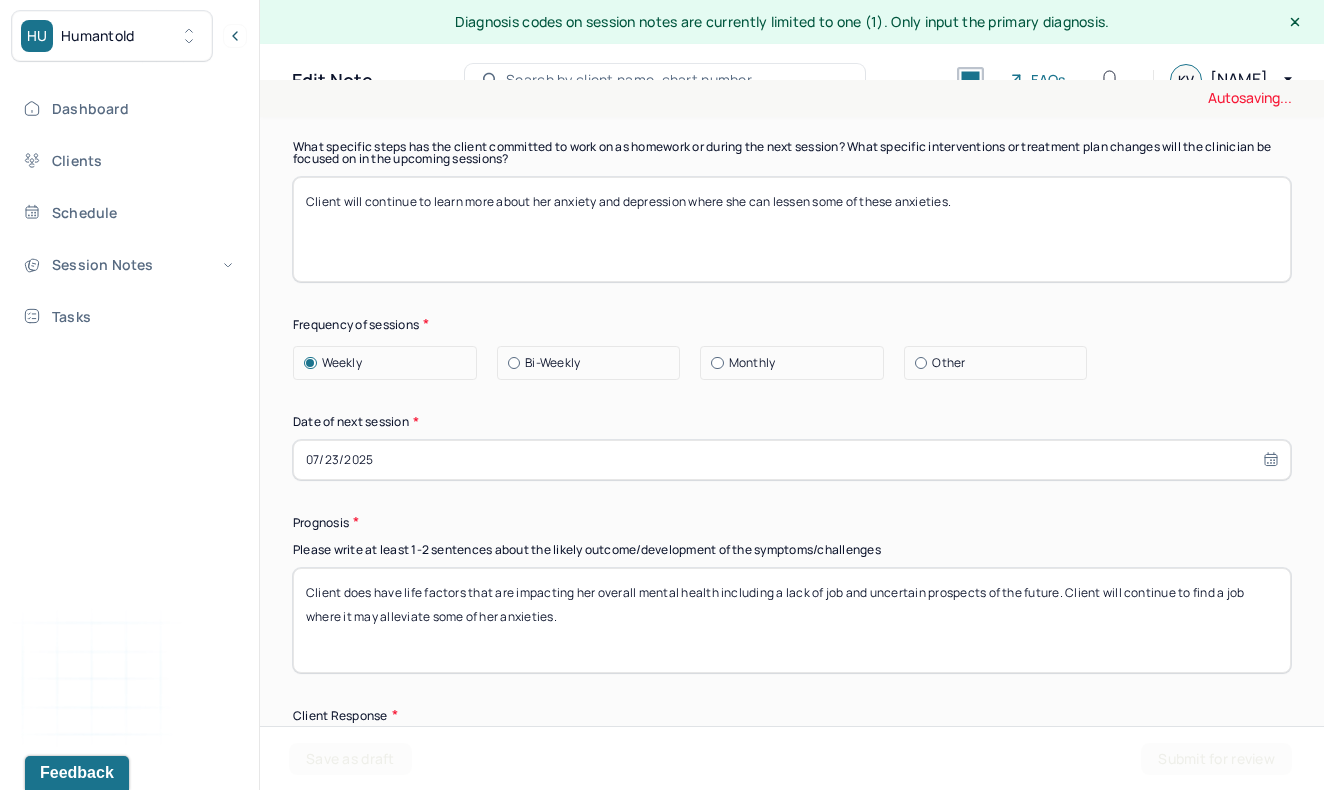 scroll, scrollTop: 2665, scrollLeft: 0, axis: vertical 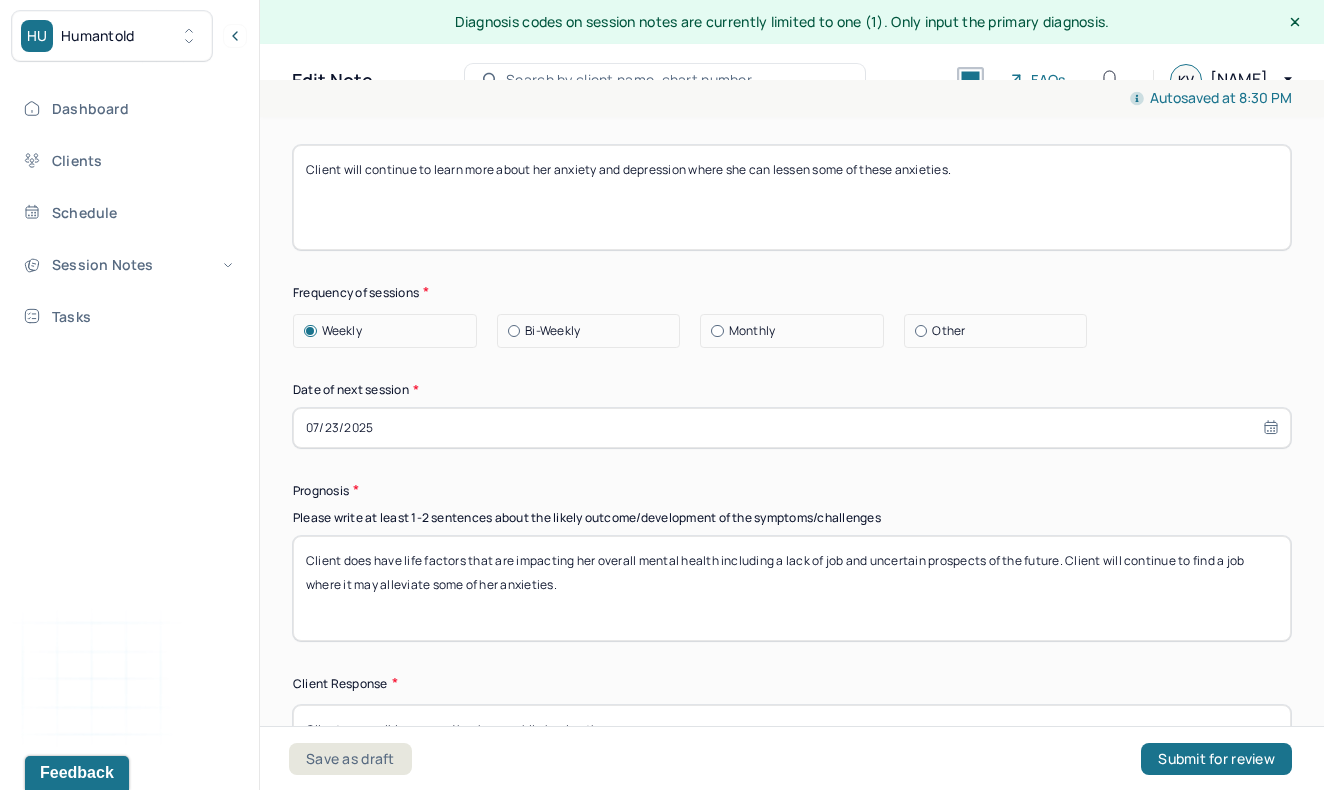 click on "Client does have life factors that are impacting her overall mental health including a lack of job and uncertain prospects of the future. Client will continue to find a job where it may alleviate some of her anxieties." at bounding box center (792, 588) 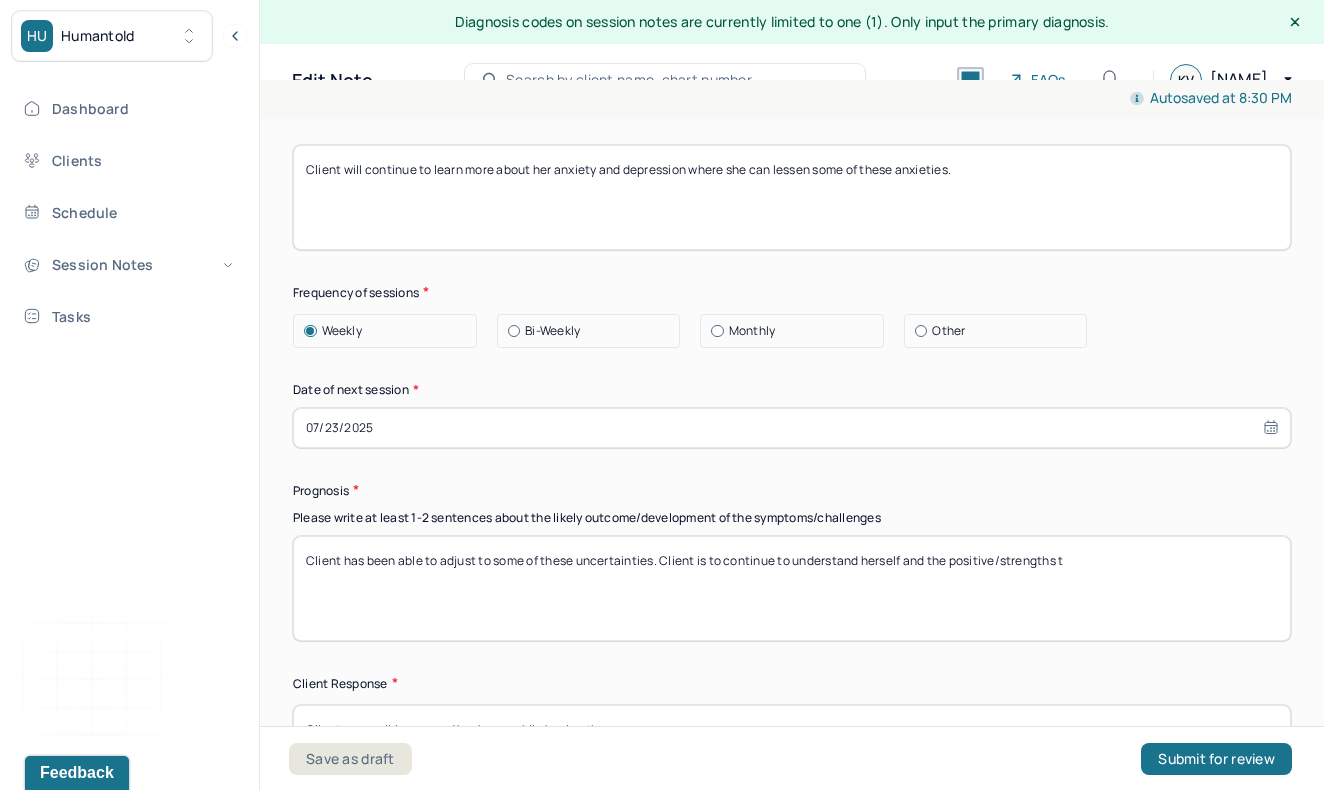drag, startPoint x: 866, startPoint y: 555, endPoint x: 797, endPoint y: 553, distance: 69.02898 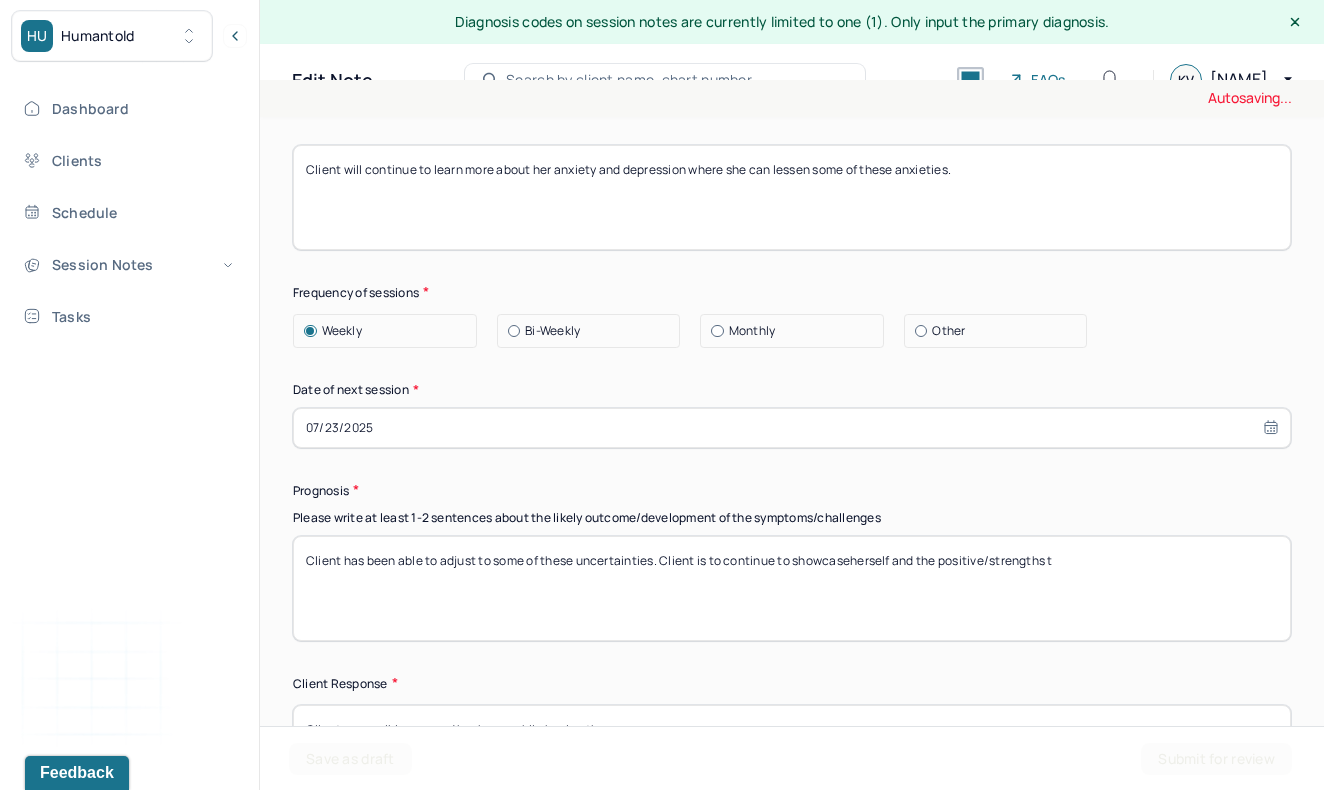 click on "Client has been able to adjust to some of these uncertainties. Client is to continue to understand herself and the positive/strengths t" at bounding box center [792, 588] 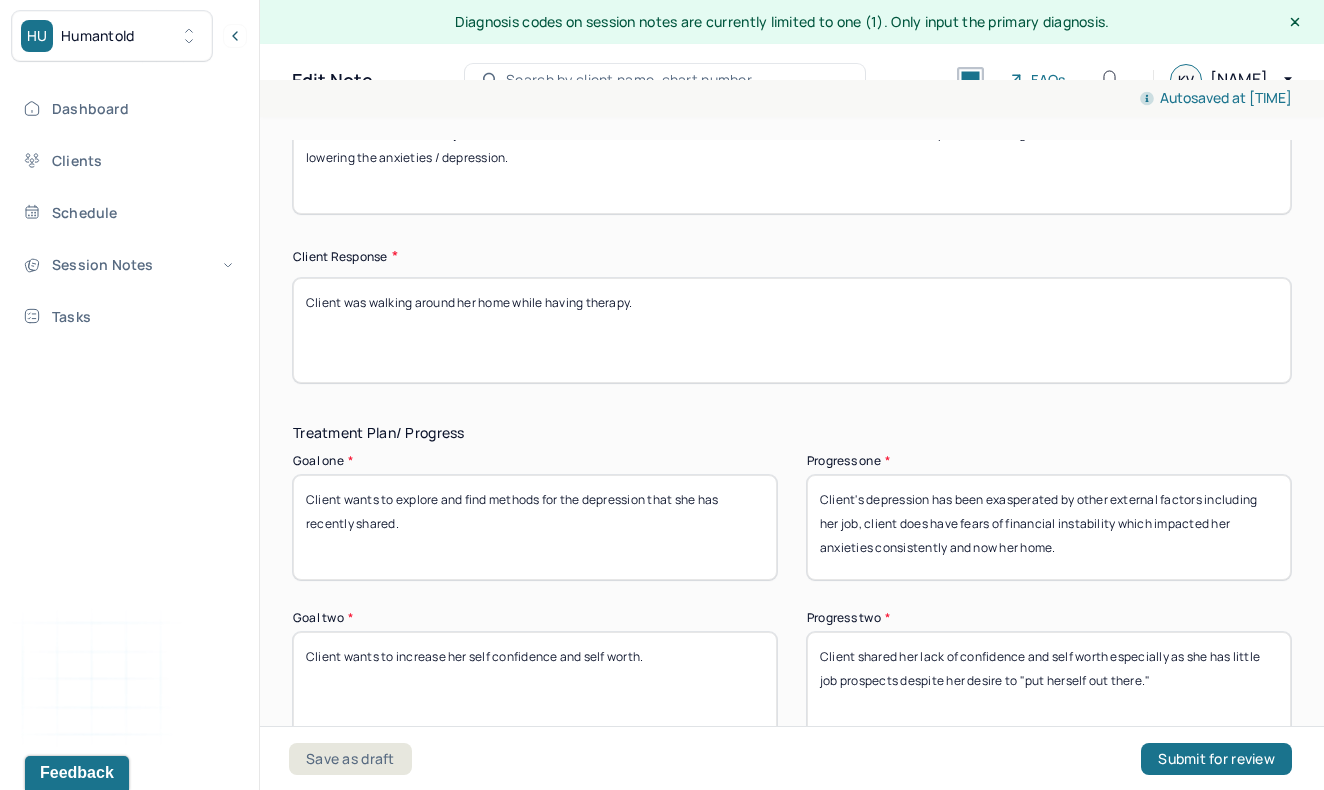 scroll, scrollTop: 3129, scrollLeft: 0, axis: vertical 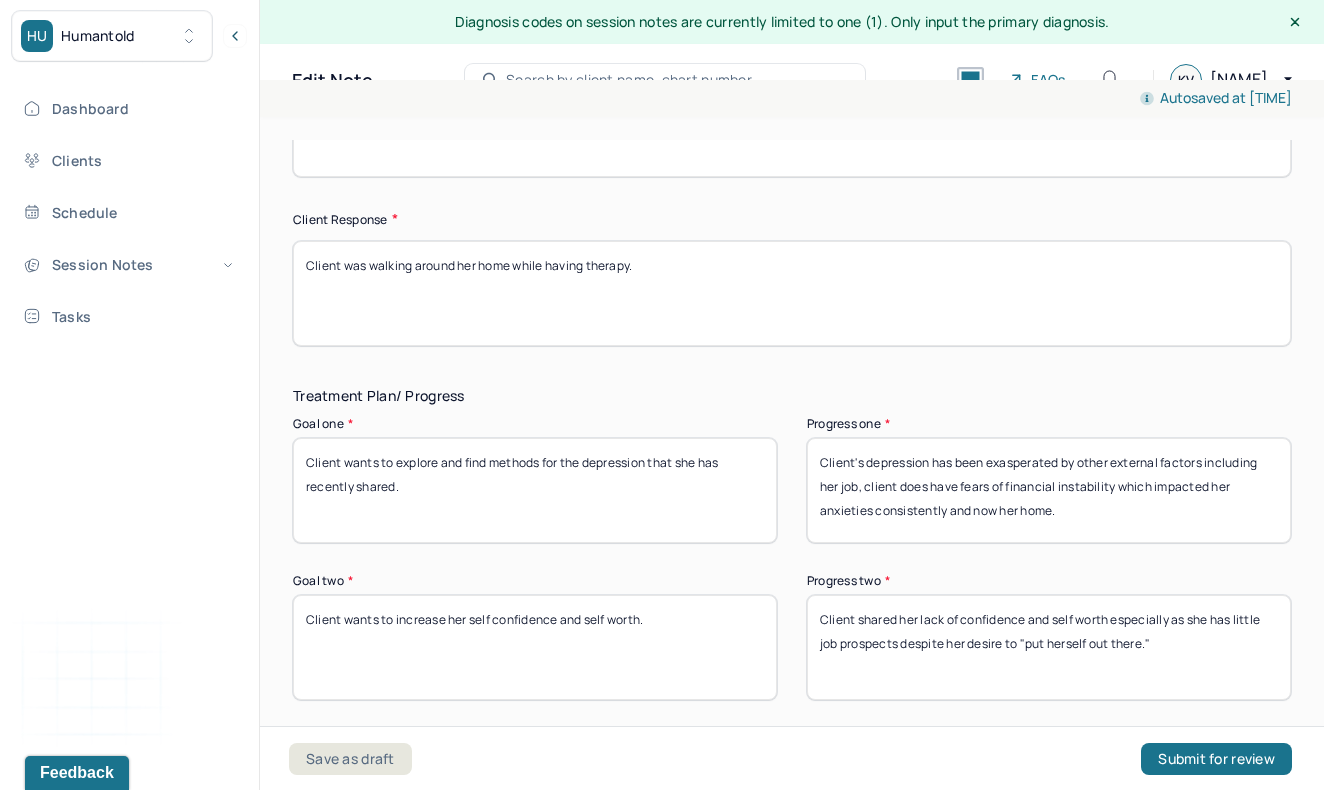 type on "Client has been able to adjust to some of these uncertainties. Client is to continue to showcaseherself and the positive/strengths which can increase her confidence also lowering the anxieties / depression." 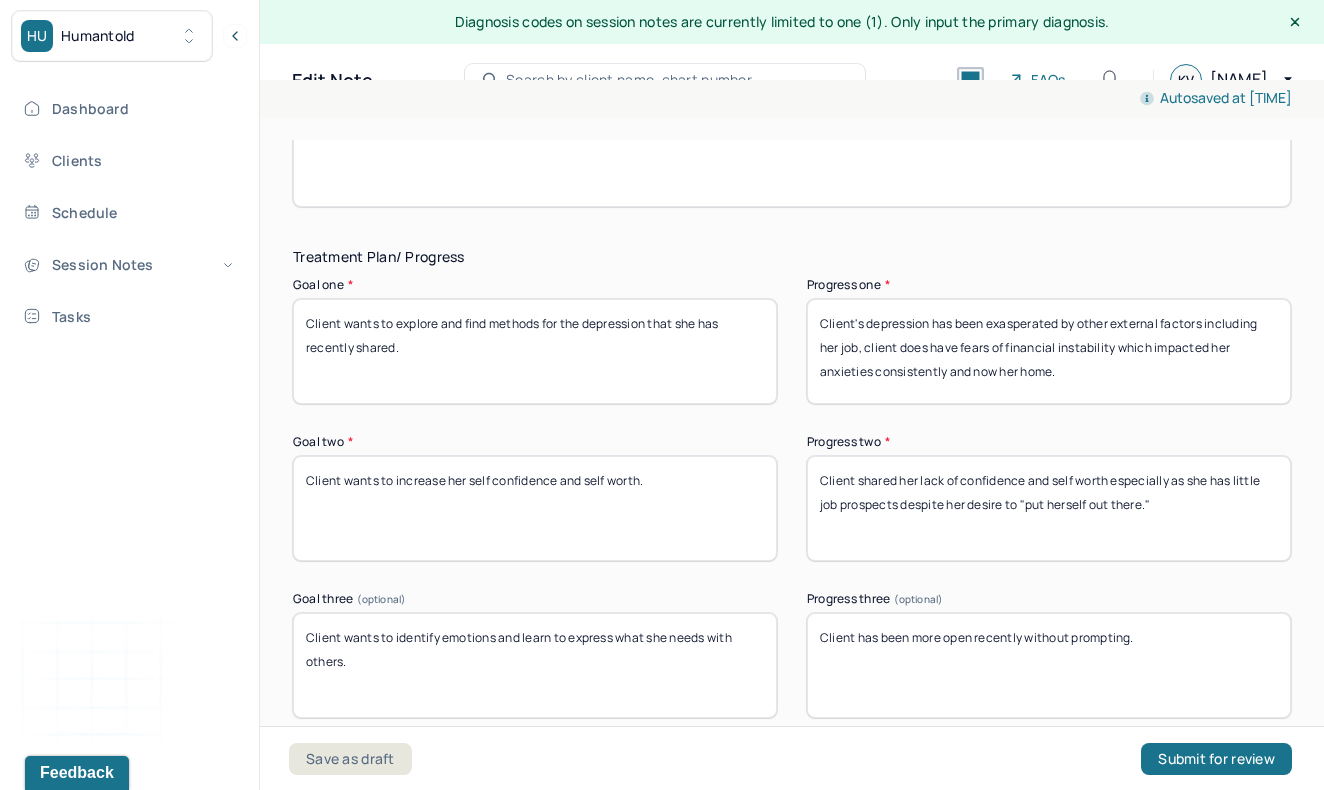 scroll, scrollTop: 3289, scrollLeft: 0, axis: vertical 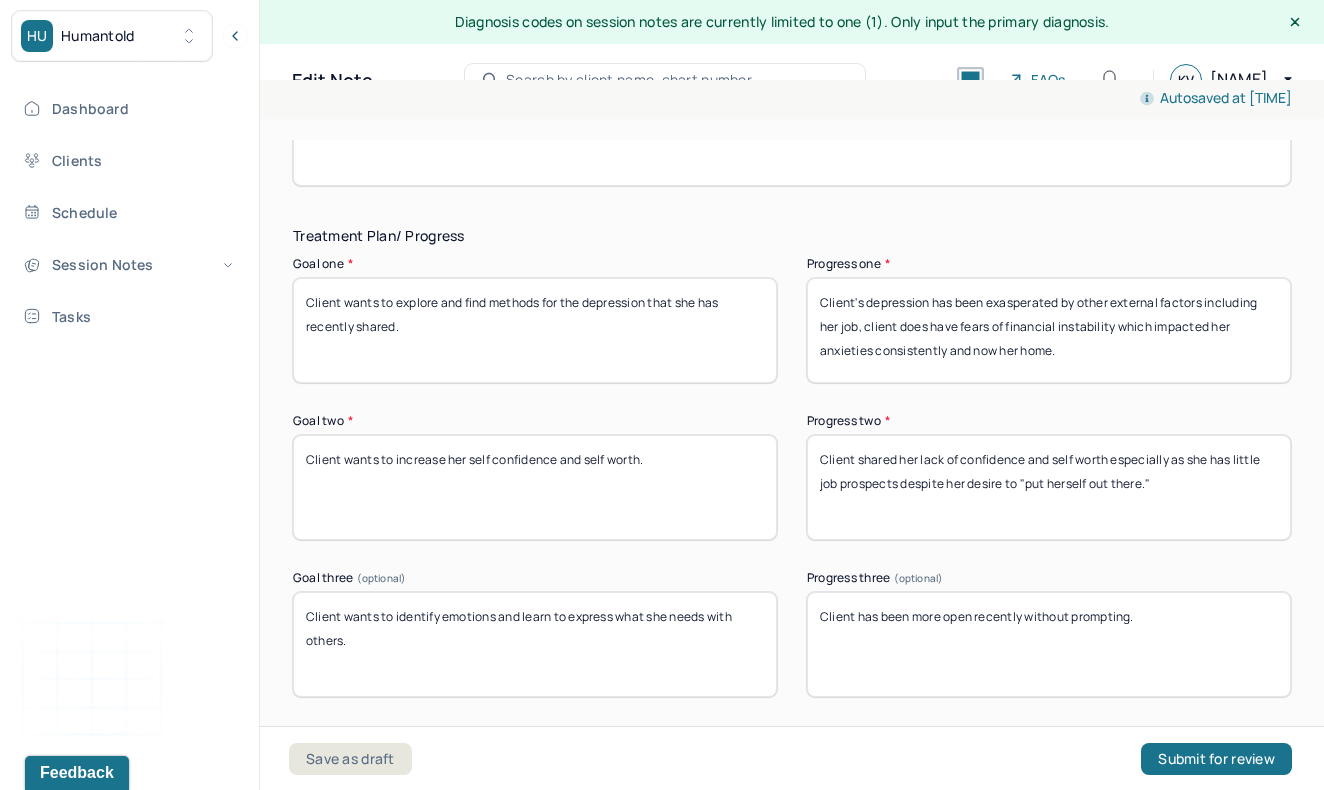 drag, startPoint x: 1071, startPoint y: 337, endPoint x: 872, endPoint y: 342, distance: 199.0628 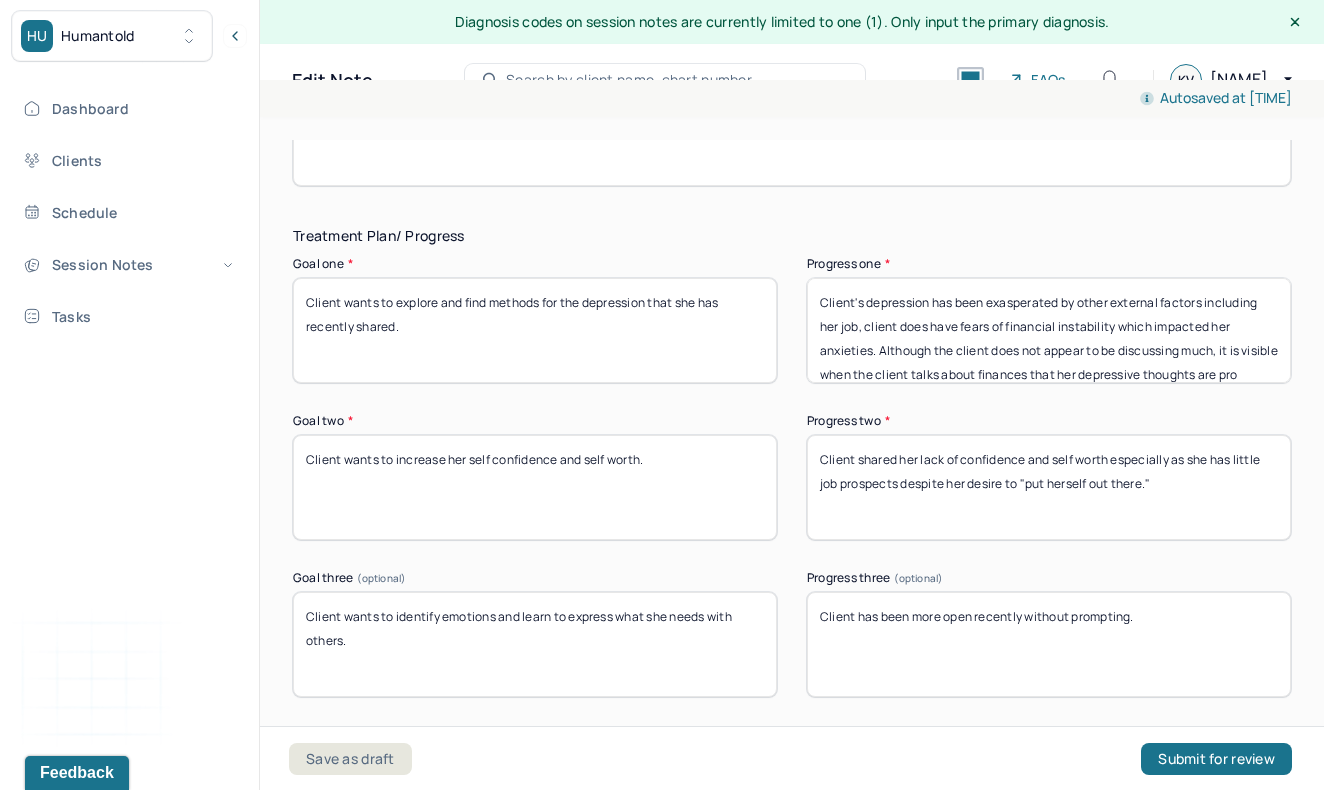 scroll, scrollTop: 40, scrollLeft: 0, axis: vertical 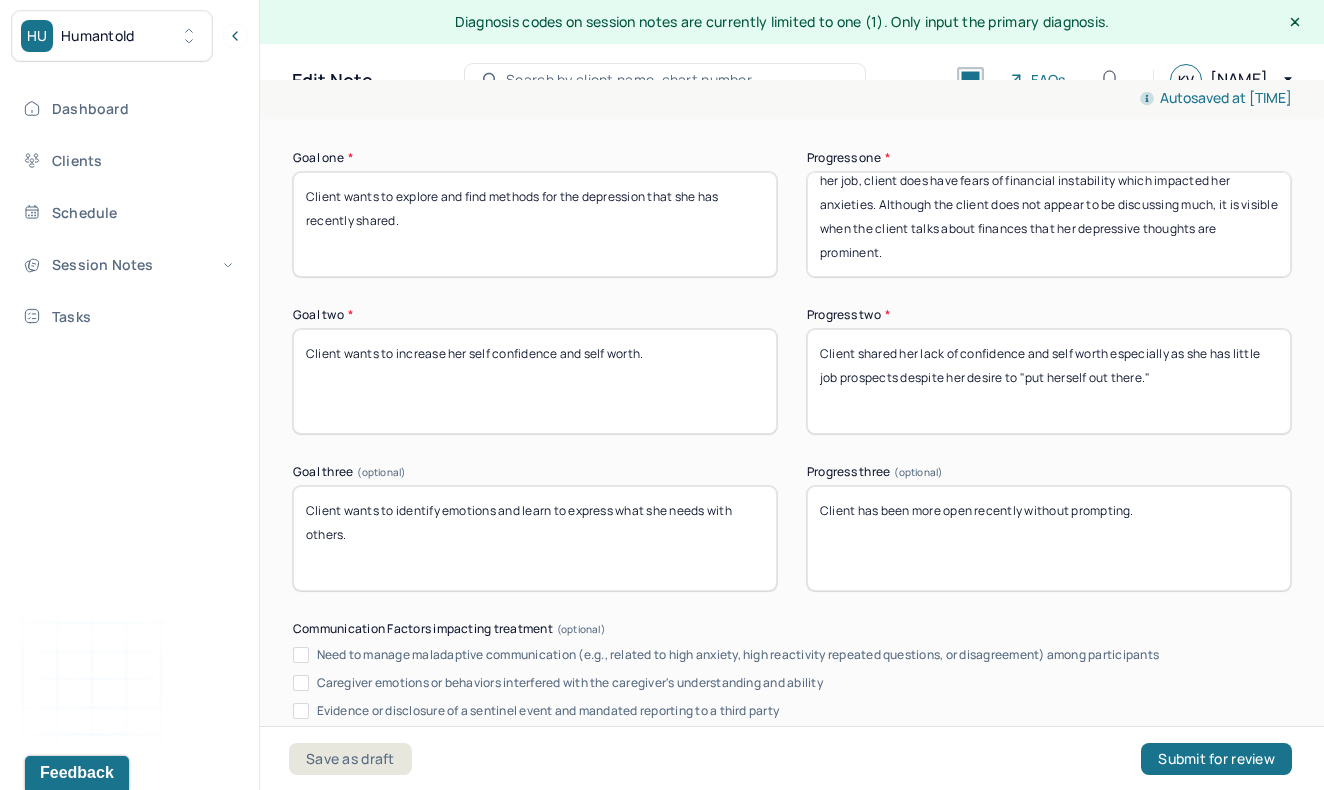 type on "Client's depression has been exasperated by other external factors including her job, client does have fears of financial instability which impacted her anxieties. Although the client does not appear to be discussing much, it is visible when the client talks about finances that her depressive thoughts are prominent." 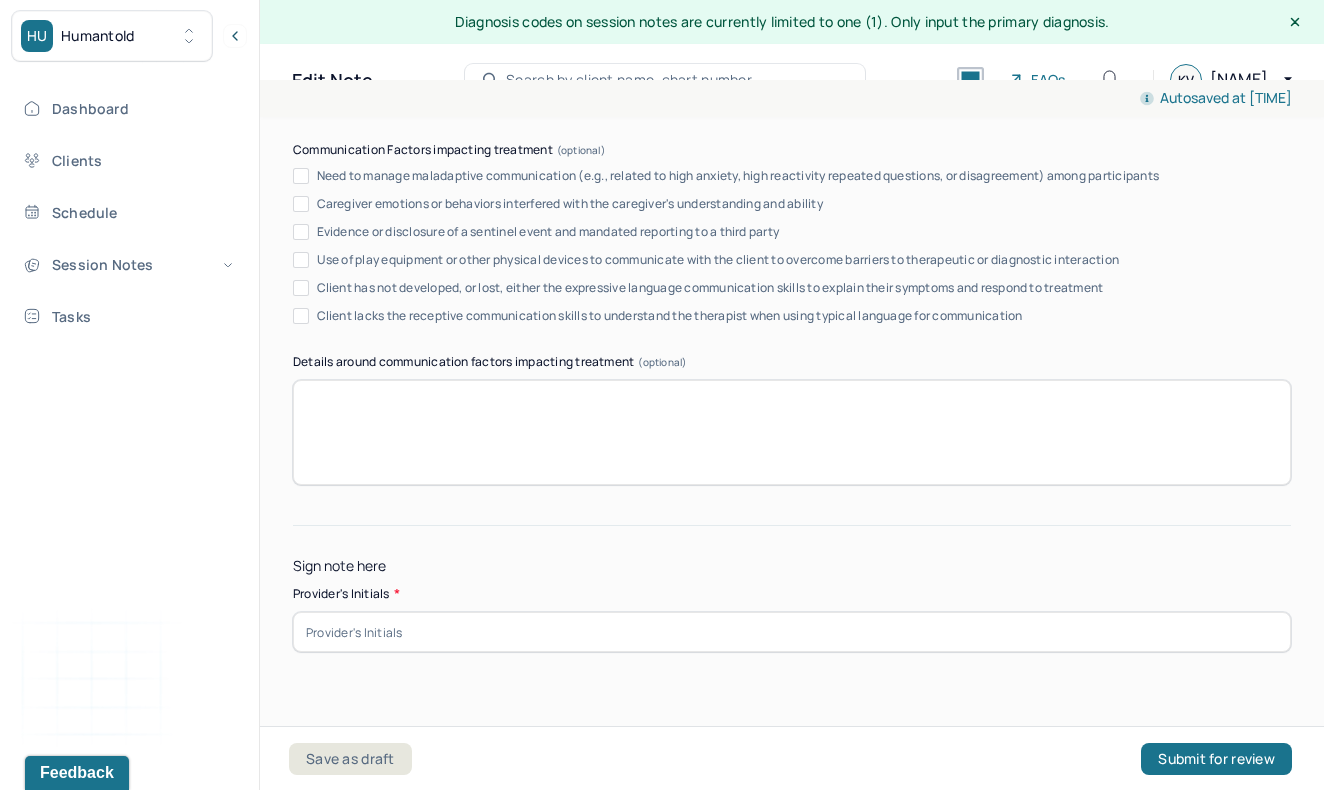 scroll, scrollTop: 3869, scrollLeft: 0, axis: vertical 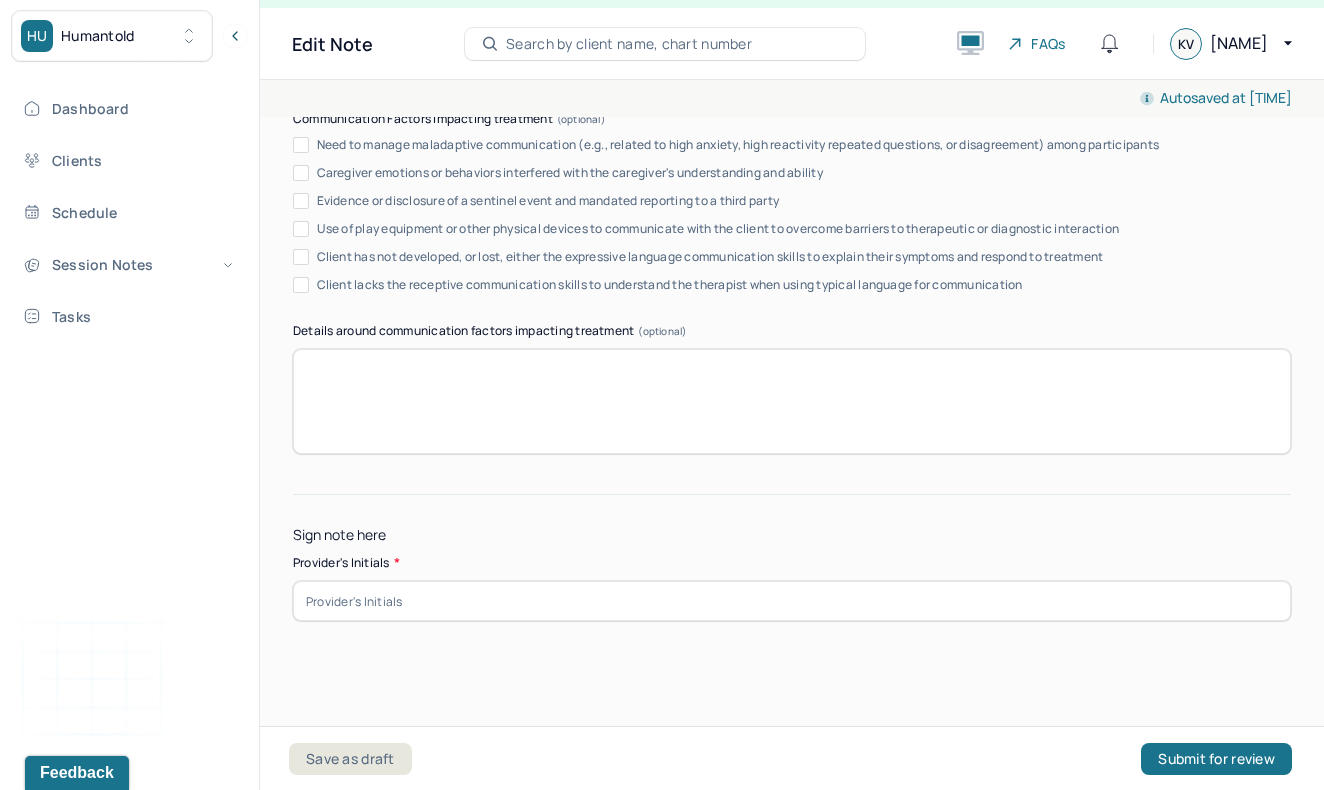 click at bounding box center (792, 601) 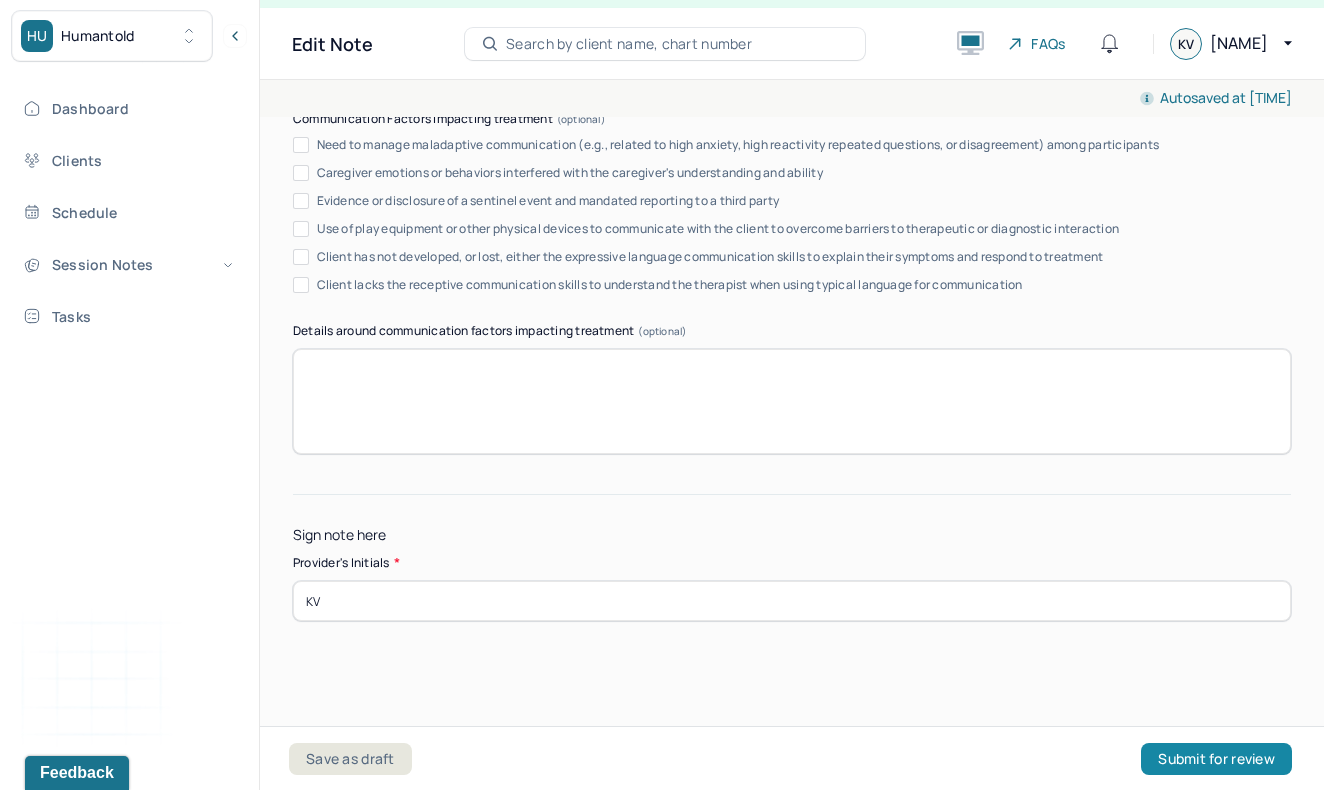 type on "KV" 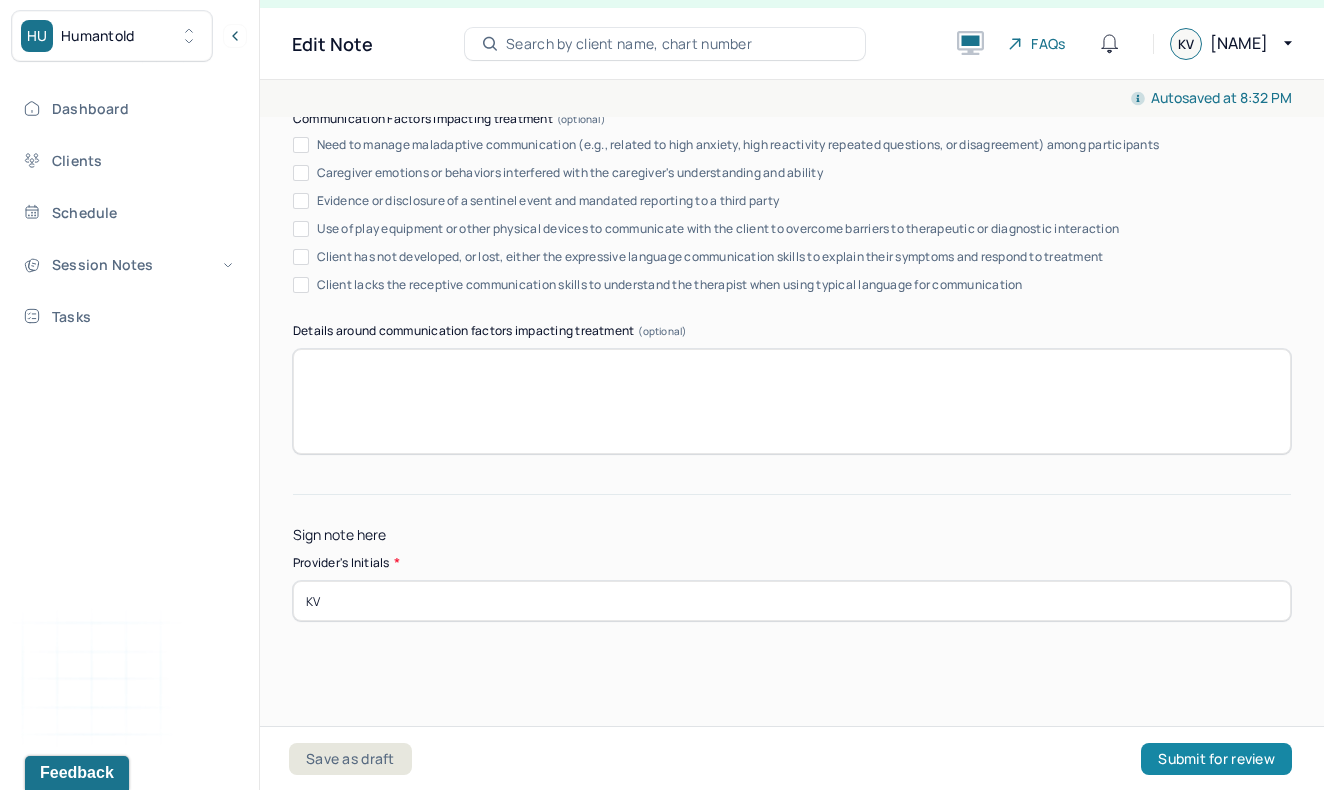 click on "Submit for review" at bounding box center [1216, 759] 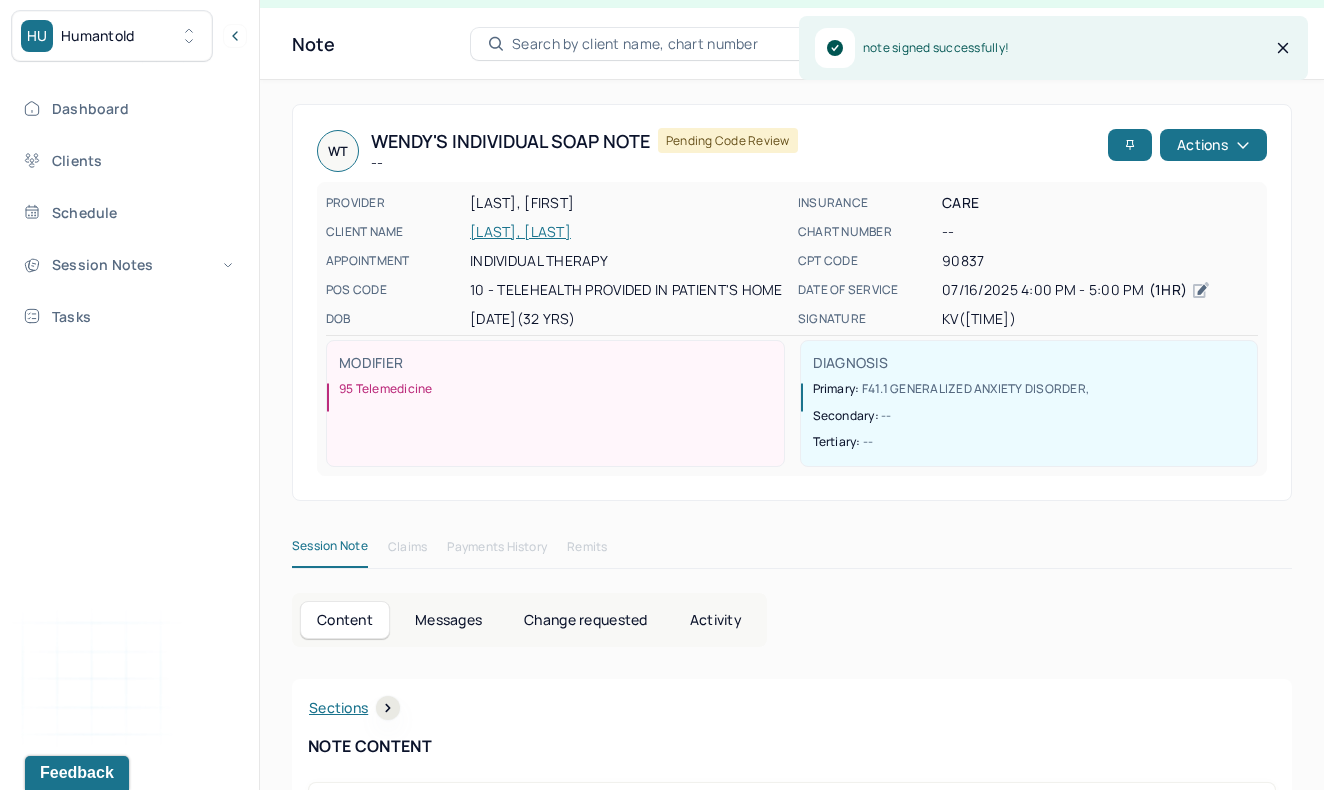 scroll, scrollTop: 0, scrollLeft: 0, axis: both 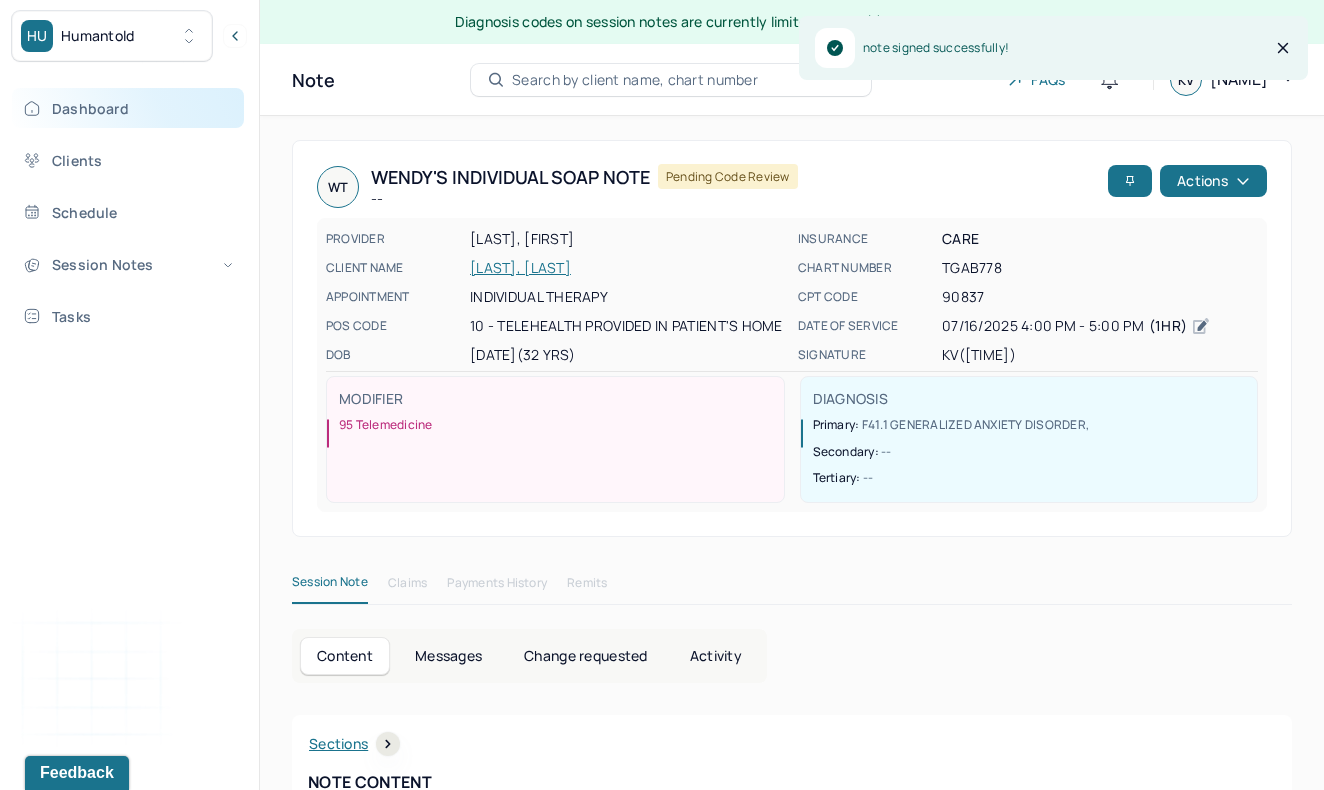 click on "Dashboard" at bounding box center (128, 108) 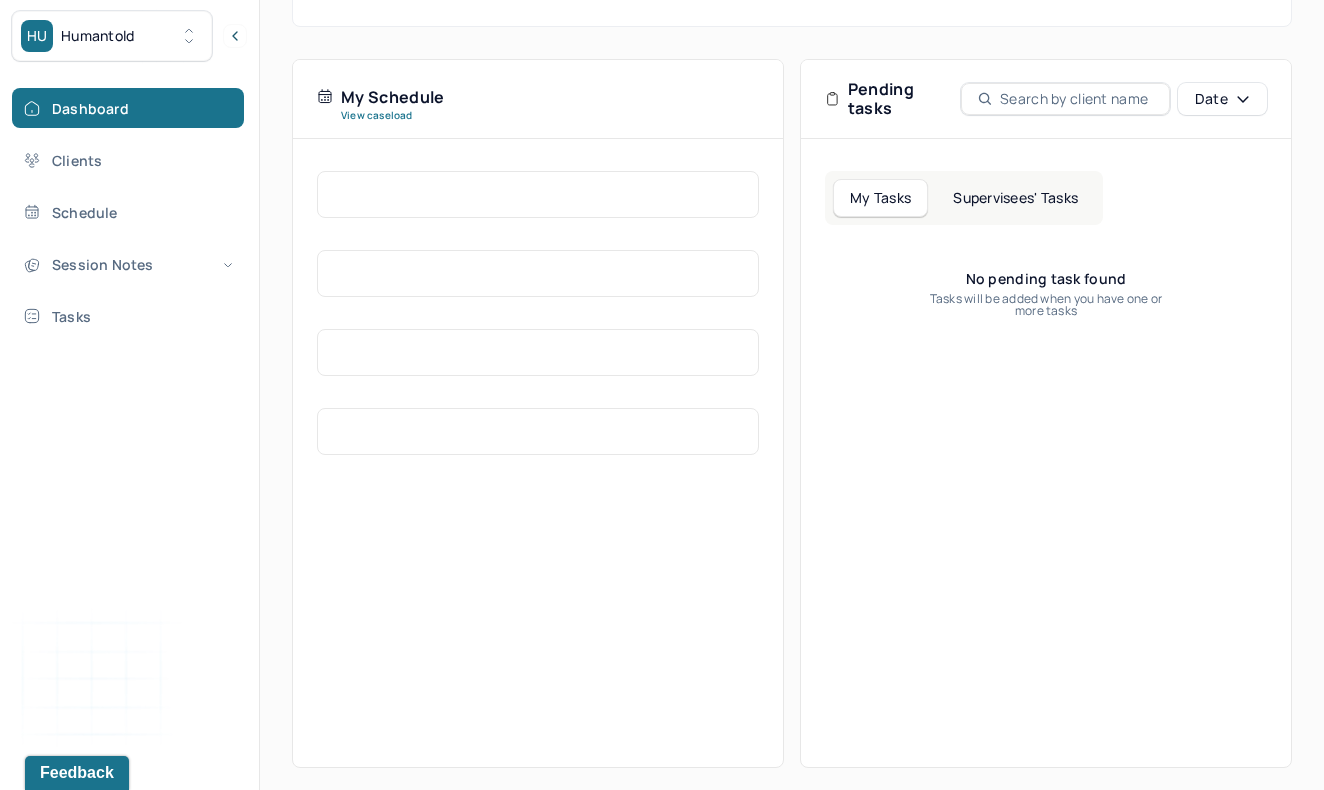 scroll, scrollTop: 0, scrollLeft: 0, axis: both 